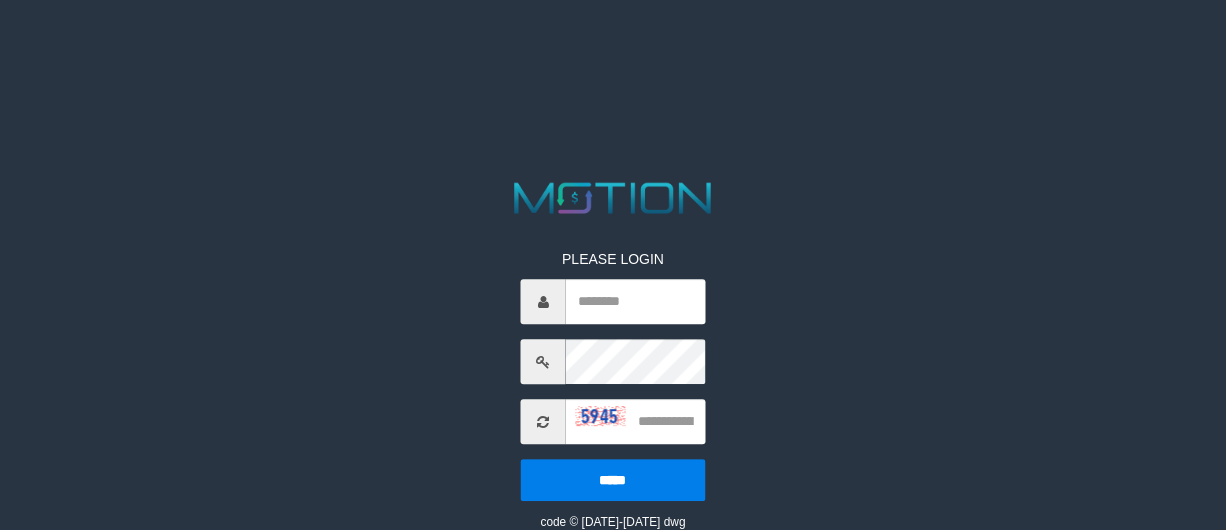 scroll, scrollTop: 0, scrollLeft: 0, axis: both 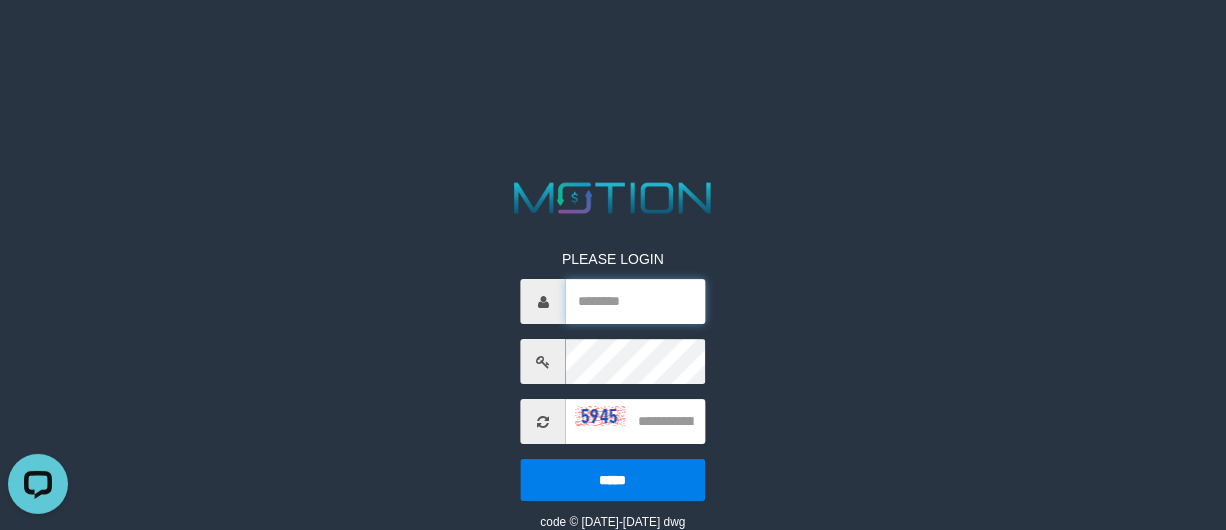 type on "*********" 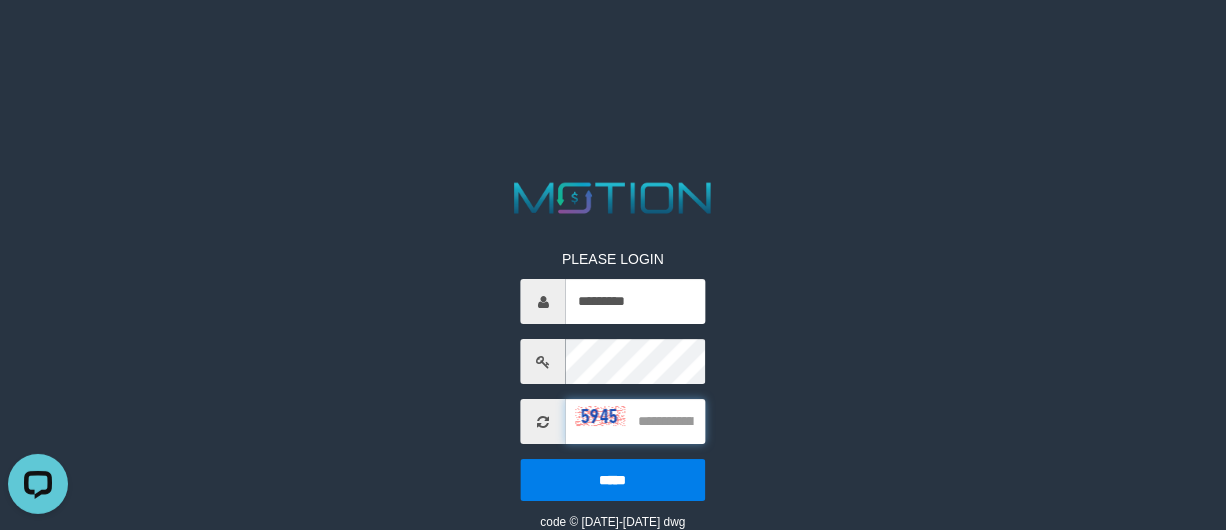 click at bounding box center [635, 421] 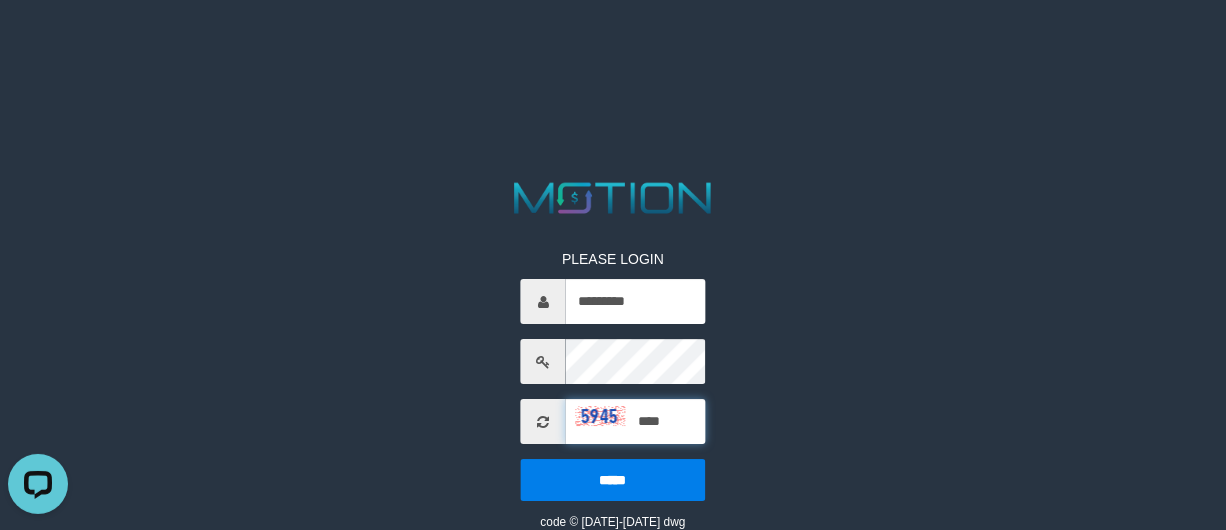 type on "****" 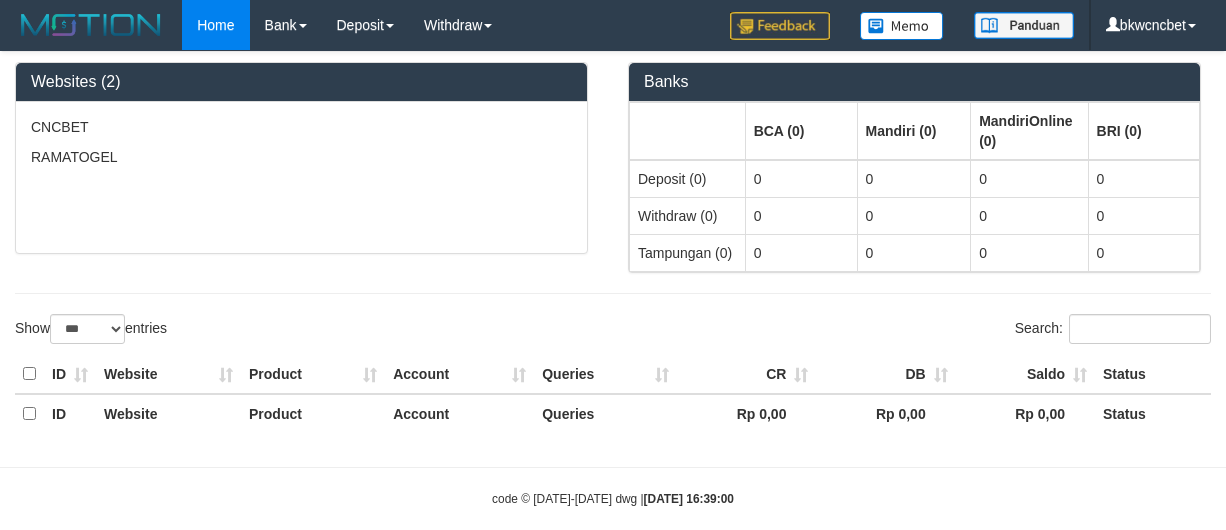 select on "***" 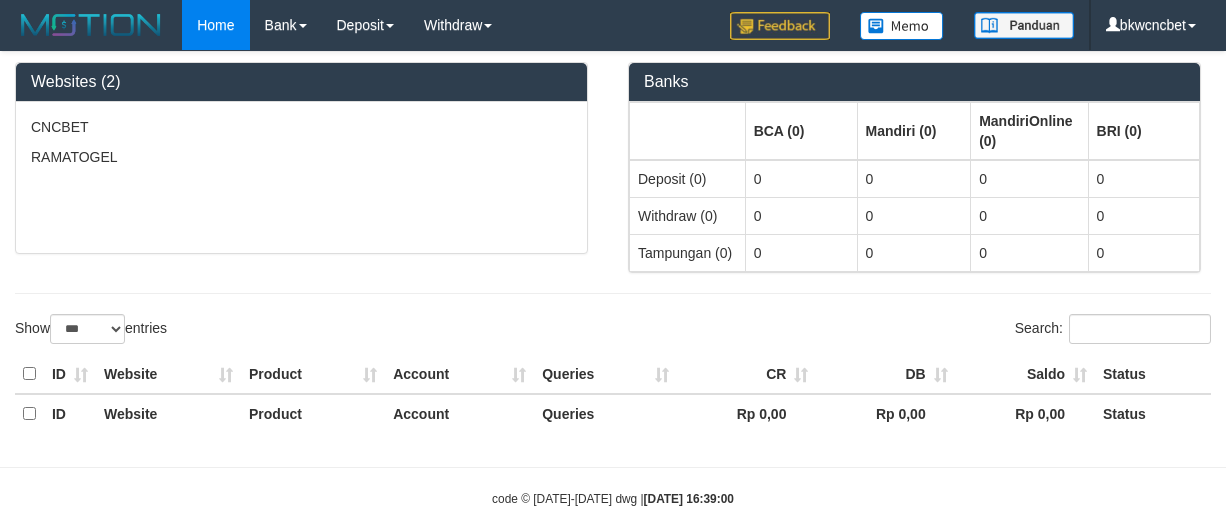 scroll, scrollTop: 0, scrollLeft: 0, axis: both 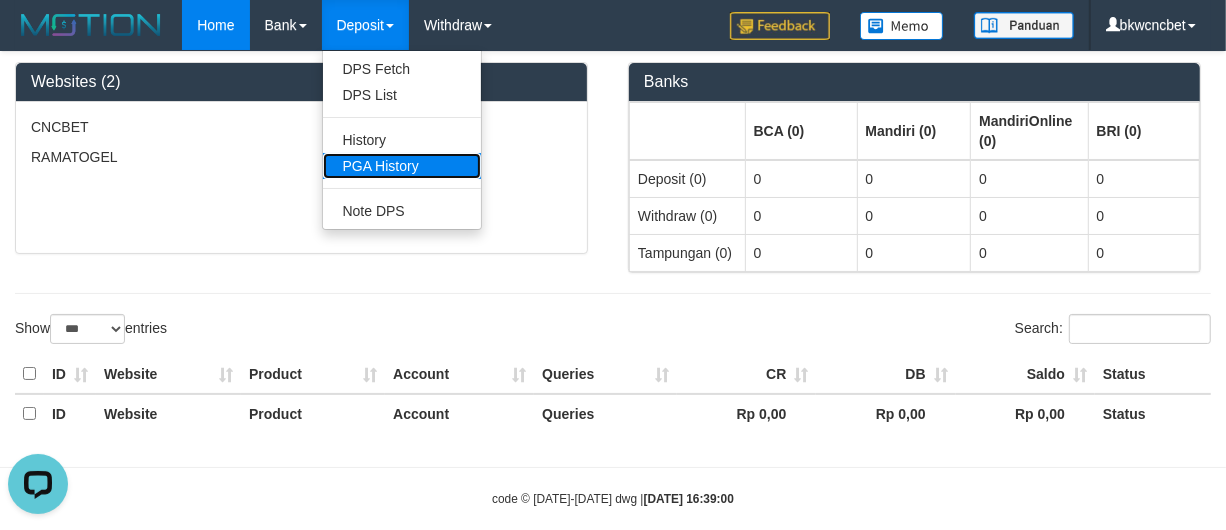 click on "PGA History" at bounding box center [402, 166] 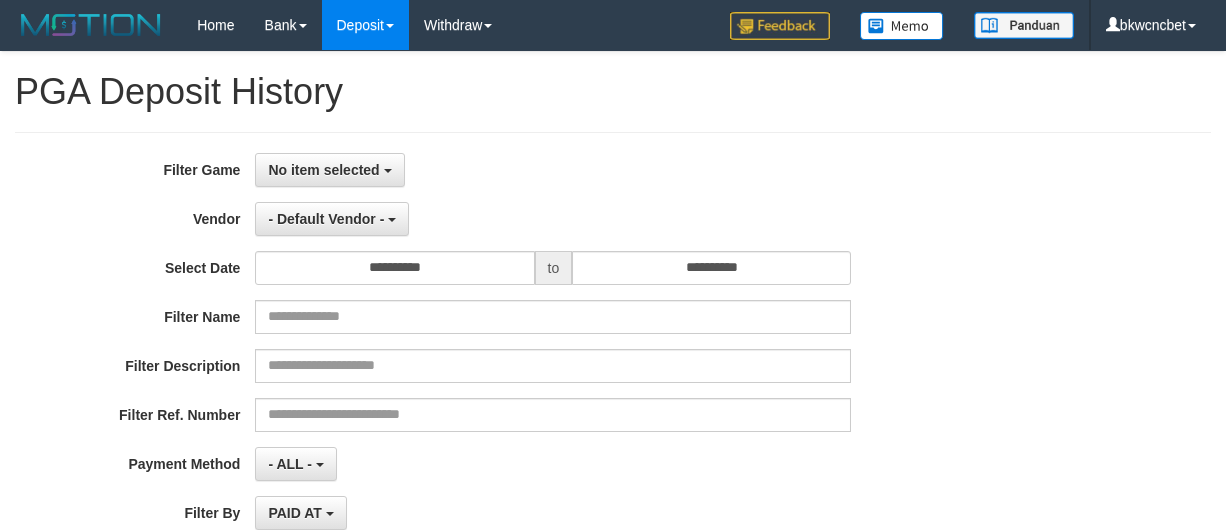 select 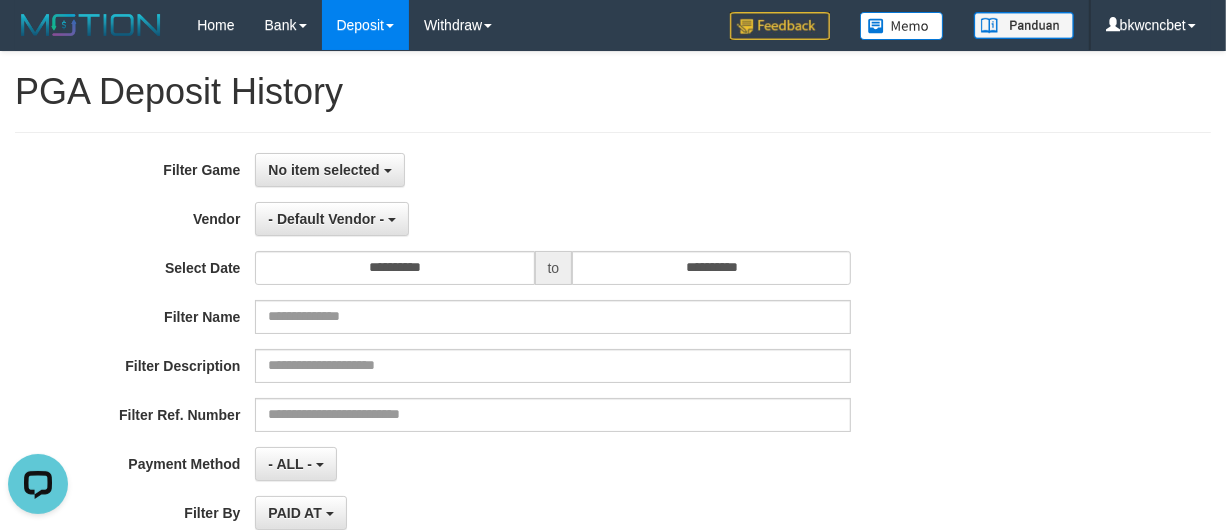 scroll, scrollTop: 0, scrollLeft: 0, axis: both 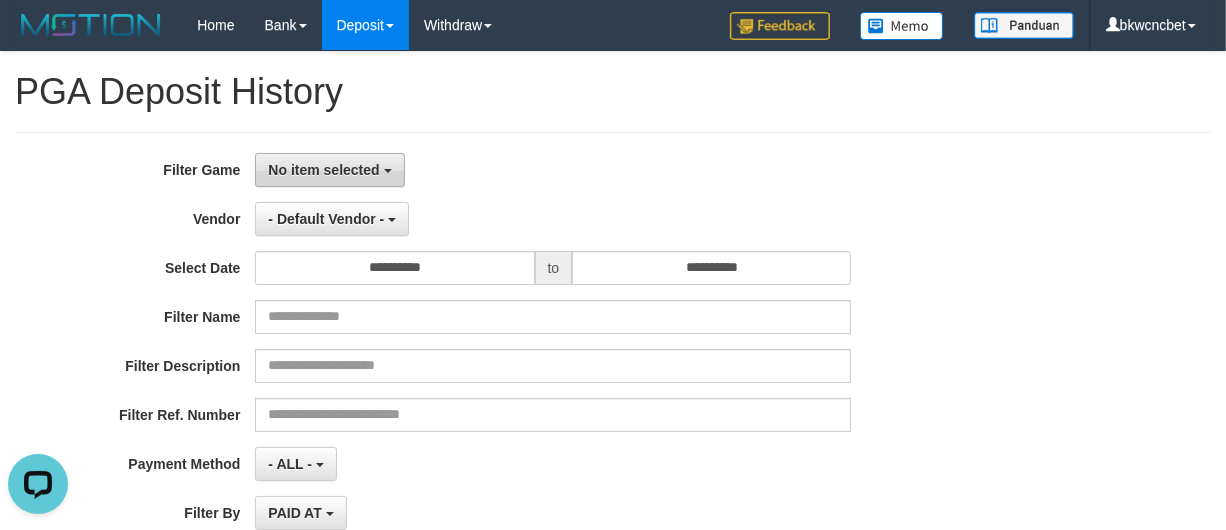 click on "No item selected" at bounding box center (329, 170) 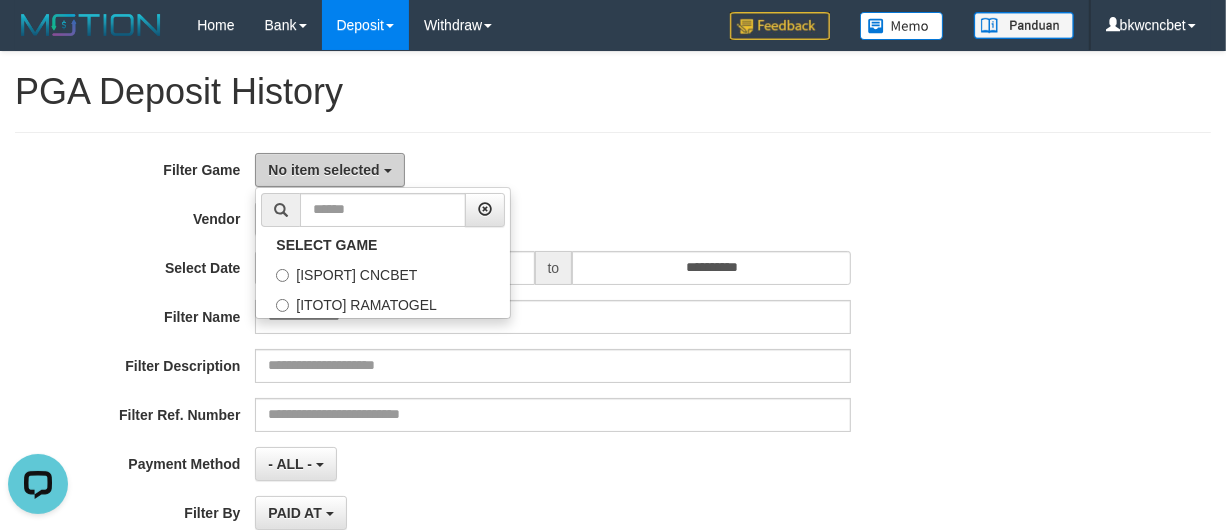 click on "No item selected" at bounding box center (323, 170) 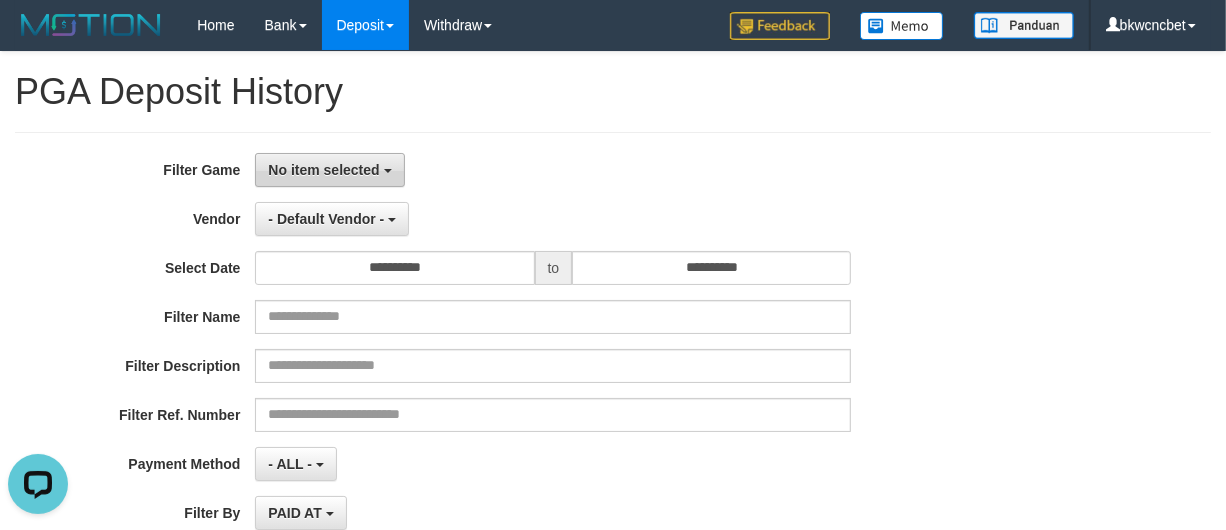 click on "No item selected" at bounding box center (323, 170) 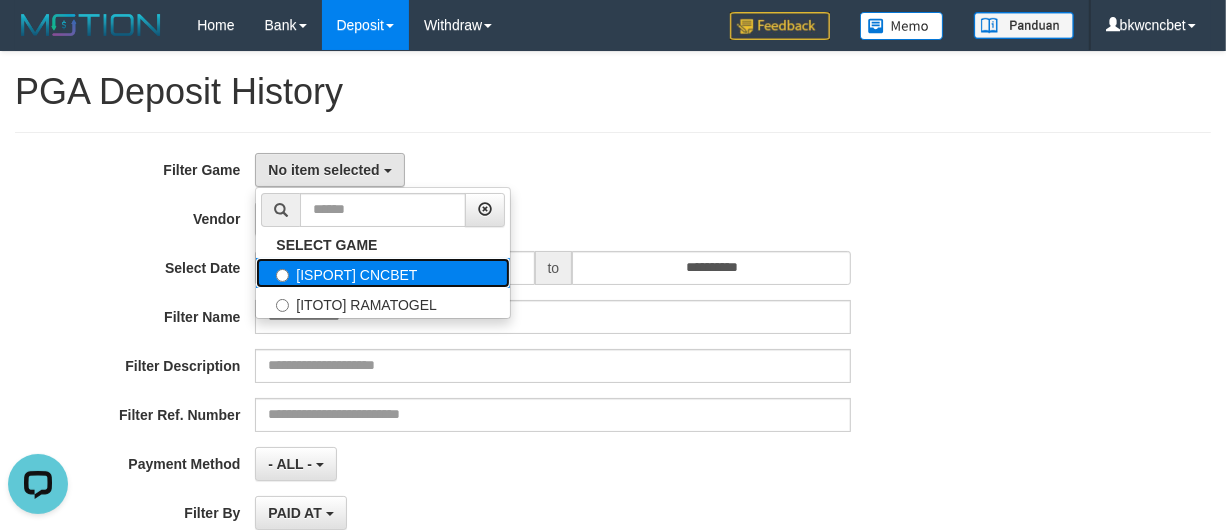 click on "[ISPORT] CNCBET" at bounding box center (383, 273) 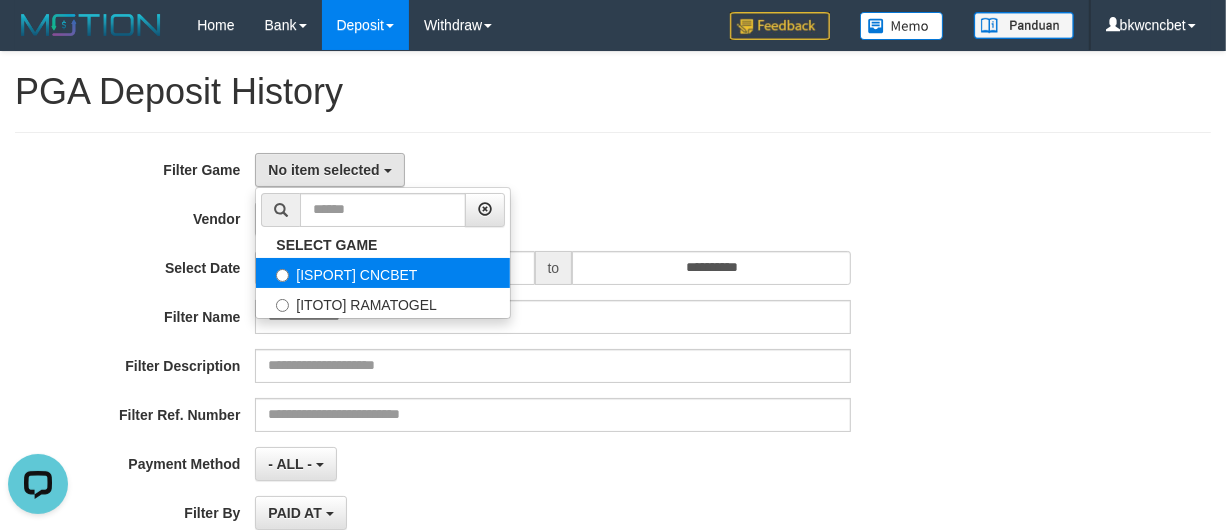 select on "****" 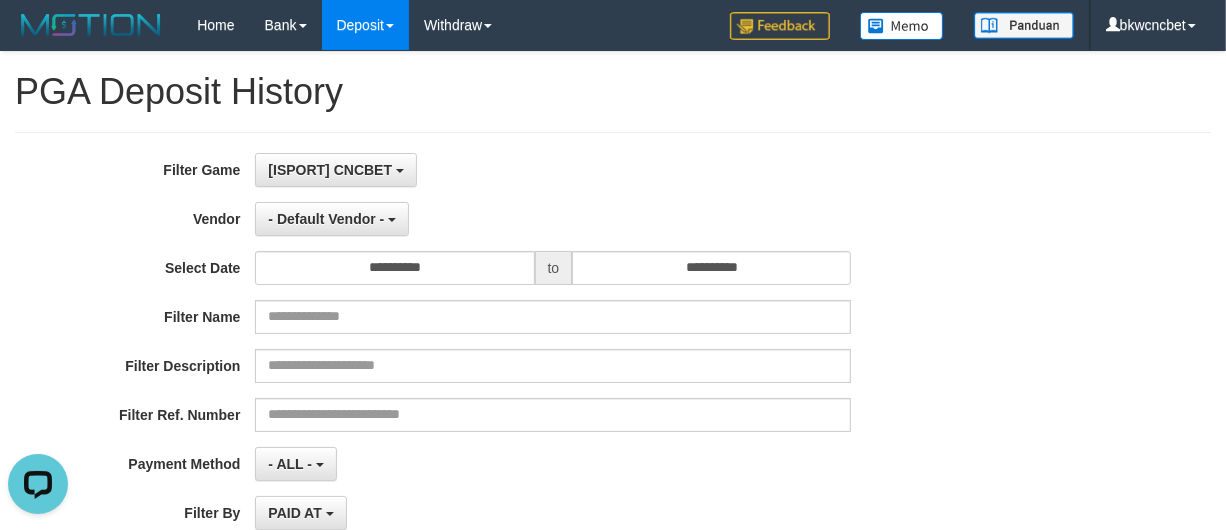 scroll, scrollTop: 17, scrollLeft: 0, axis: vertical 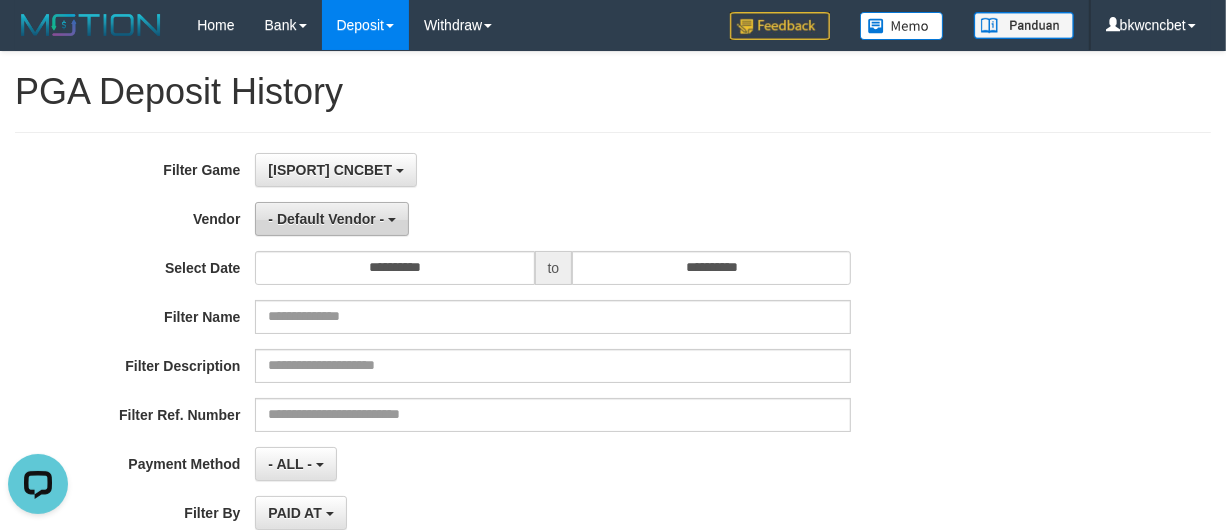 click on "- Default Vendor -" at bounding box center (332, 219) 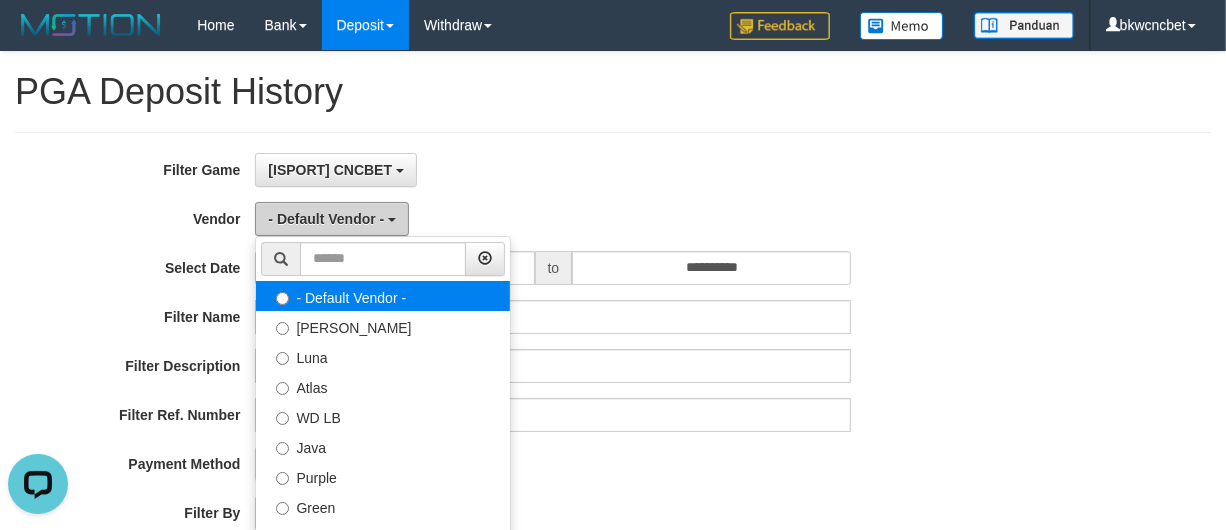 scroll, scrollTop: 208, scrollLeft: 0, axis: vertical 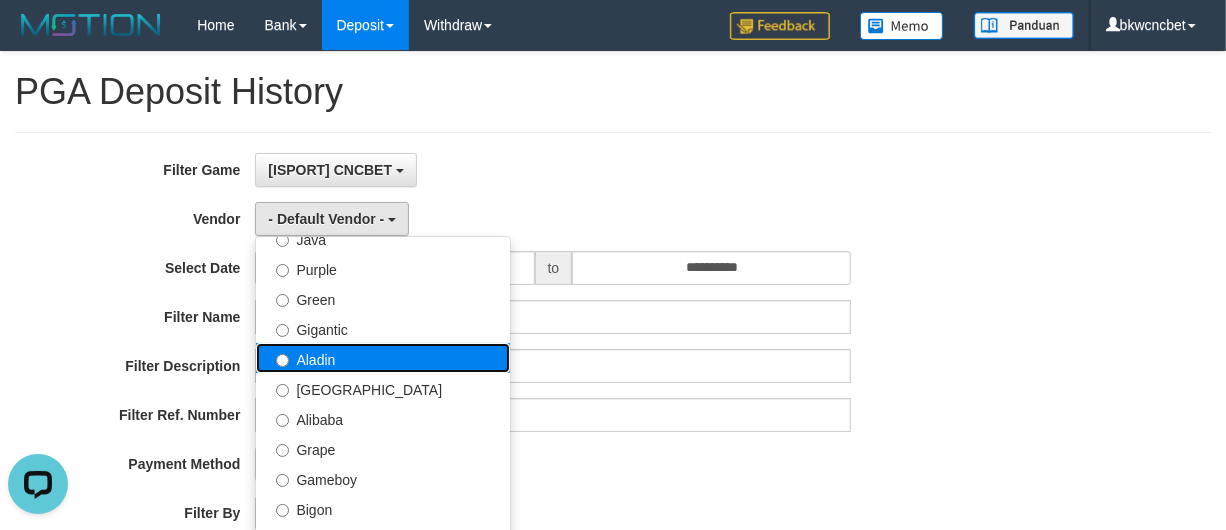 click on "Aladin" at bounding box center (383, 358) 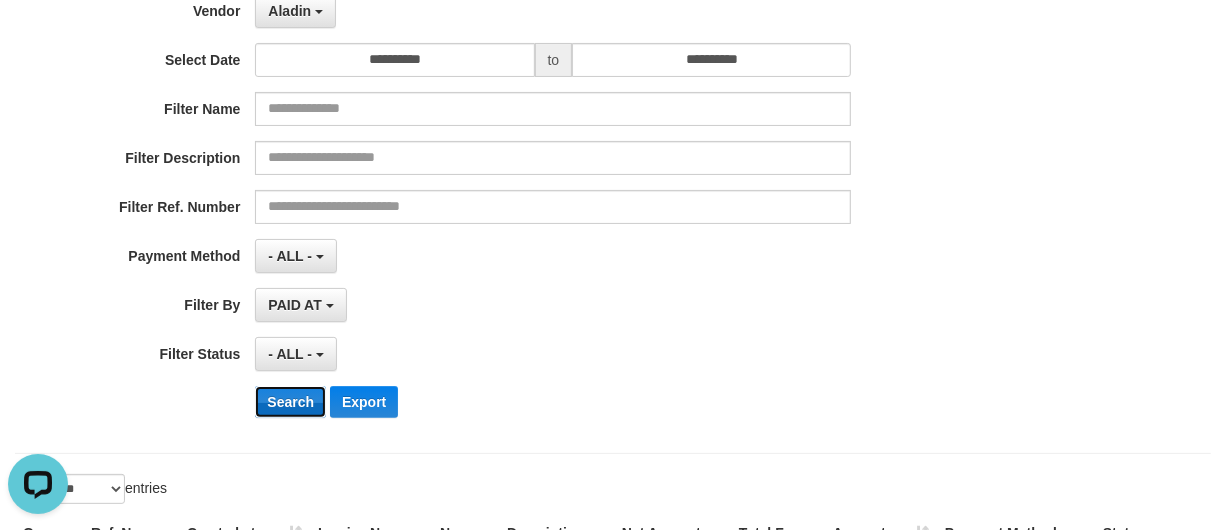 click on "Search" at bounding box center (290, 402) 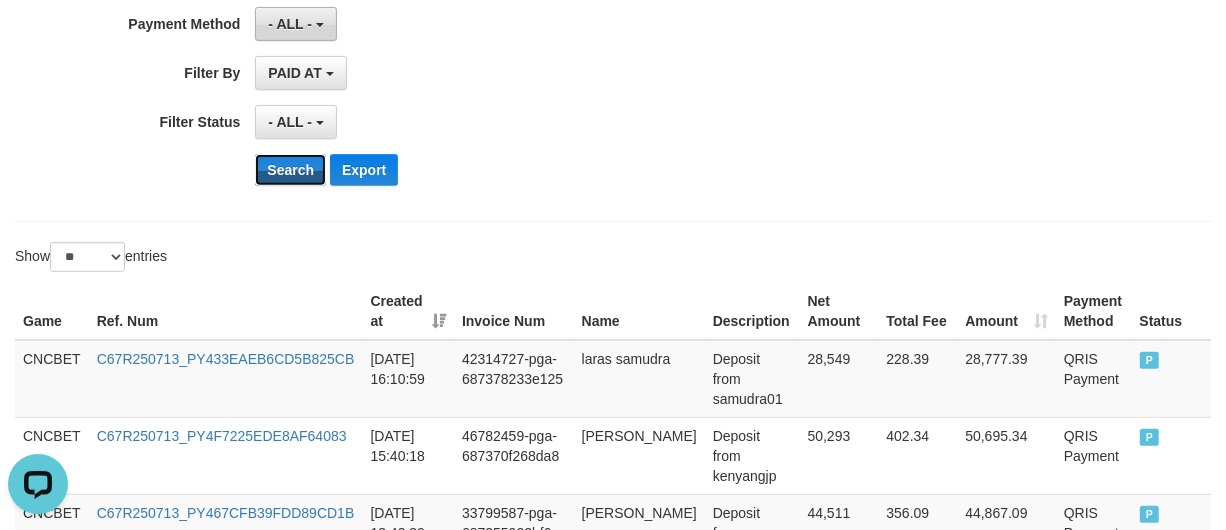 scroll, scrollTop: 86, scrollLeft: 0, axis: vertical 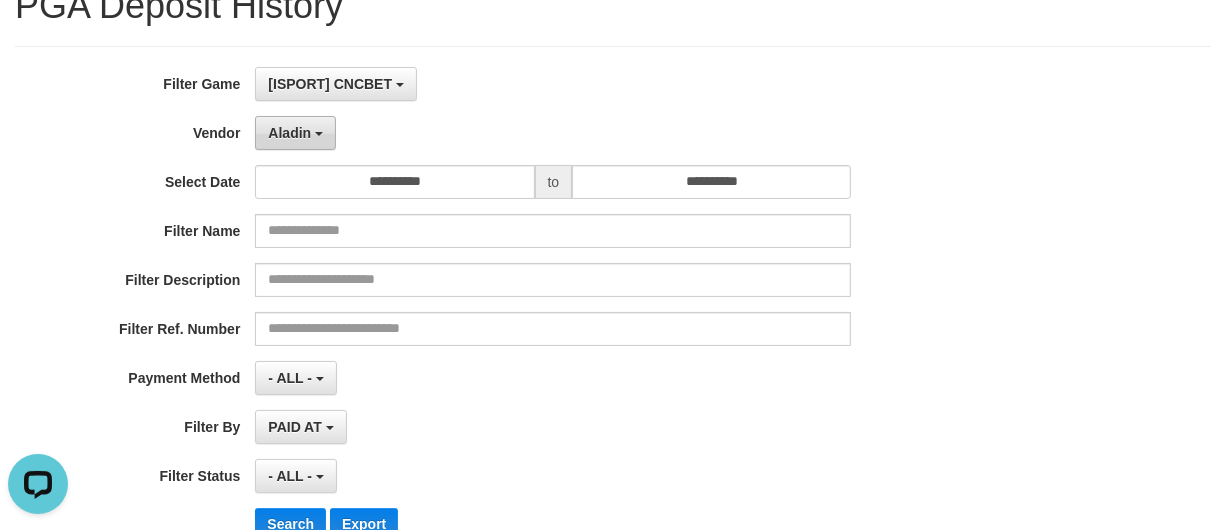 click on "Aladin" at bounding box center (295, 133) 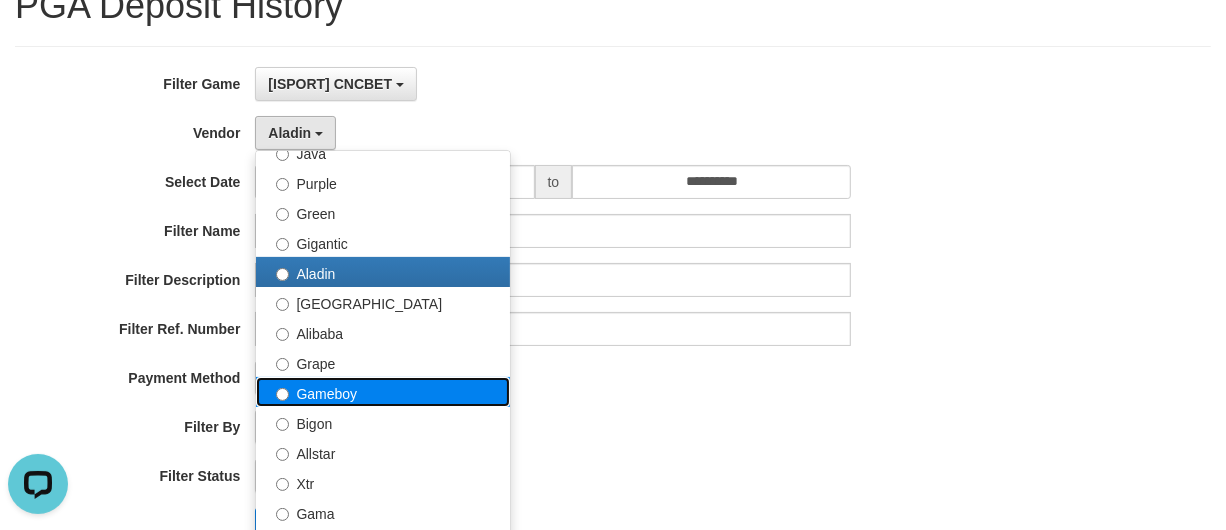 click on "Gameboy" at bounding box center (383, 392) 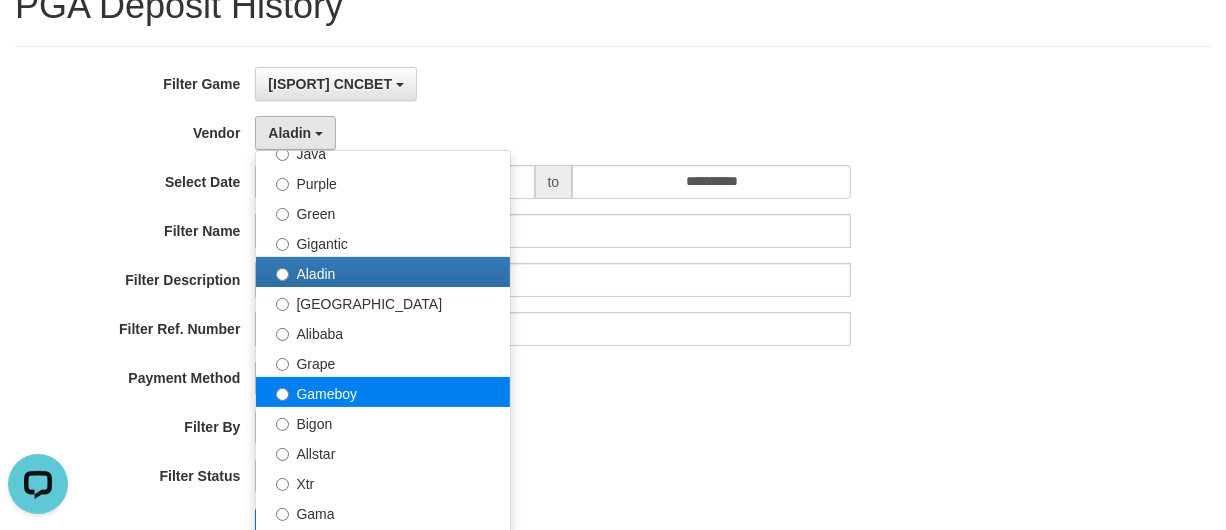 select on "**********" 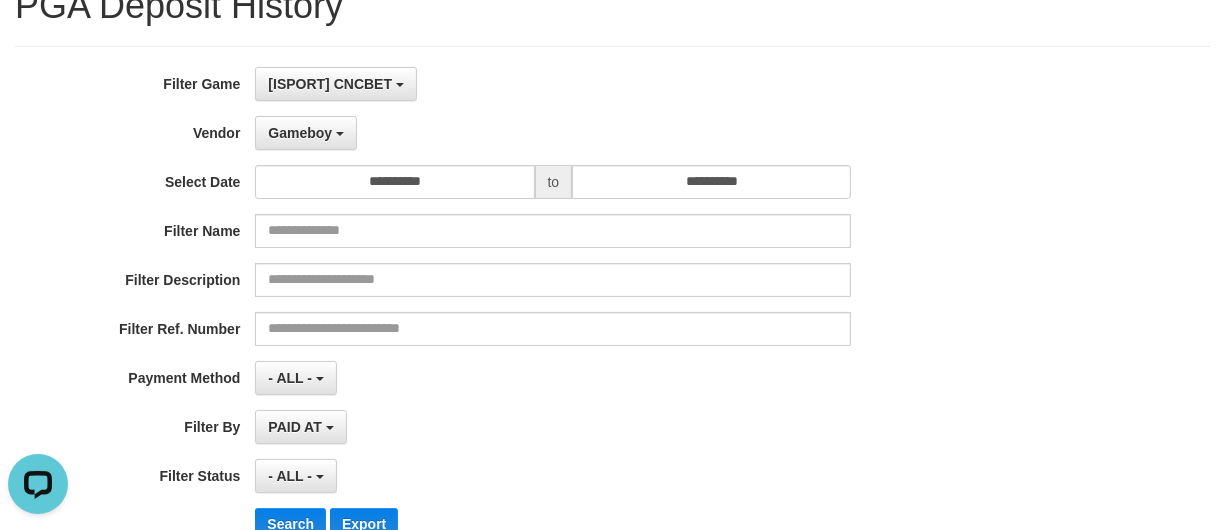 scroll, scrollTop: 502, scrollLeft: 0, axis: vertical 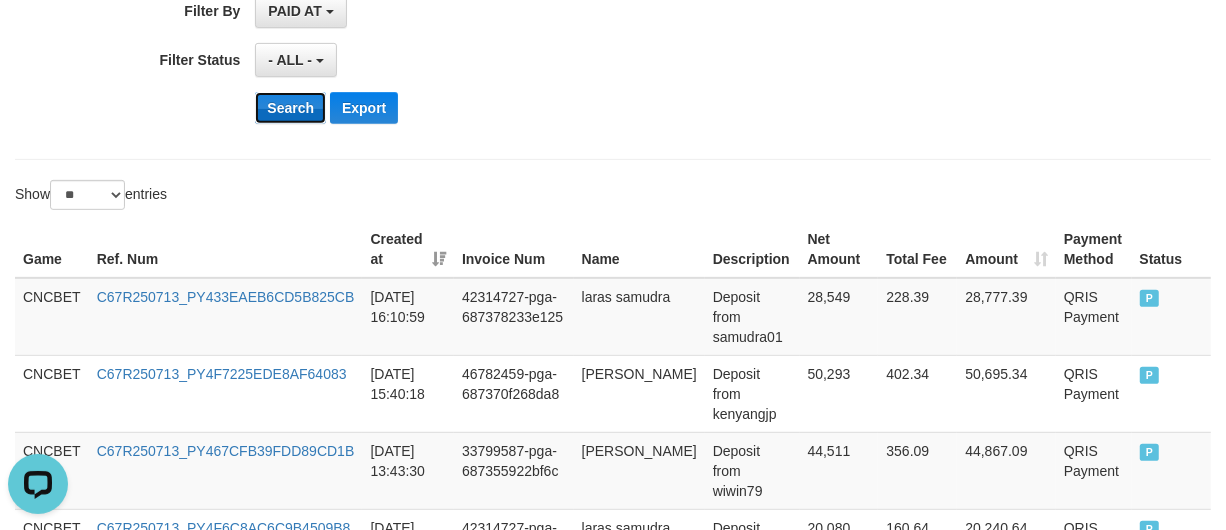 click on "Search" at bounding box center (290, 108) 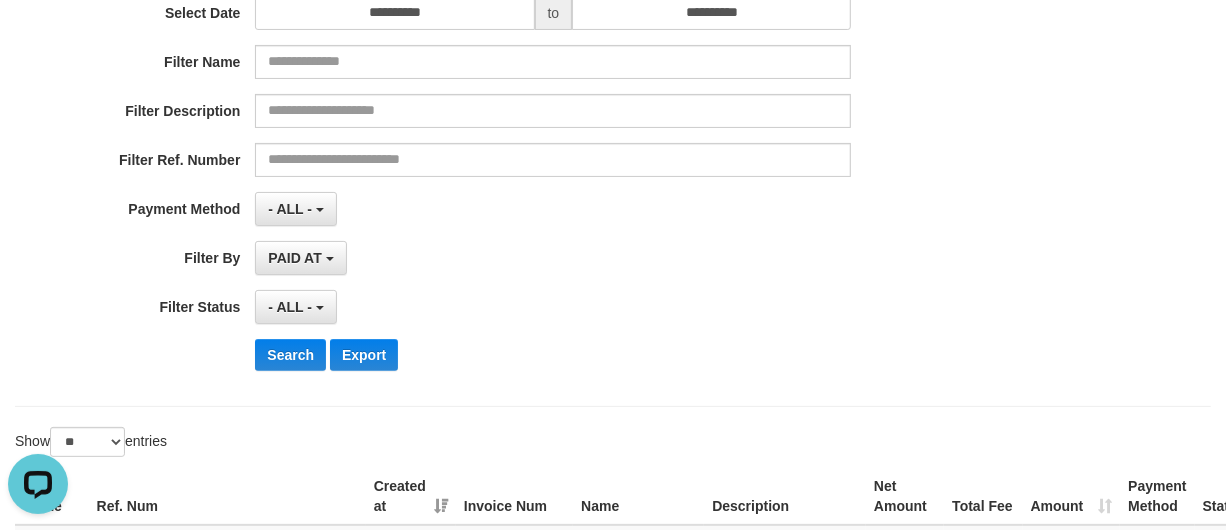 scroll, scrollTop: 0, scrollLeft: 0, axis: both 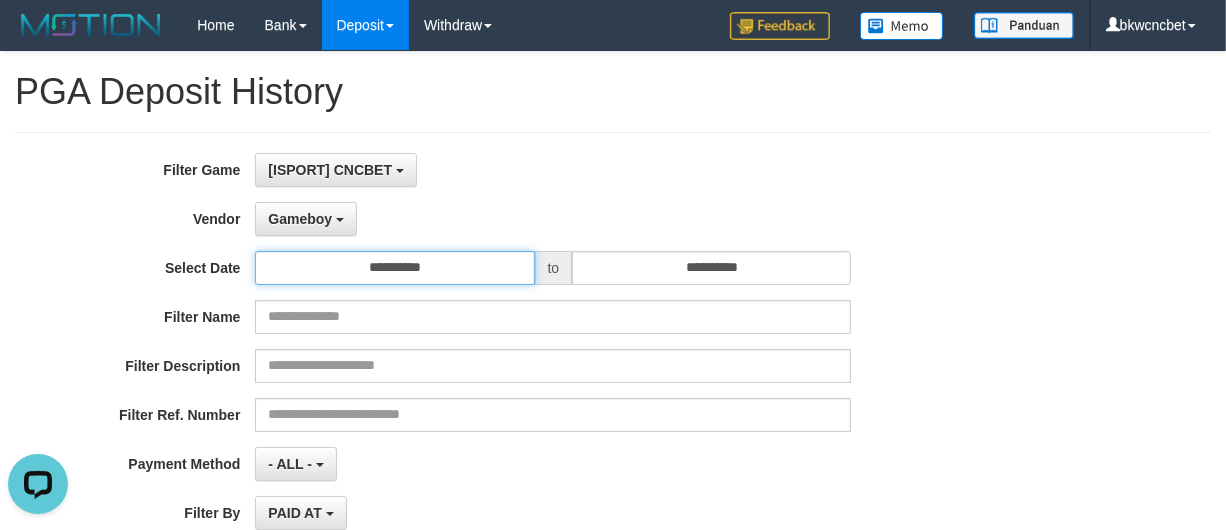 click on "**********" at bounding box center (394, 268) 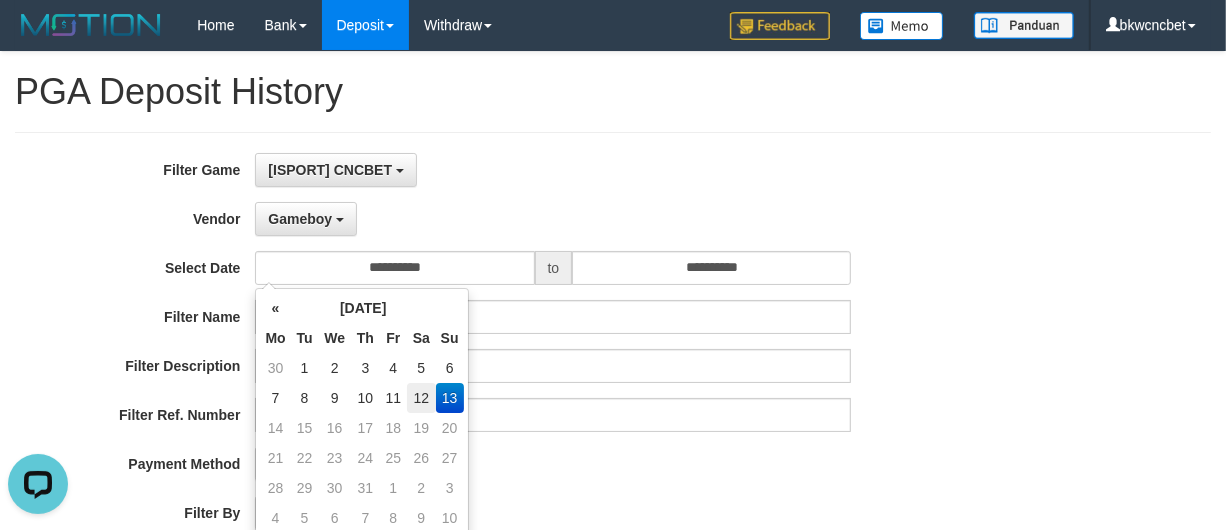 click on "12" at bounding box center [421, 398] 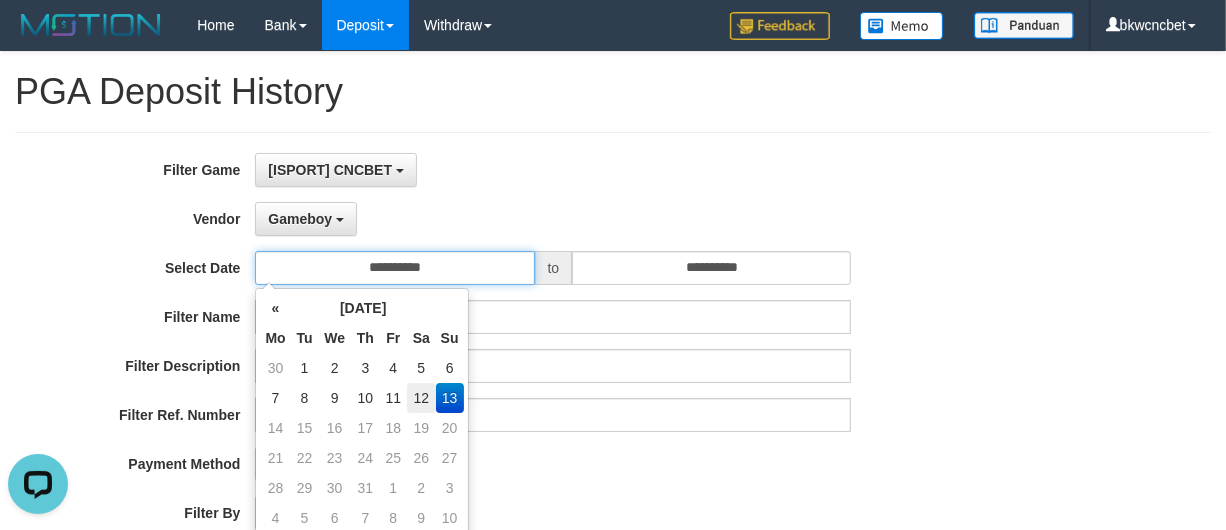 type on "**********" 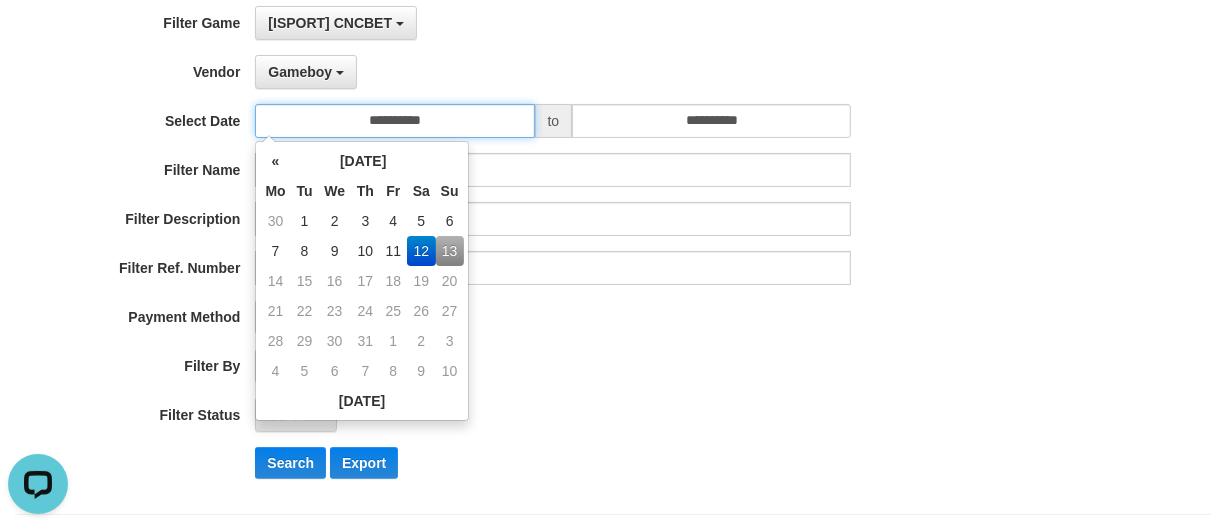 scroll, scrollTop: 208, scrollLeft: 0, axis: vertical 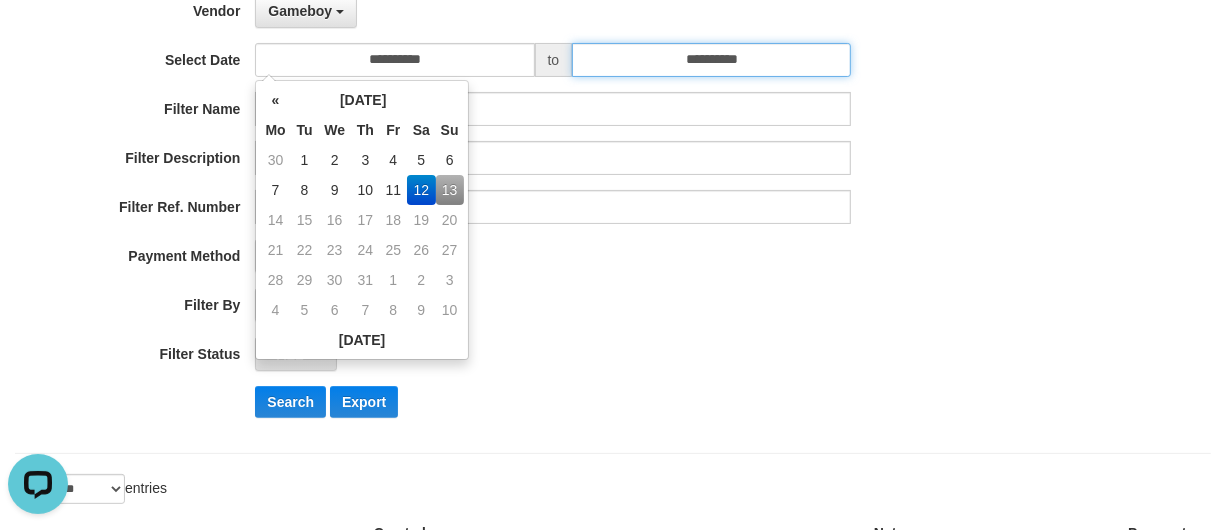 click on "**********" at bounding box center [711, 60] 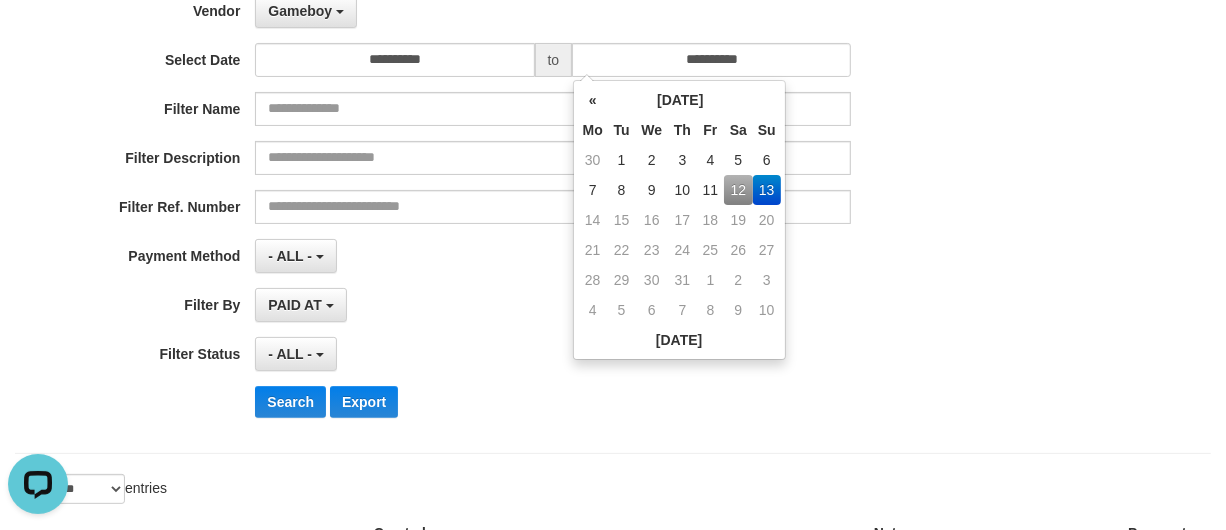 click on "12" at bounding box center [738, 190] 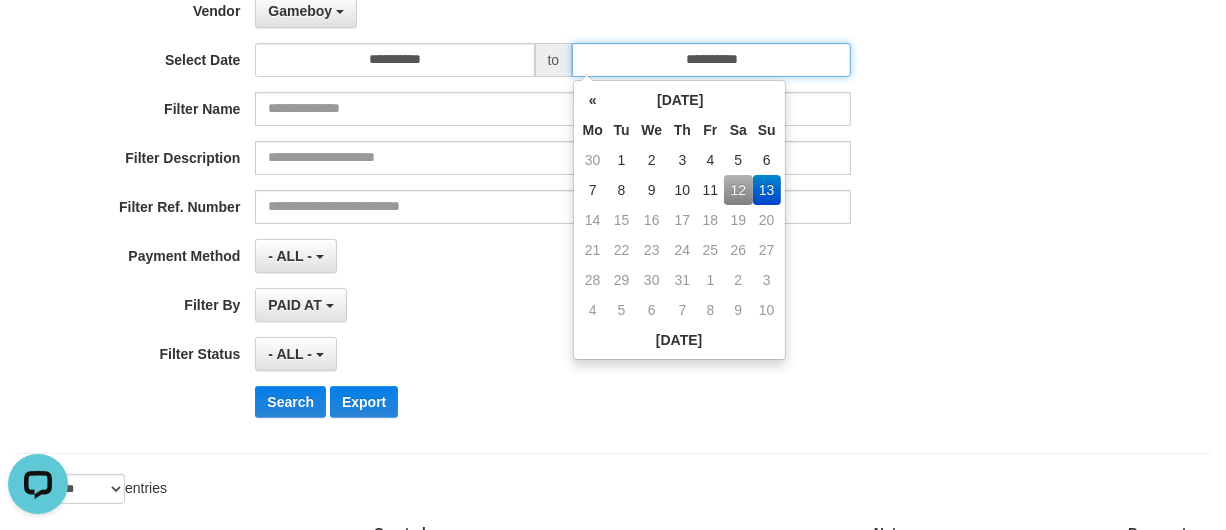 type on "**********" 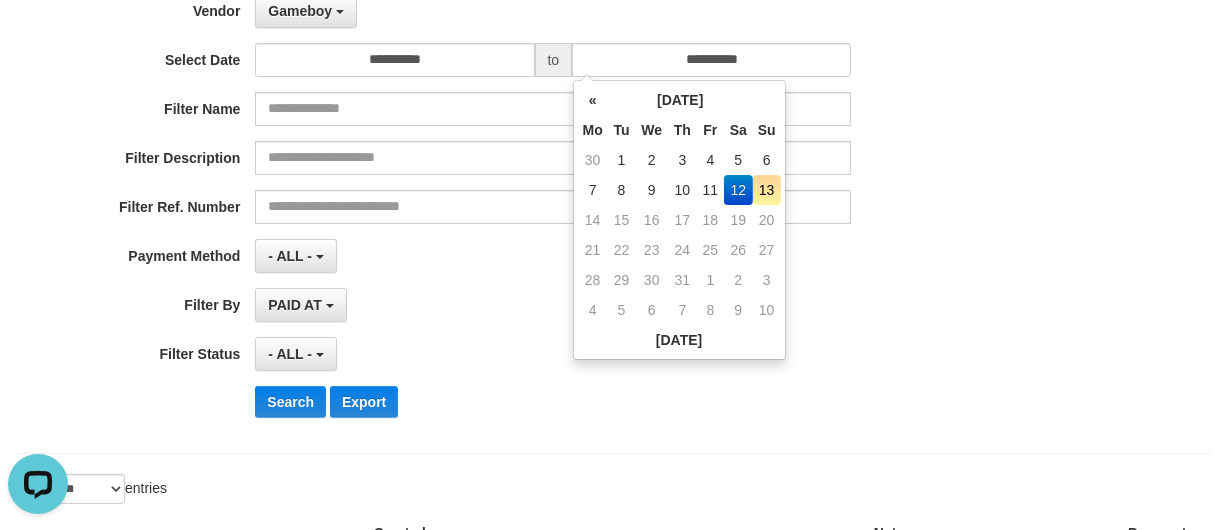 click on "PAID AT
PAID AT
CREATED AT" at bounding box center [553, 305] 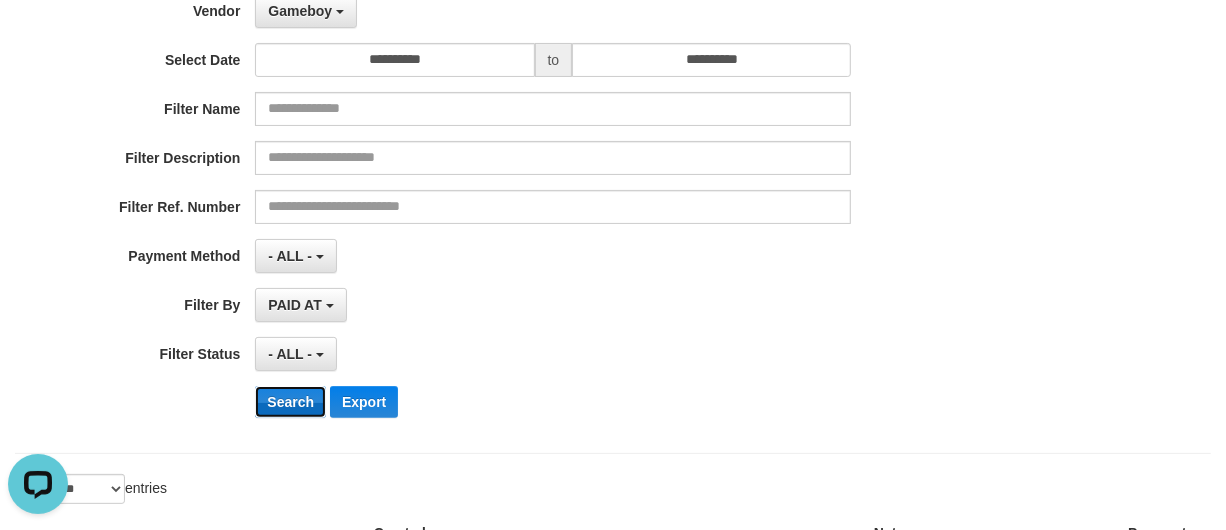 click on "Search" at bounding box center (290, 402) 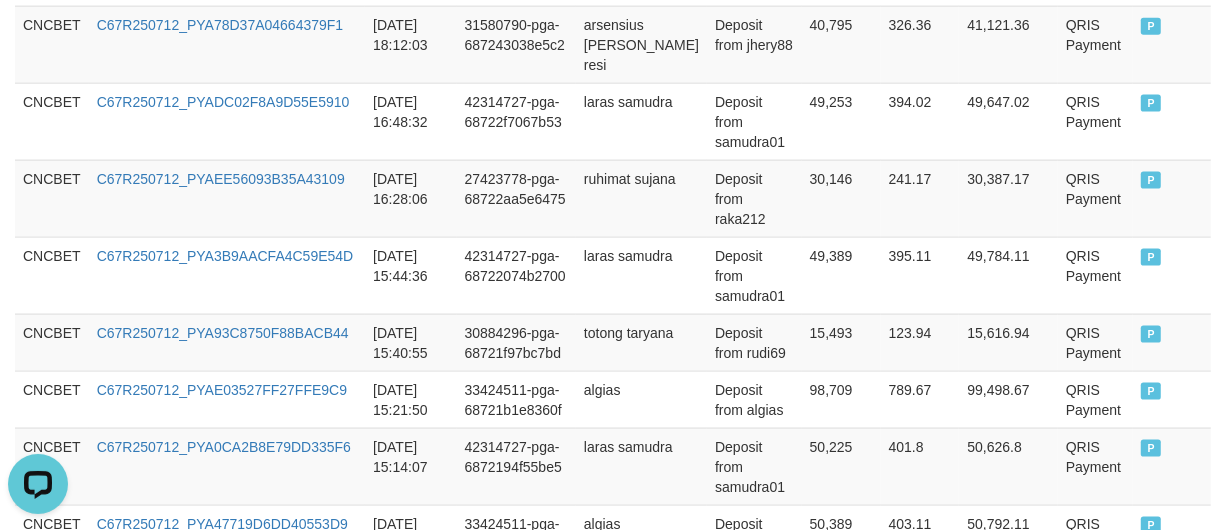 scroll, scrollTop: 1921, scrollLeft: 0, axis: vertical 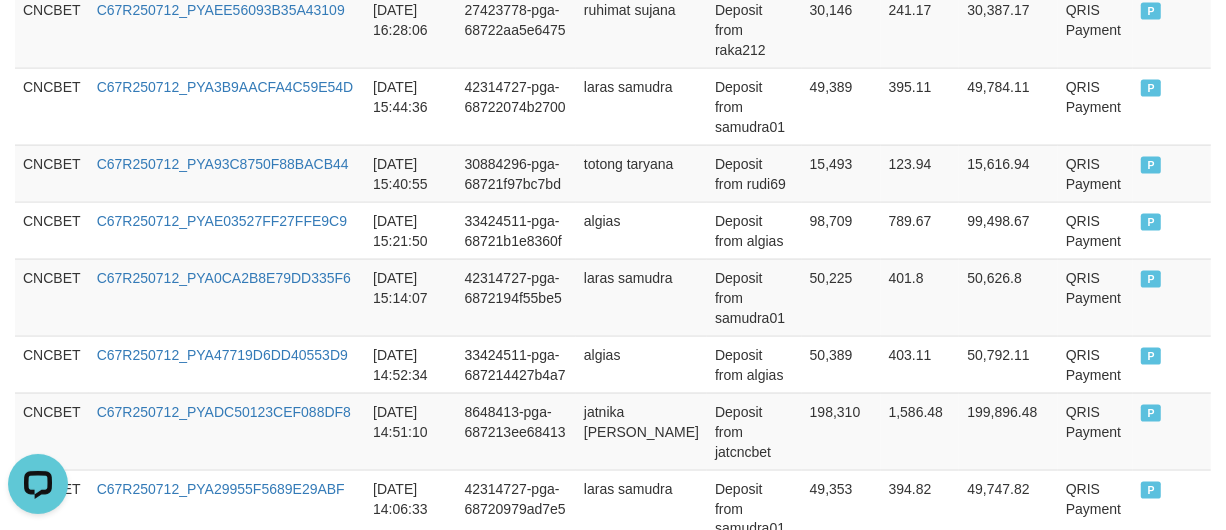 click on "Rp. 2,489,027" at bounding box center [841, 632] 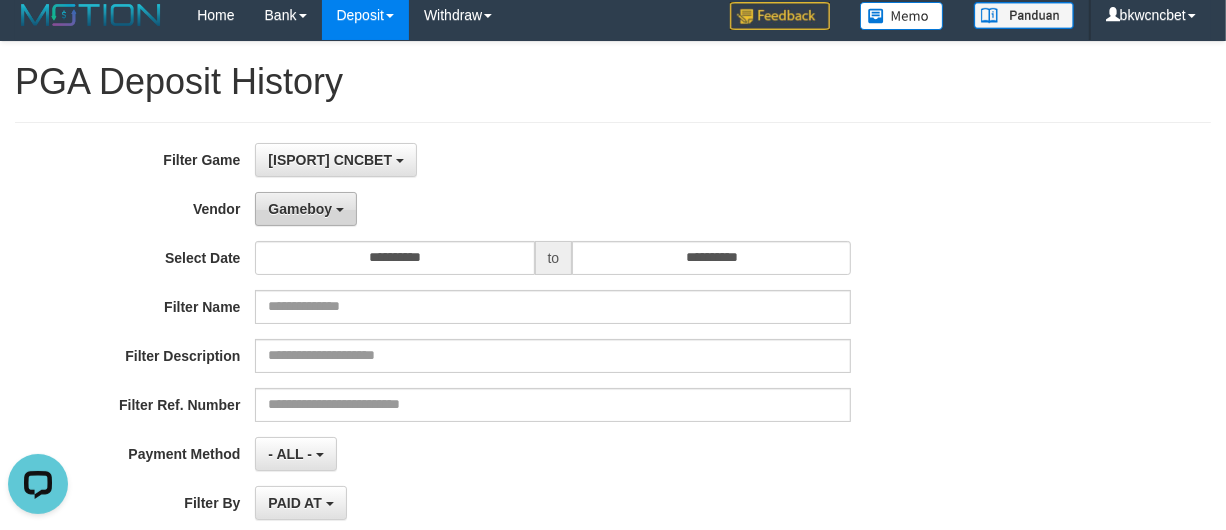 scroll, scrollTop: 0, scrollLeft: 0, axis: both 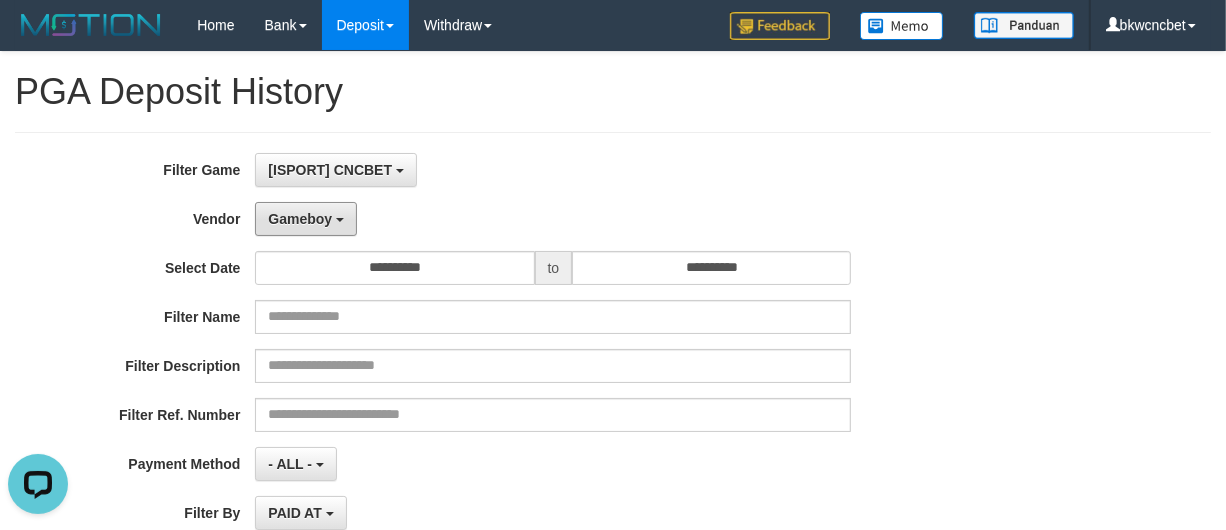 drag, startPoint x: 298, startPoint y: 221, endPoint x: 311, endPoint y: 253, distance: 34.539833 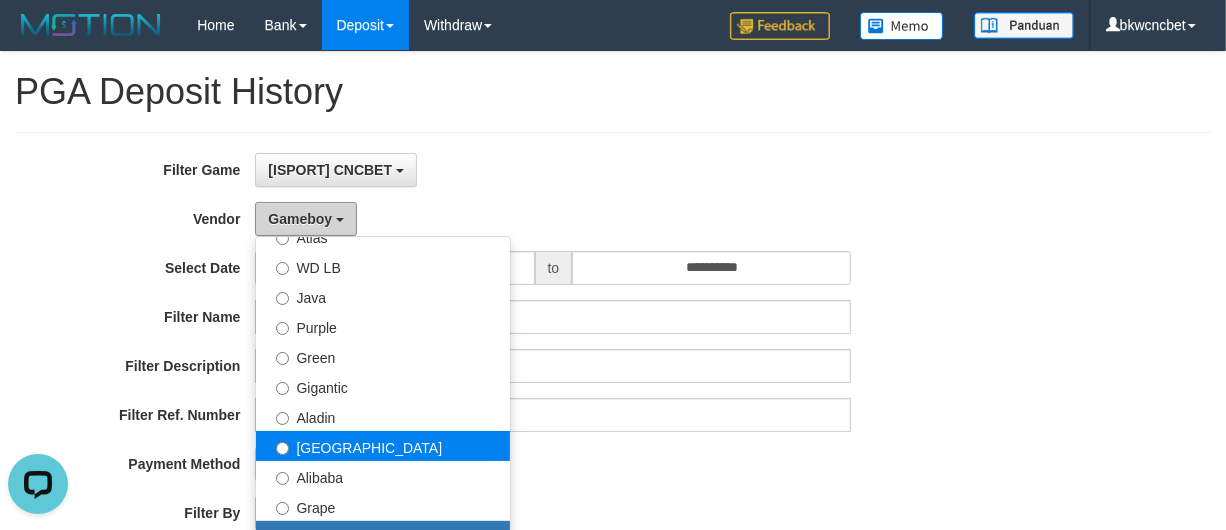 scroll, scrollTop: 208, scrollLeft: 0, axis: vertical 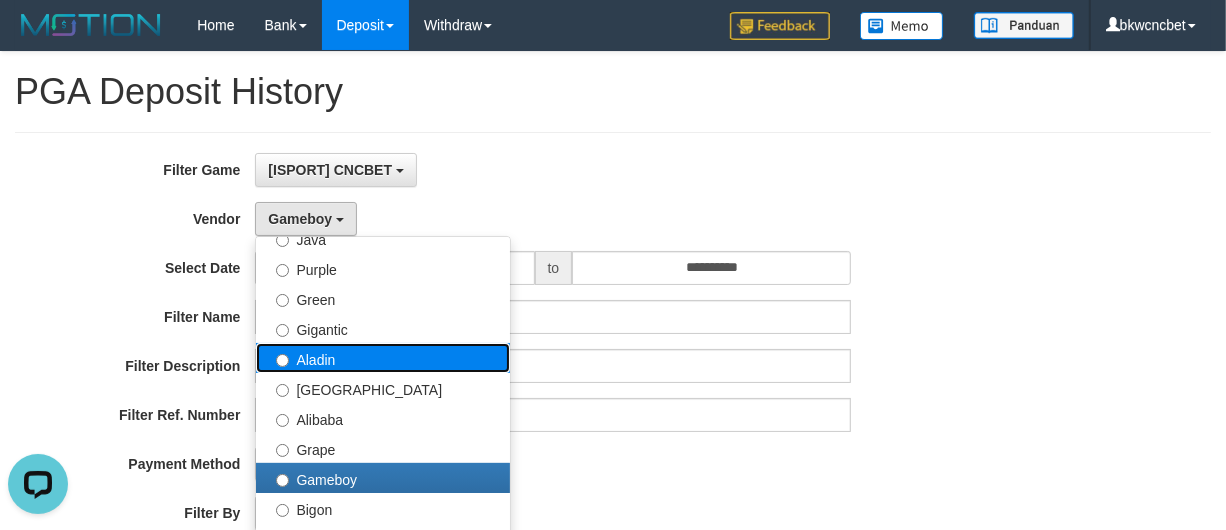 click on "Aladin" at bounding box center (383, 358) 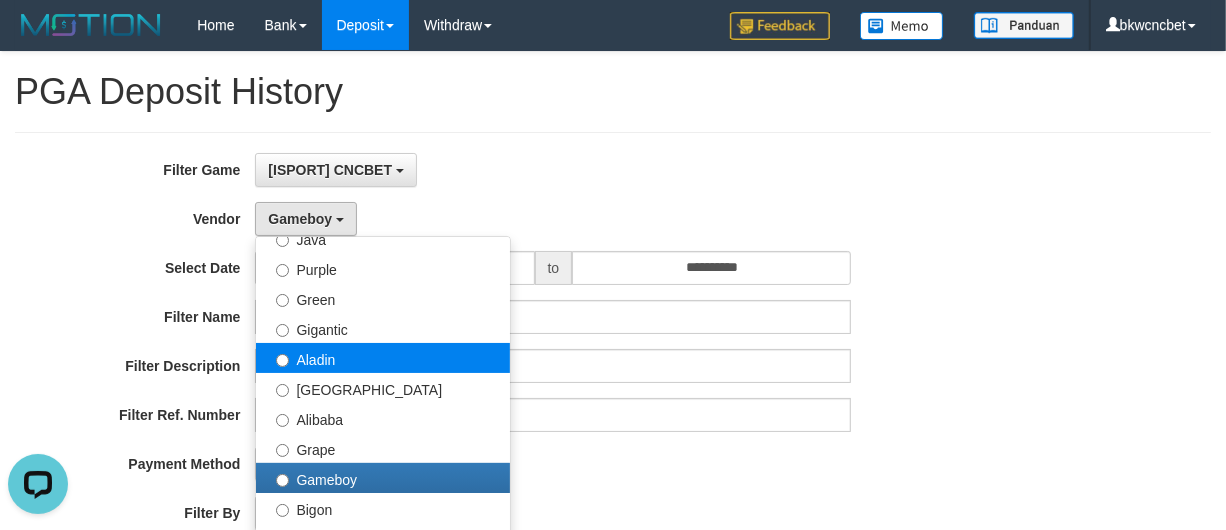 select on "**********" 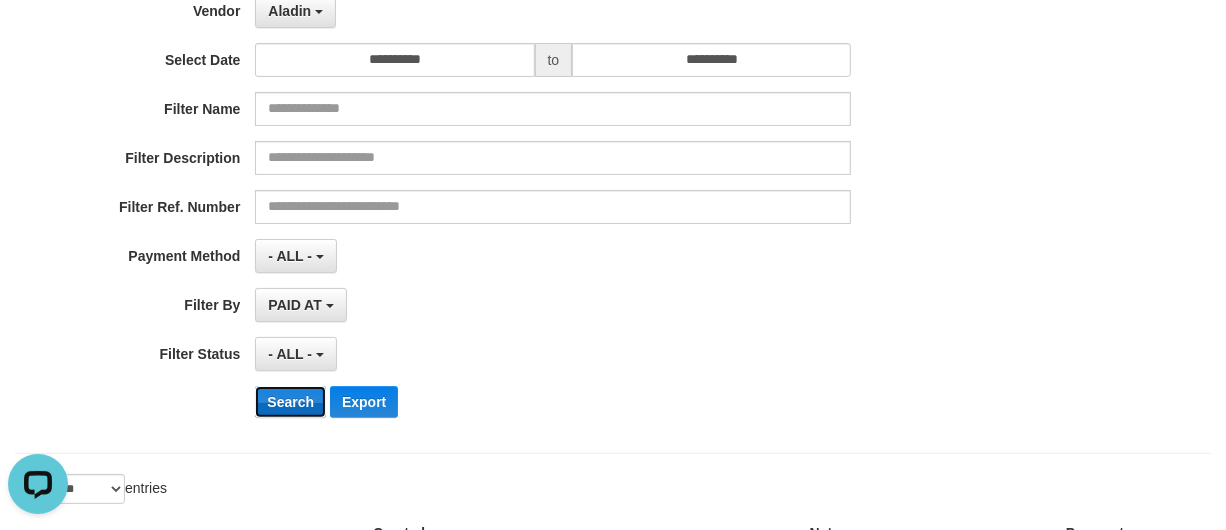 click on "Search" at bounding box center (290, 402) 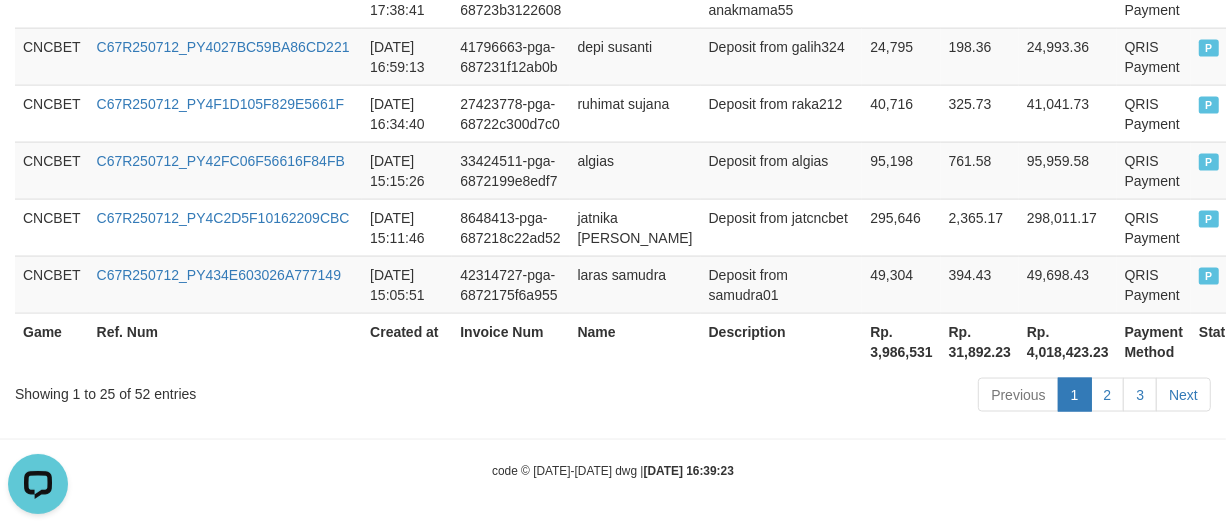 scroll, scrollTop: 2001, scrollLeft: 0, axis: vertical 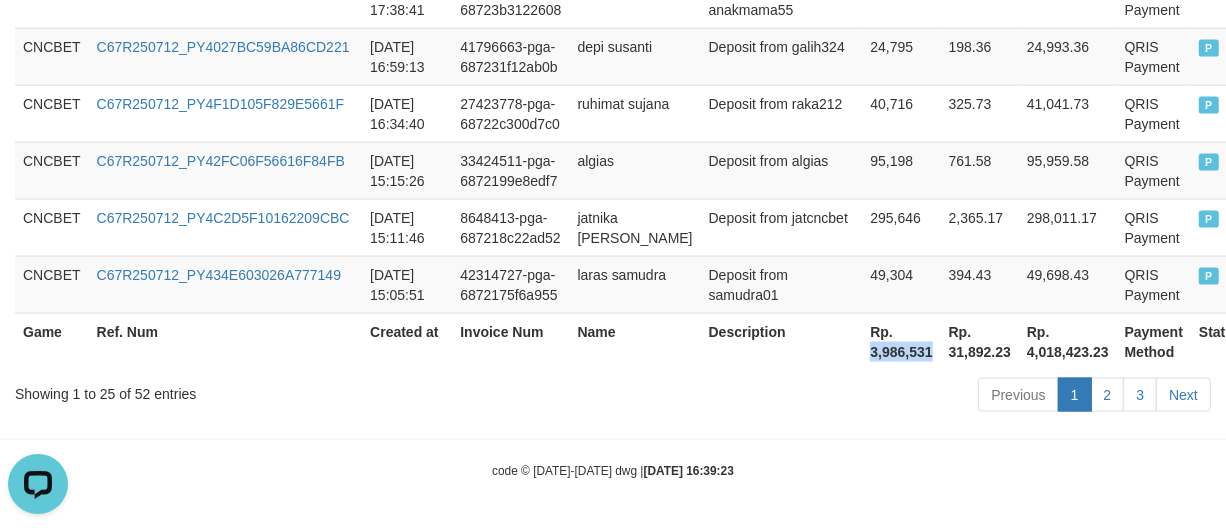 click on "Rp. 3,986,531" at bounding box center [901, 341] 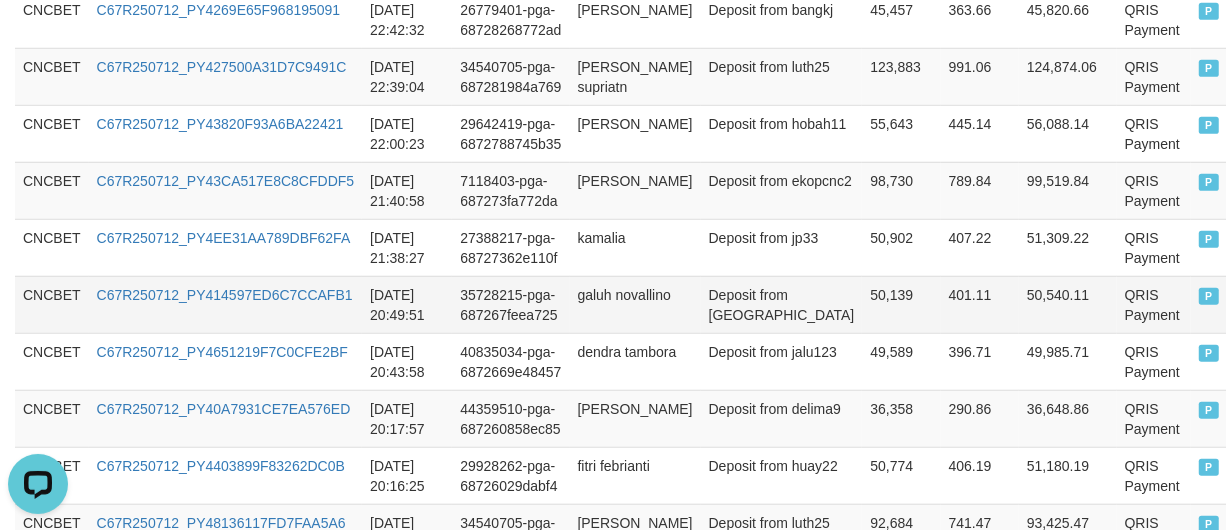 scroll, scrollTop: 0, scrollLeft: 0, axis: both 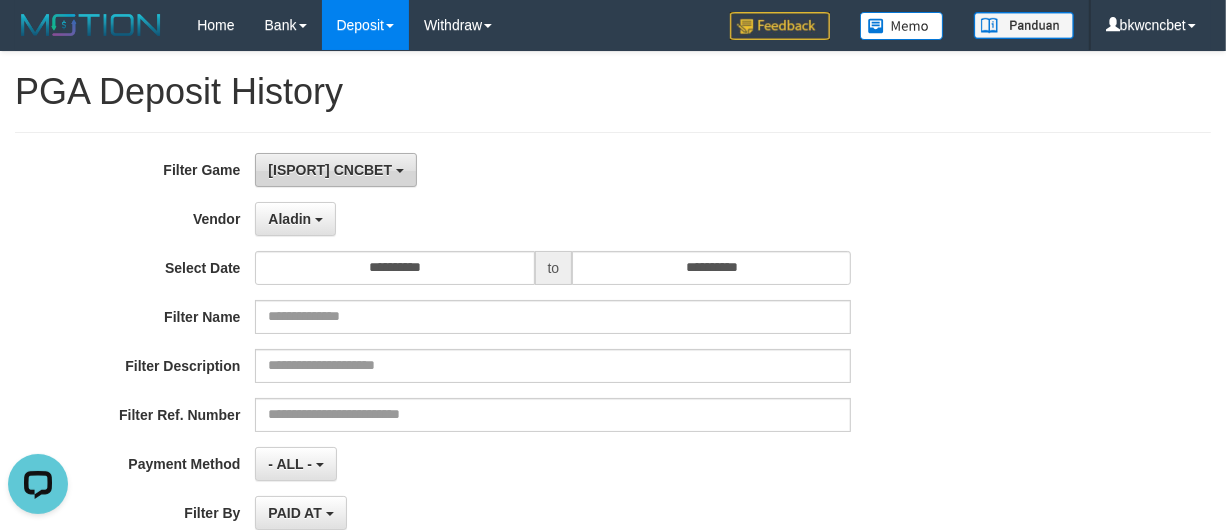 click on "[ISPORT] CNCBET" at bounding box center [330, 170] 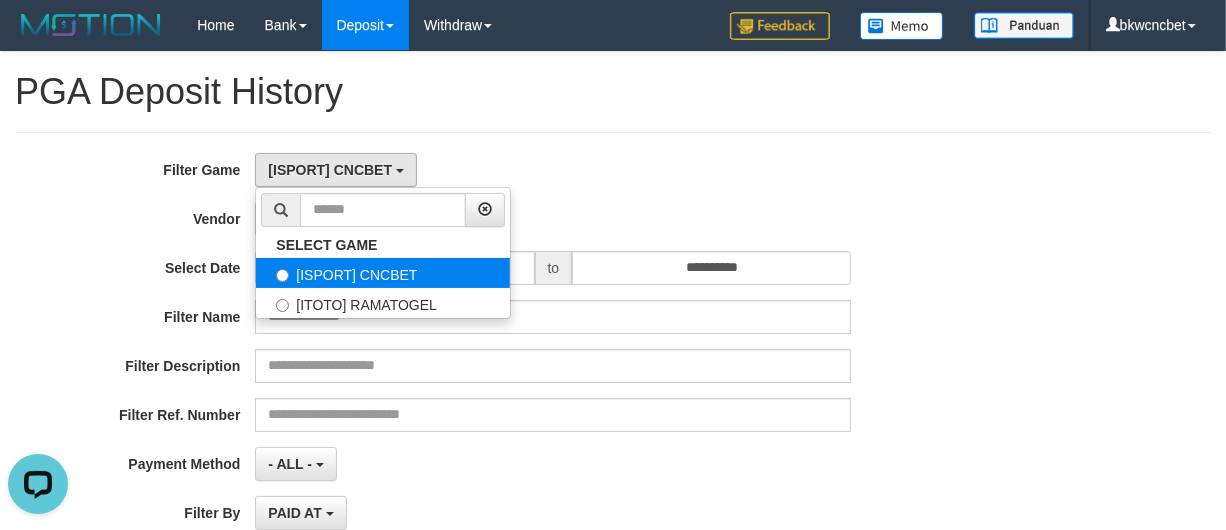 click on "[ISPORT] CNCBET" at bounding box center [383, 273] 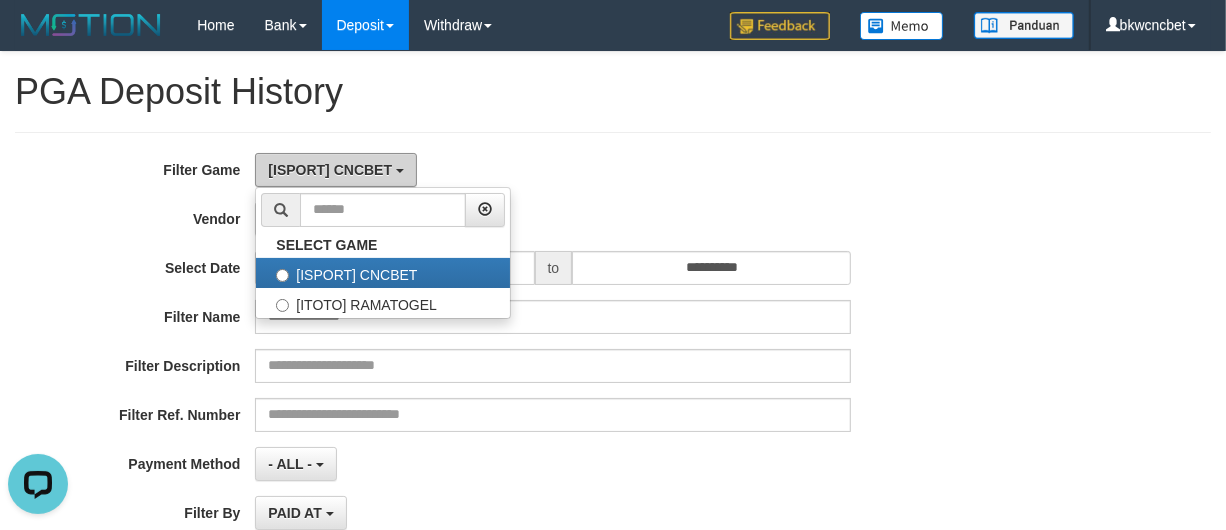 drag, startPoint x: 626, startPoint y: 111, endPoint x: 306, endPoint y: 185, distance: 328.44482 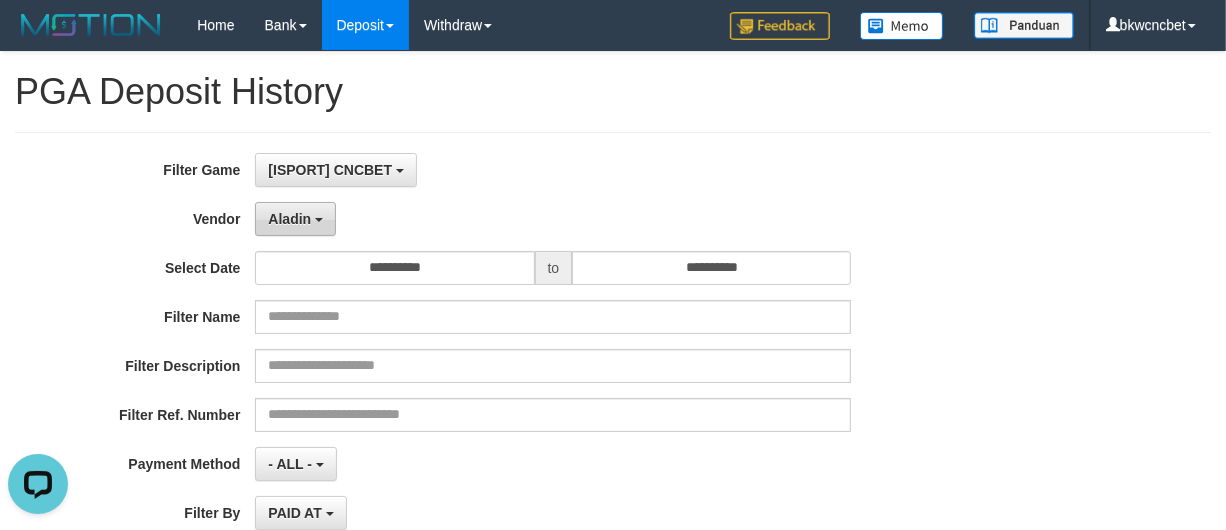 click on "Aladin" at bounding box center (295, 219) 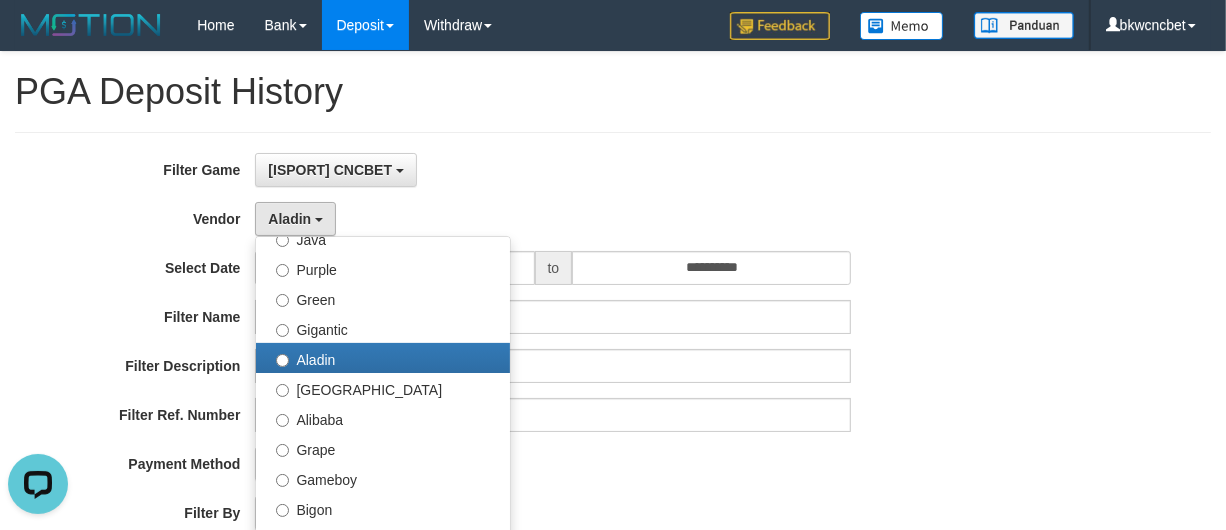 click on "**********" at bounding box center [511, 397] 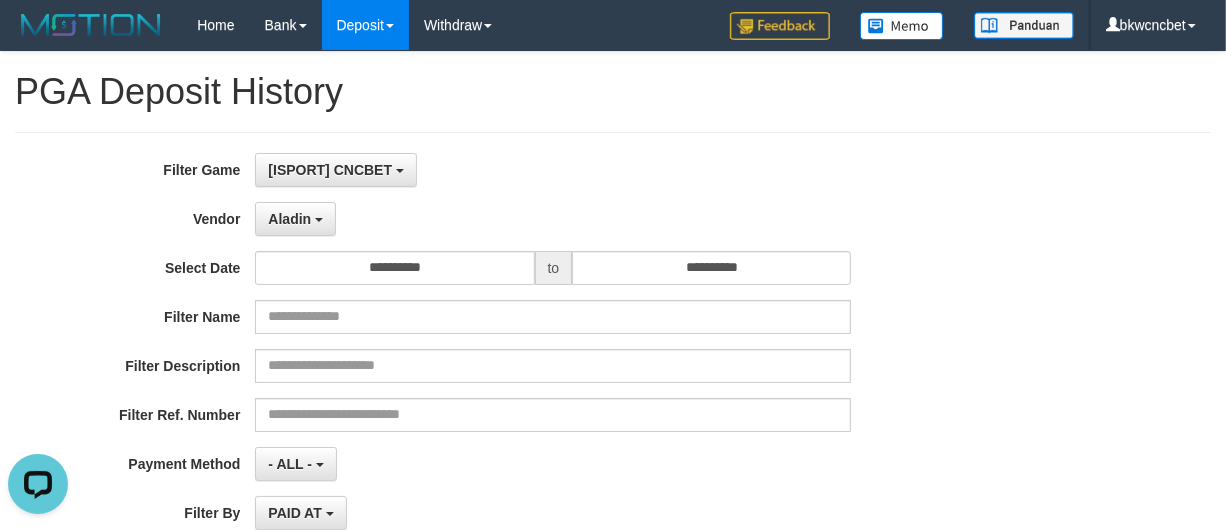 click on "**********" at bounding box center (511, 397) 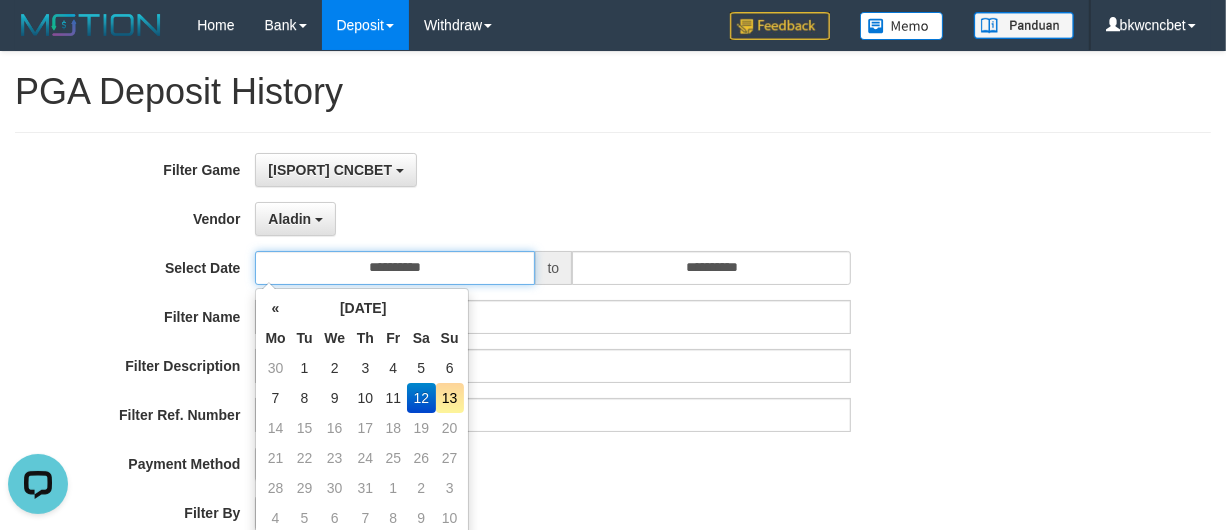 click on "**********" at bounding box center [394, 268] 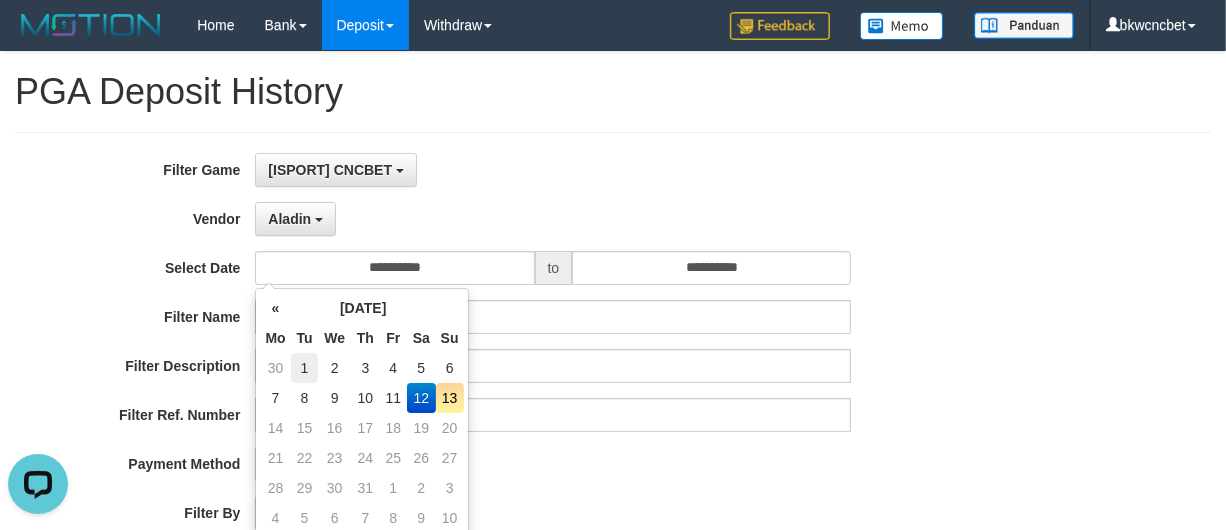click on "1" at bounding box center [305, 368] 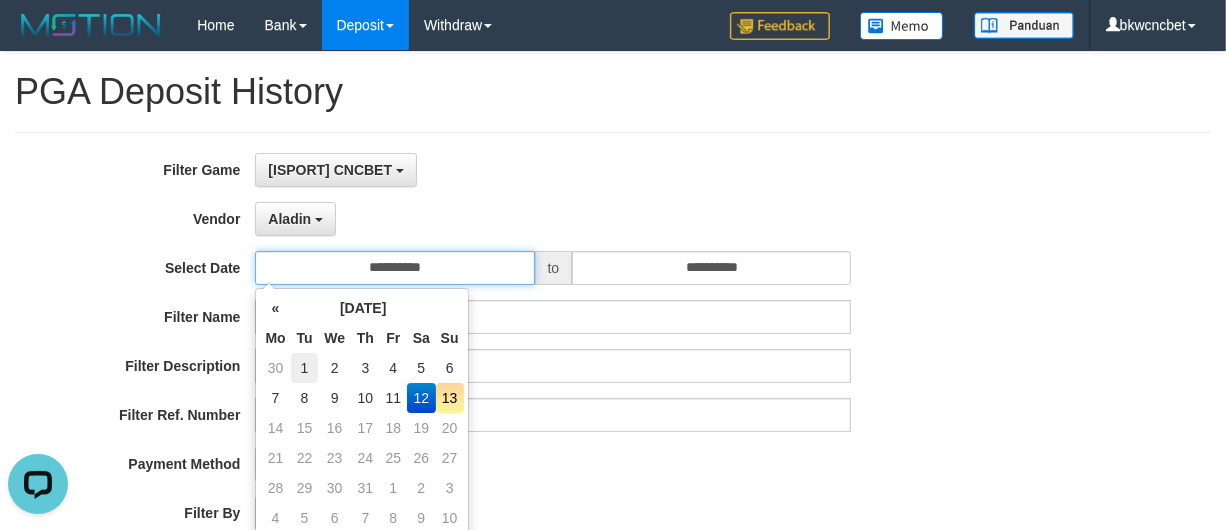 type on "**********" 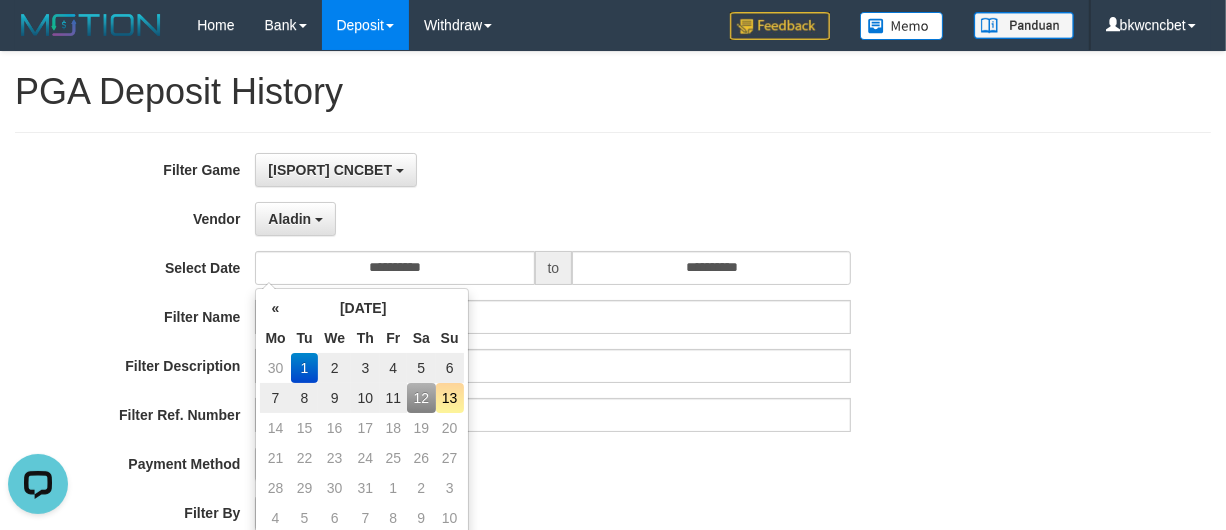 click on "**********" at bounding box center [511, 397] 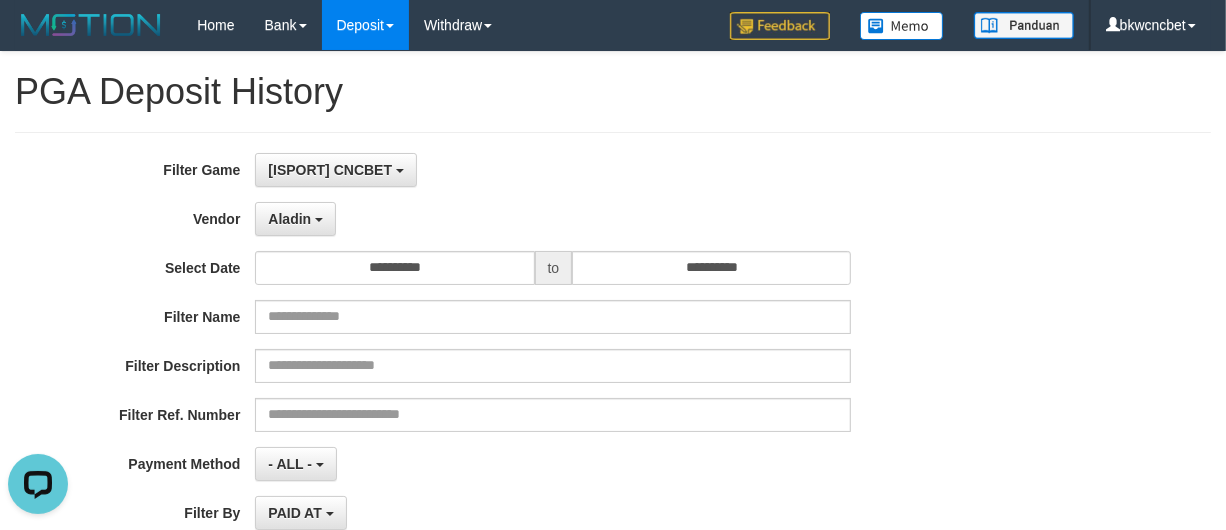 scroll, scrollTop: 416, scrollLeft: 0, axis: vertical 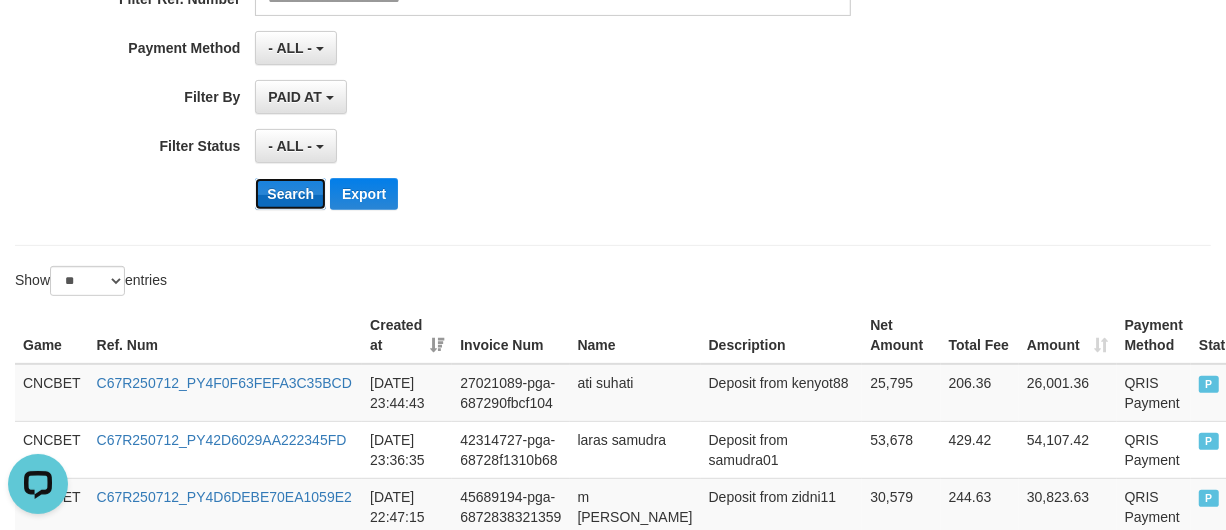 click on "Search" at bounding box center [290, 194] 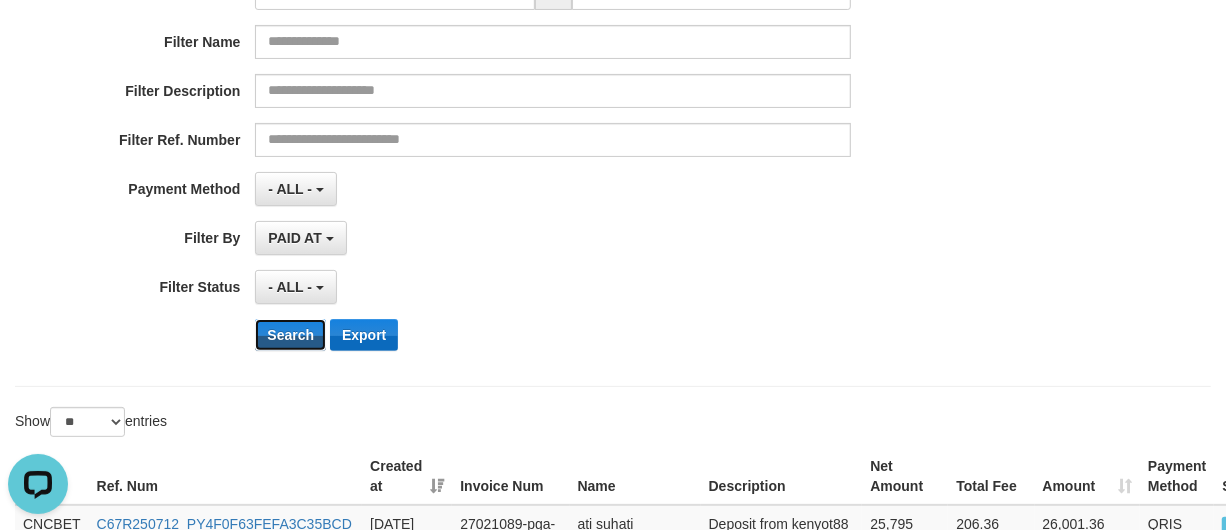 scroll, scrollTop: 0, scrollLeft: 0, axis: both 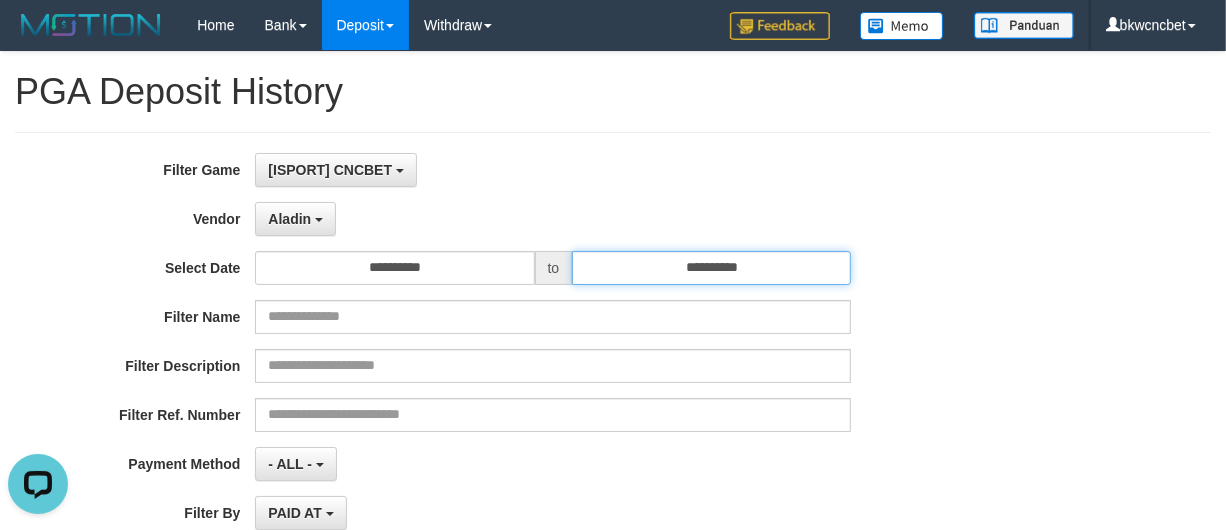 click on "**********" at bounding box center [711, 268] 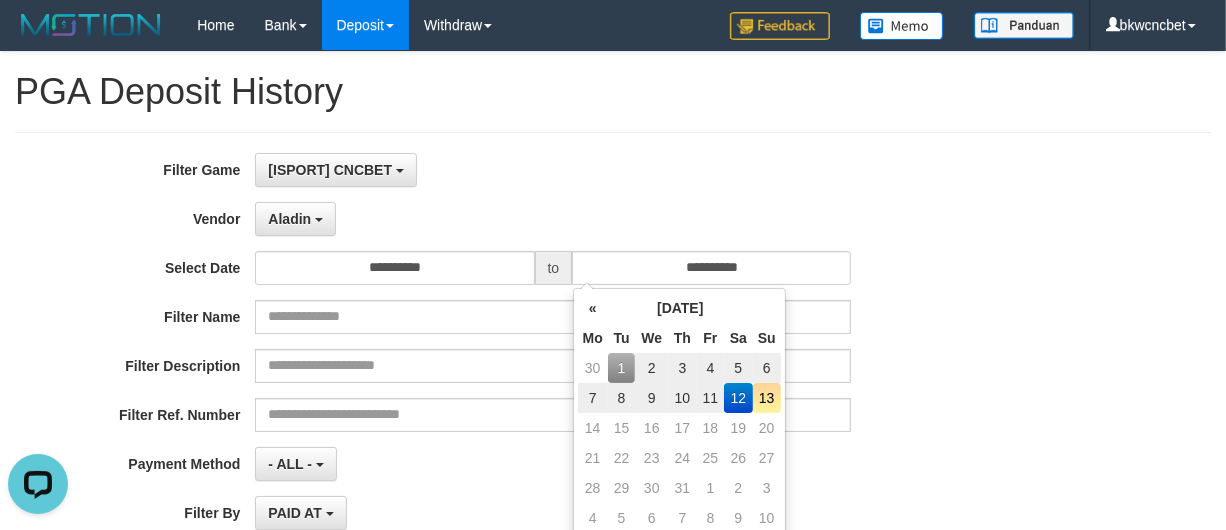 click on "13" at bounding box center (767, 398) 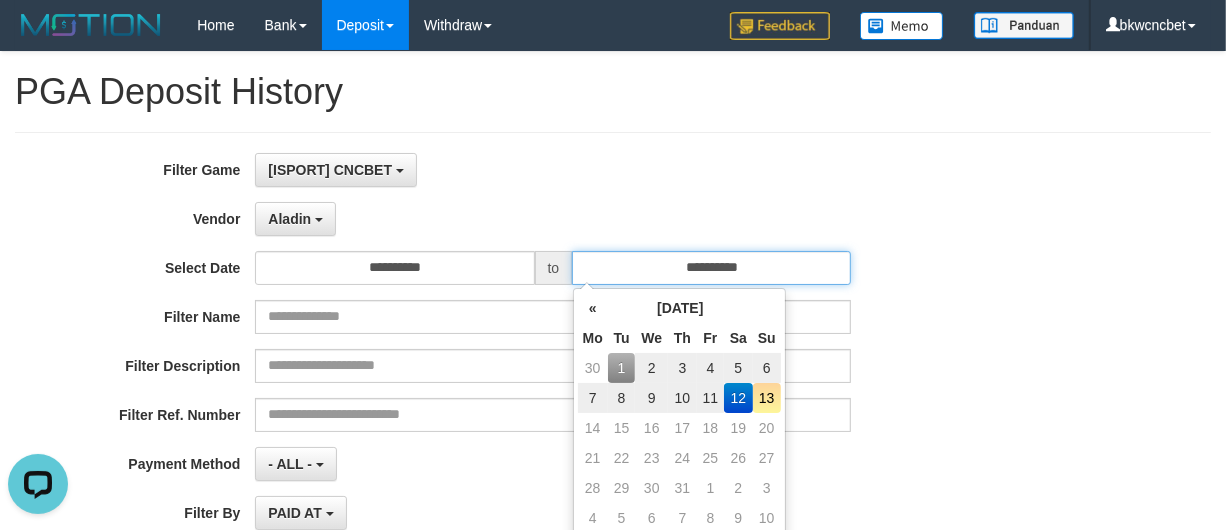type on "**********" 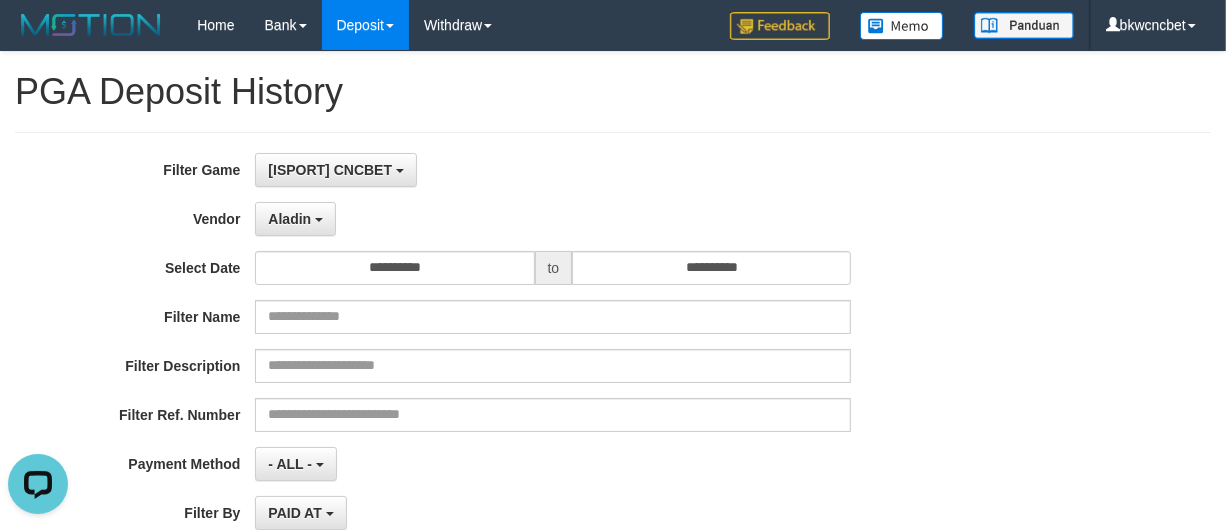 click on "[ISPORT] CNCBET
SELECT GAME
[ISPORT] CNCBET
[ITOTO] RAMATOGEL" at bounding box center (553, 170) 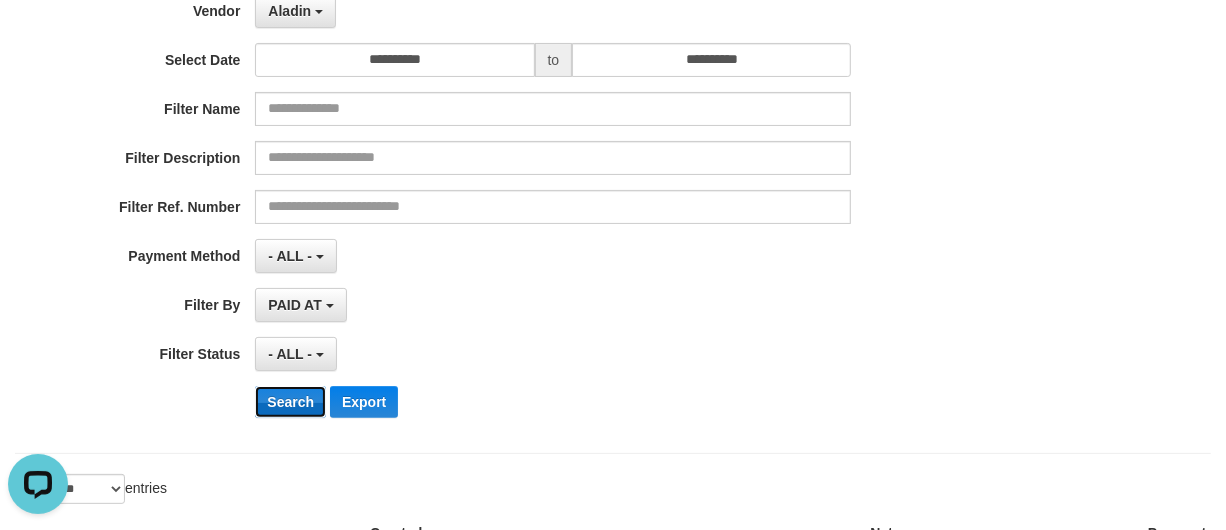 click on "Search" at bounding box center (290, 402) 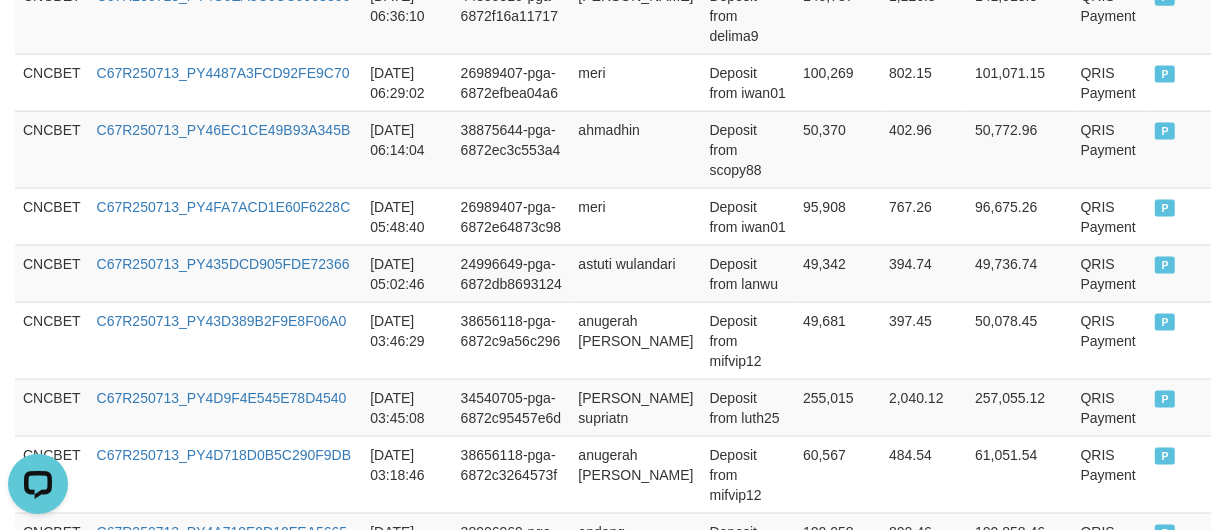 scroll, scrollTop: 1961, scrollLeft: 0, axis: vertical 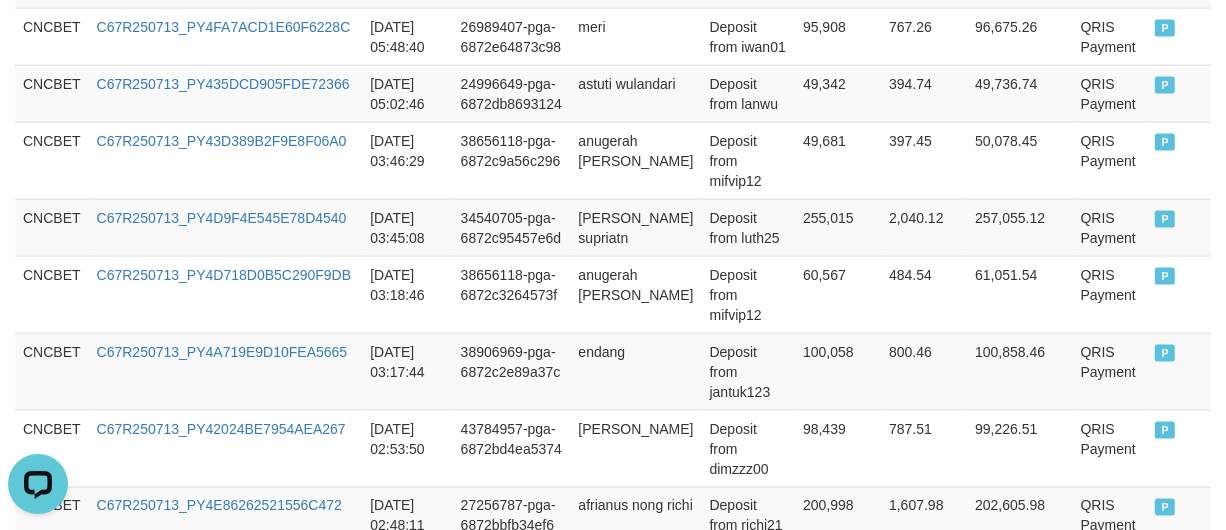 click on "Rp. 37,152,671" at bounding box center [838, 572] 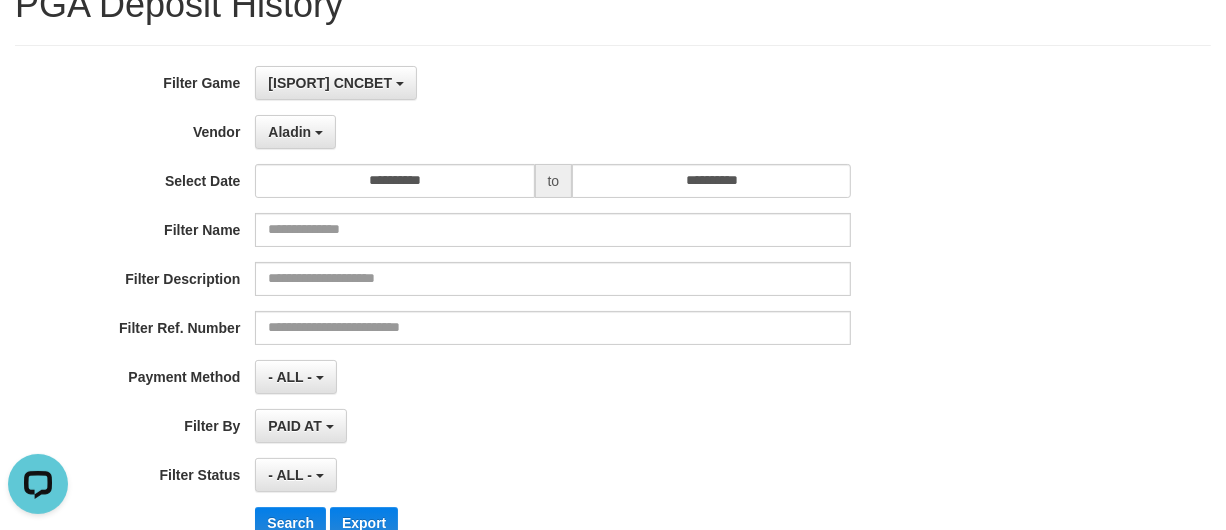 scroll, scrollTop: 86, scrollLeft: 0, axis: vertical 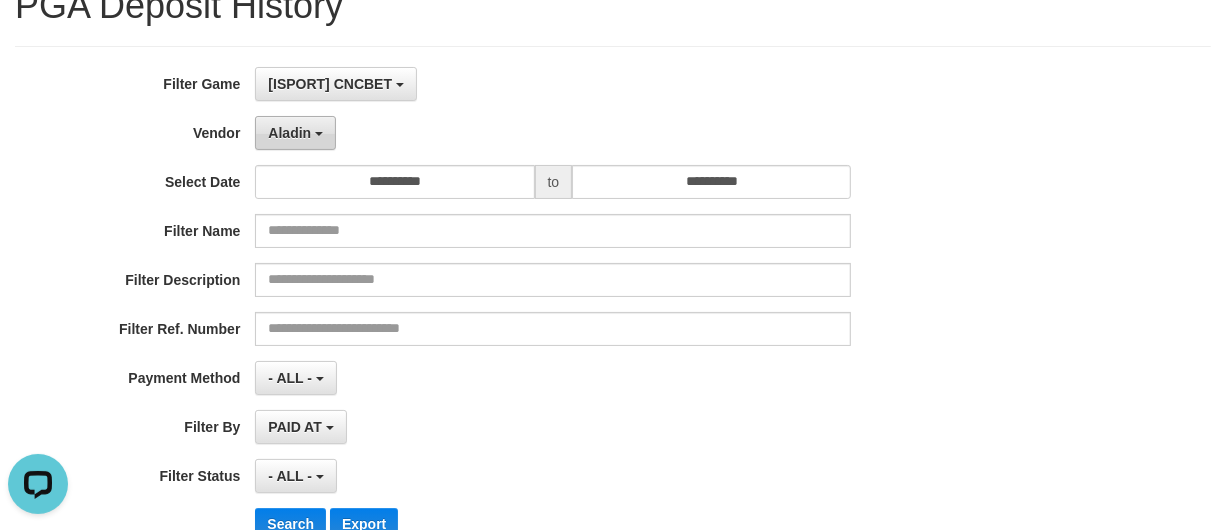 click on "**********" at bounding box center (511, 311) 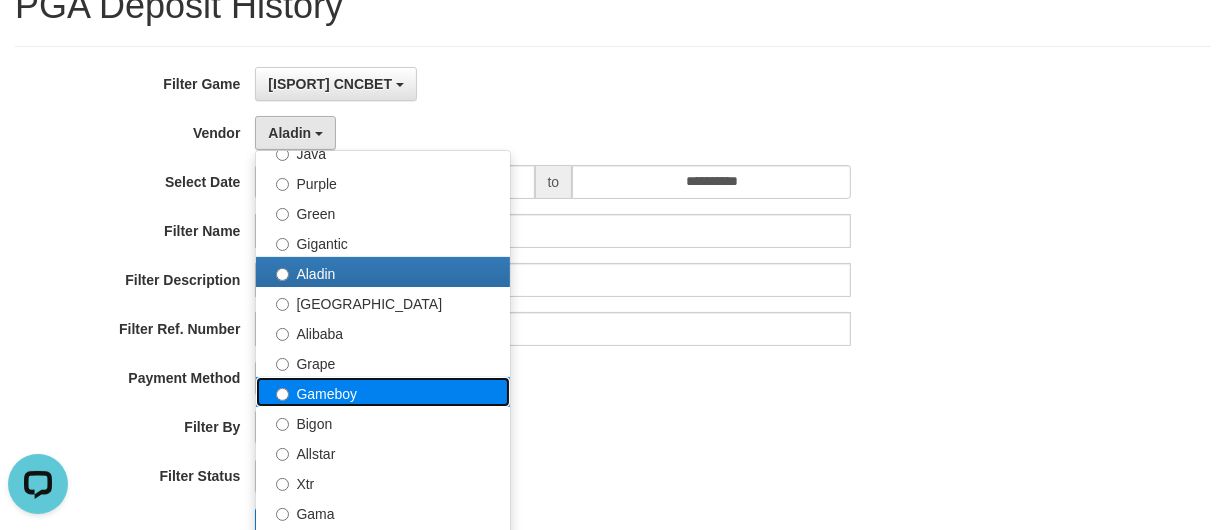 click on "Gameboy" at bounding box center [383, 392] 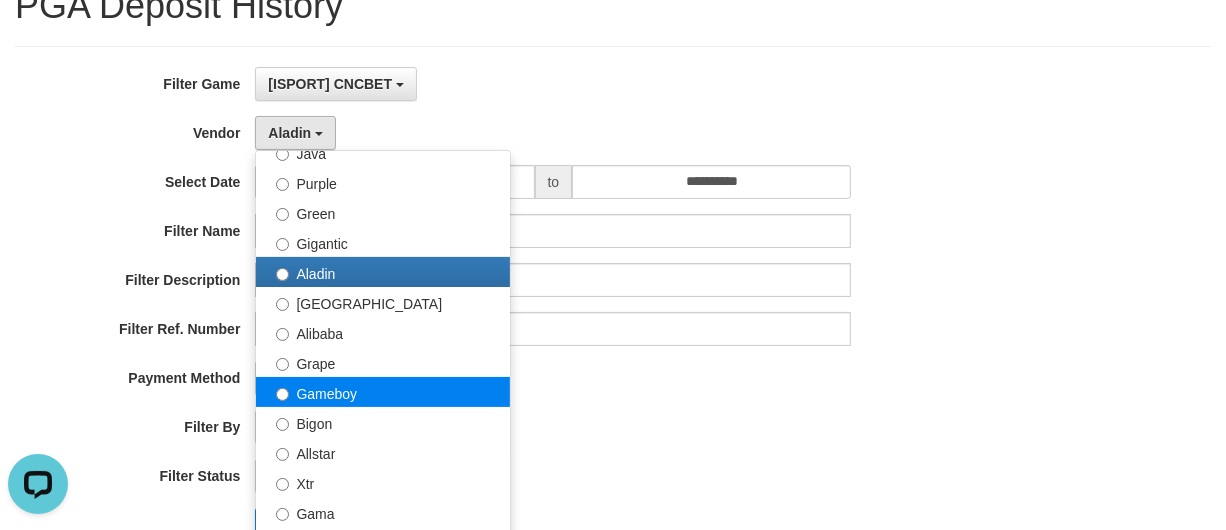 select on "**********" 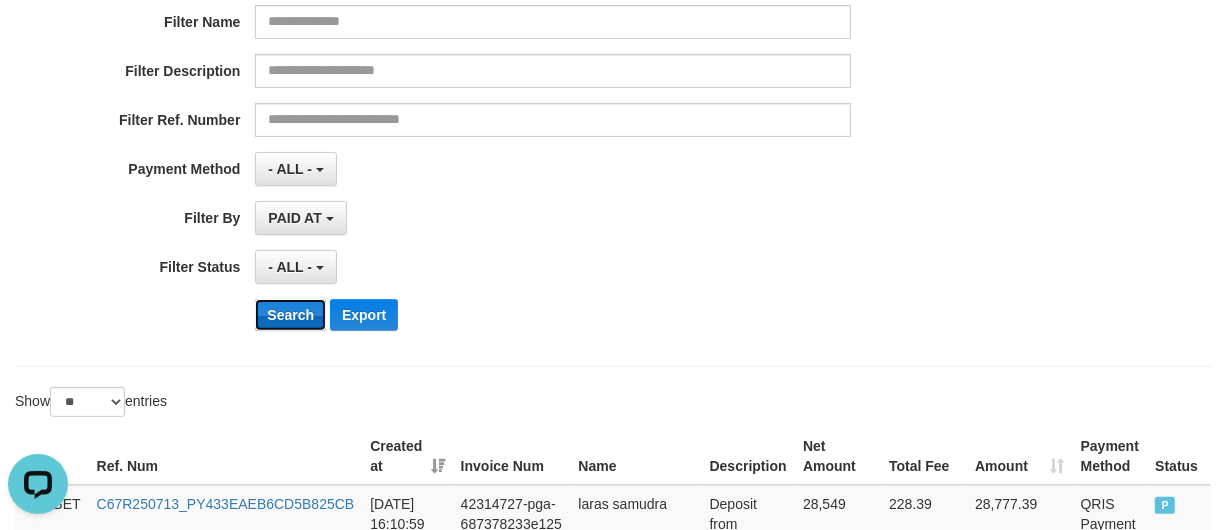 click on "Search" at bounding box center (290, 315) 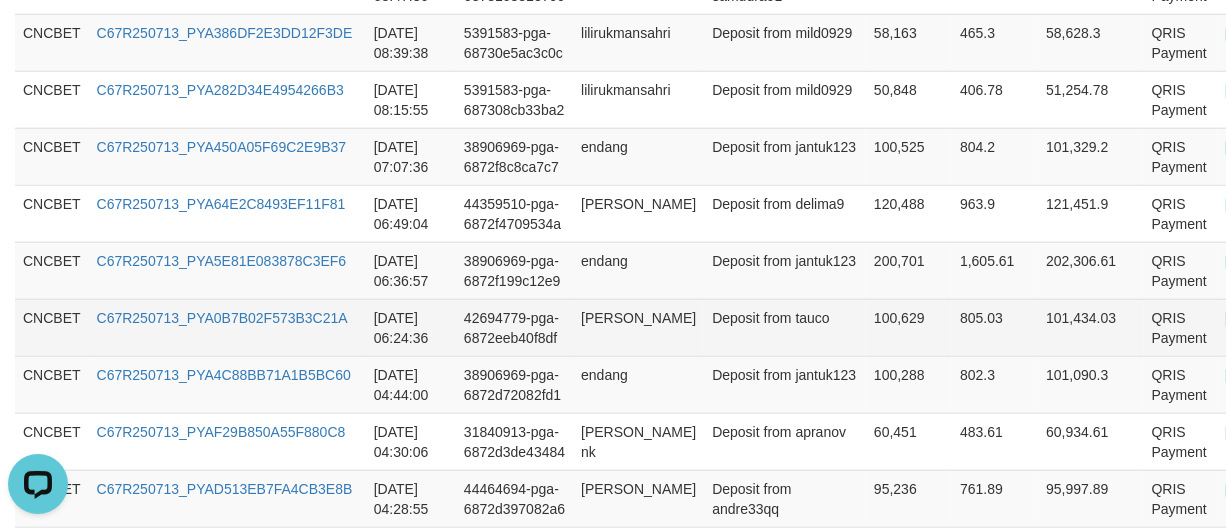 scroll, scrollTop: 1921, scrollLeft: 0, axis: vertical 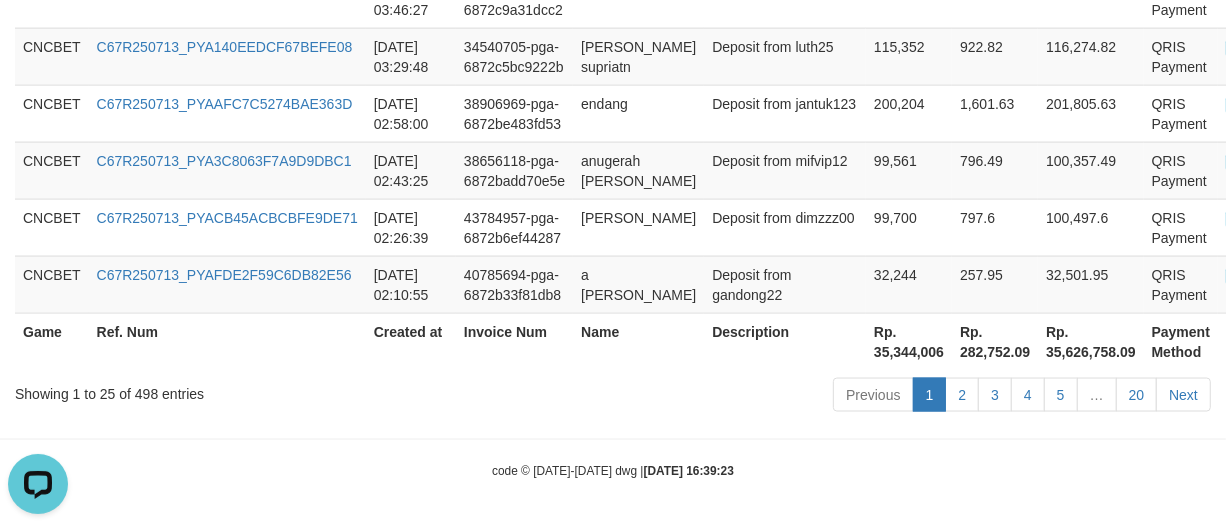 click on "Rp. 35,344,006" at bounding box center [909, 341] 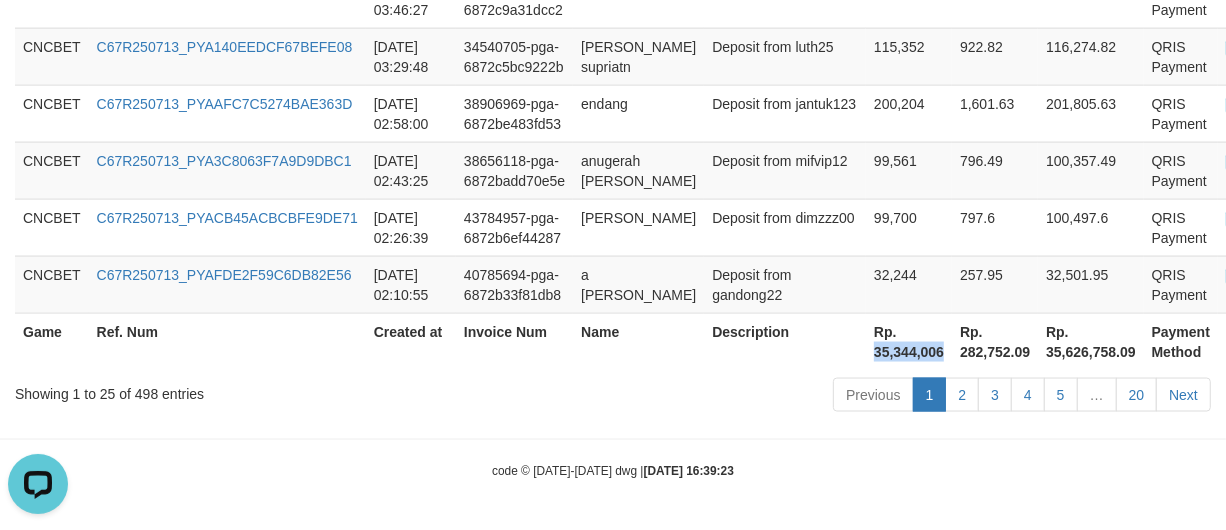 click on "Rp. 35,344,006" at bounding box center (909, 341) 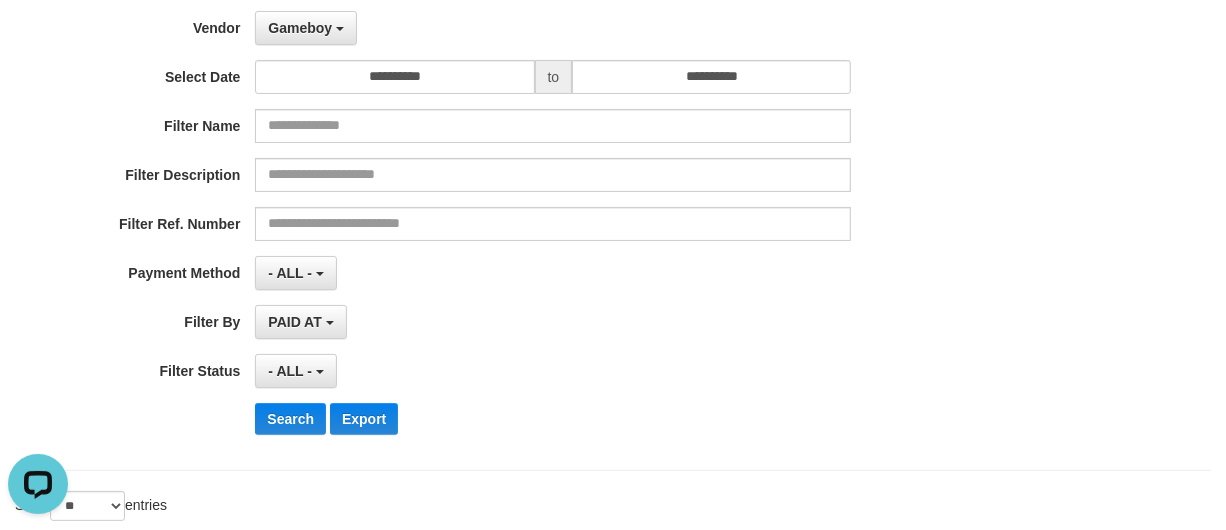 scroll, scrollTop: 0, scrollLeft: 0, axis: both 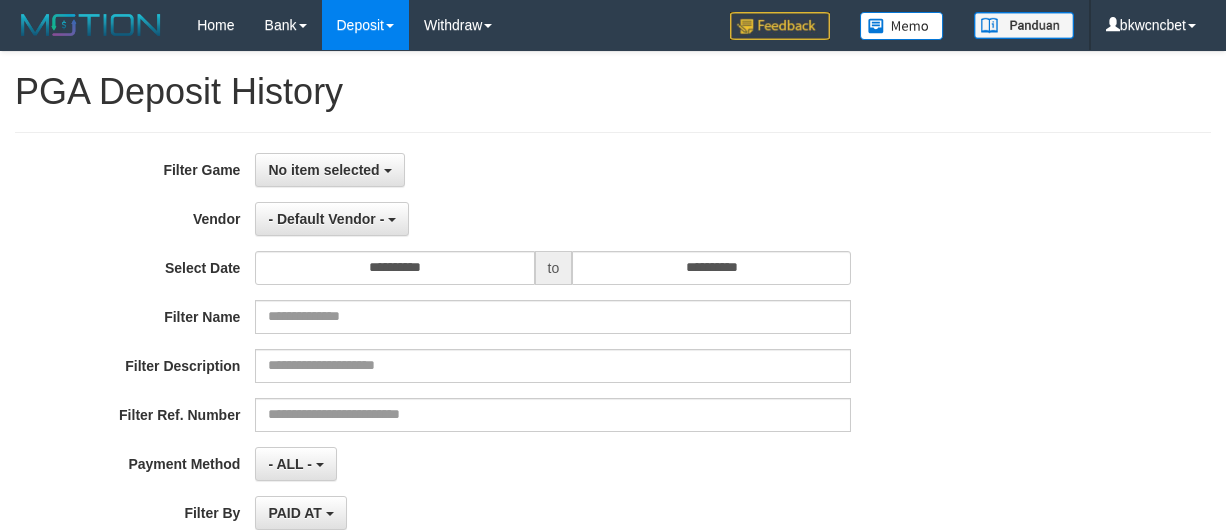 select 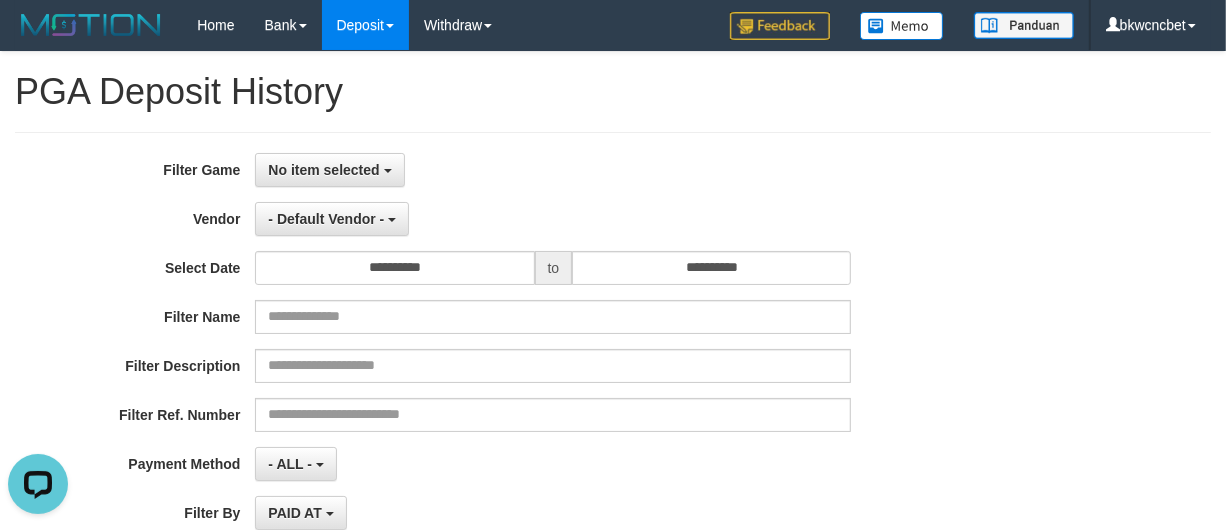 scroll, scrollTop: 0, scrollLeft: 0, axis: both 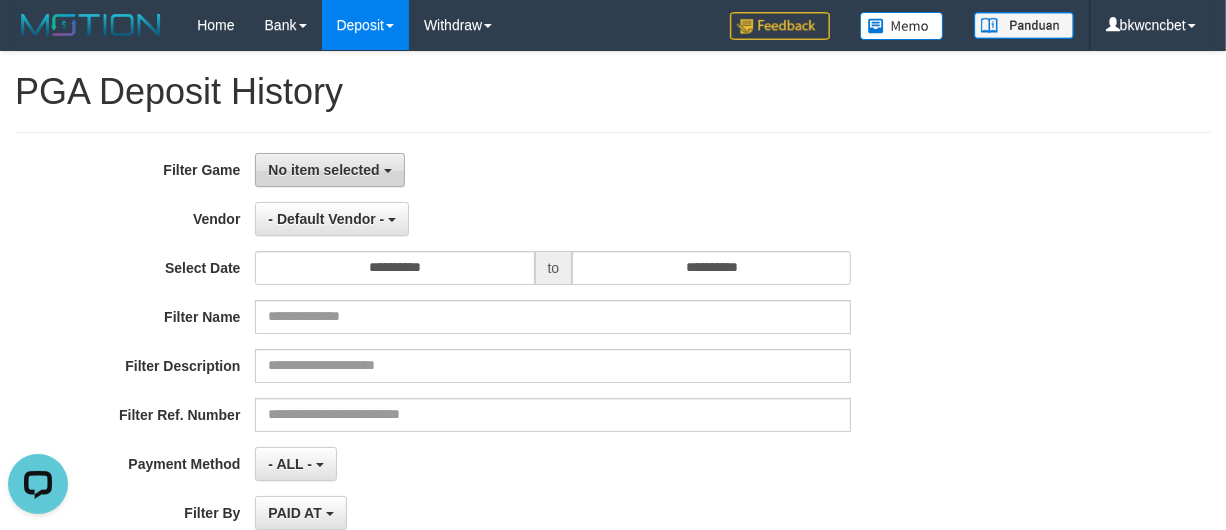 click on "No item selected" at bounding box center (323, 170) 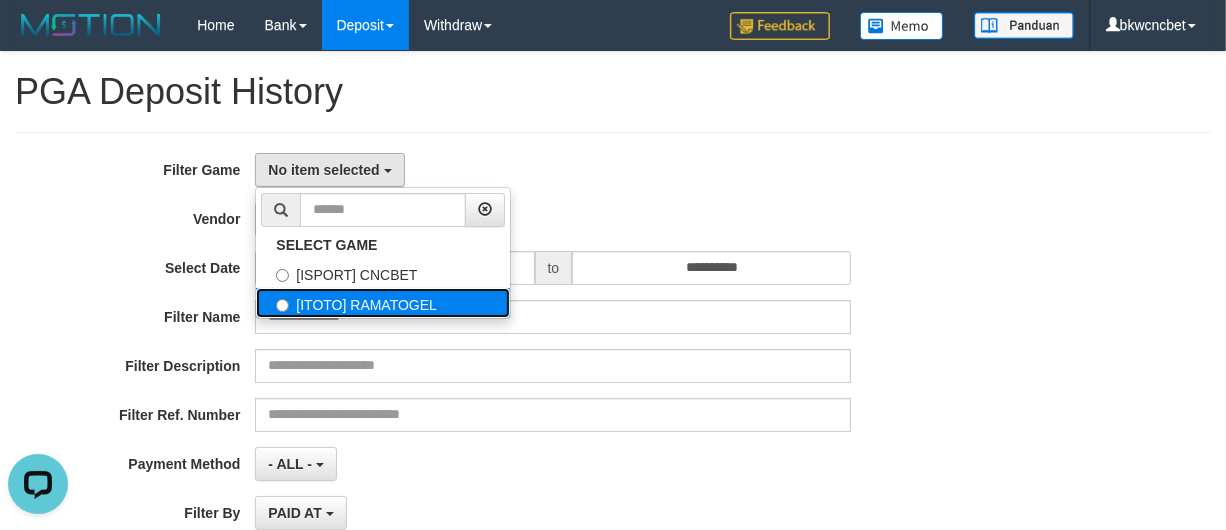 click on "[ITOTO] RAMATOGEL" at bounding box center [383, 303] 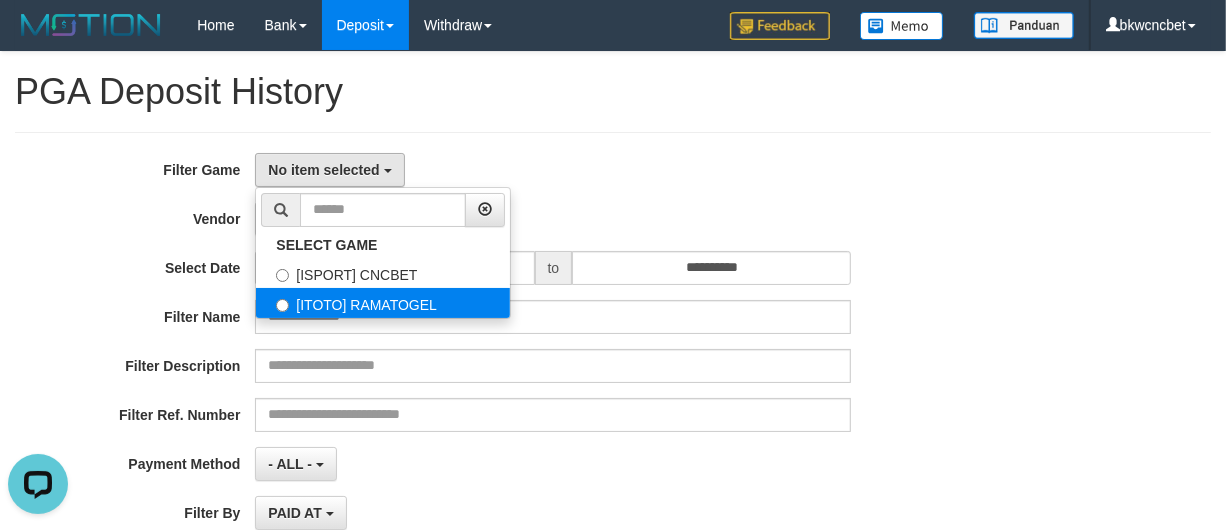 select on "****" 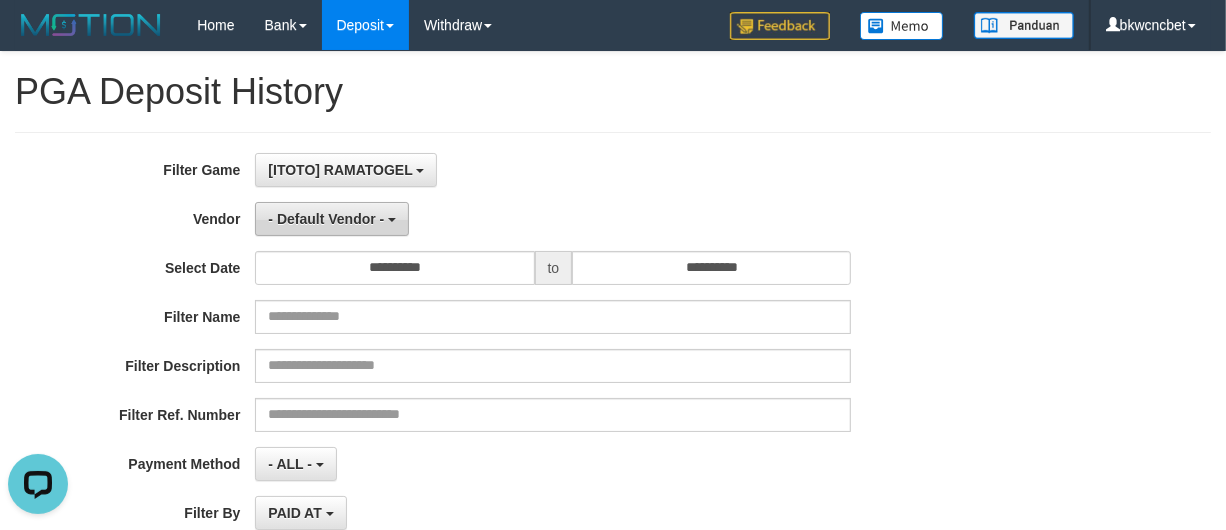 click on "- Default Vendor -" at bounding box center (326, 219) 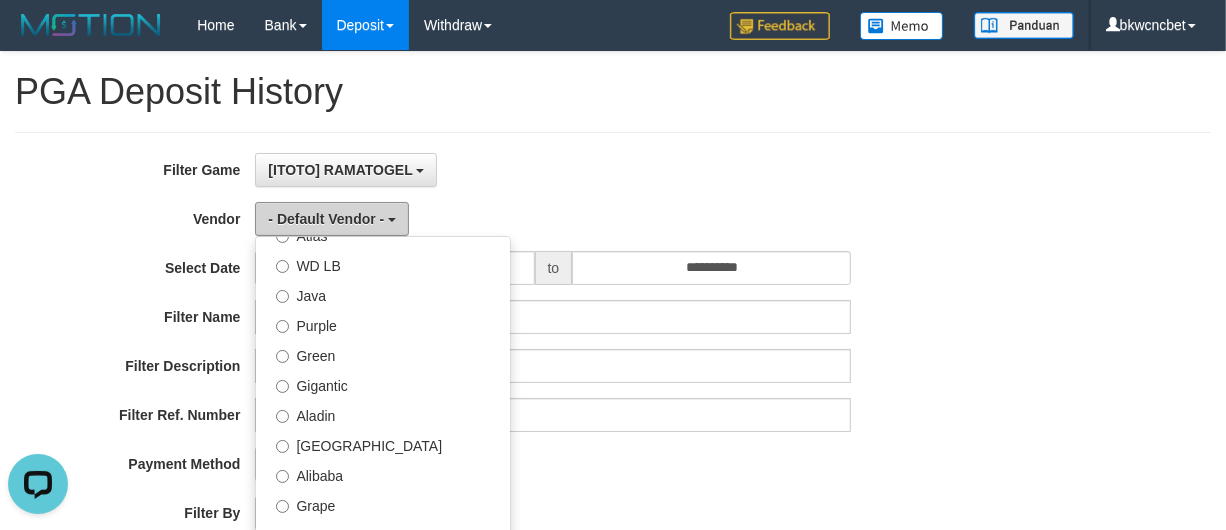 scroll, scrollTop: 208, scrollLeft: 0, axis: vertical 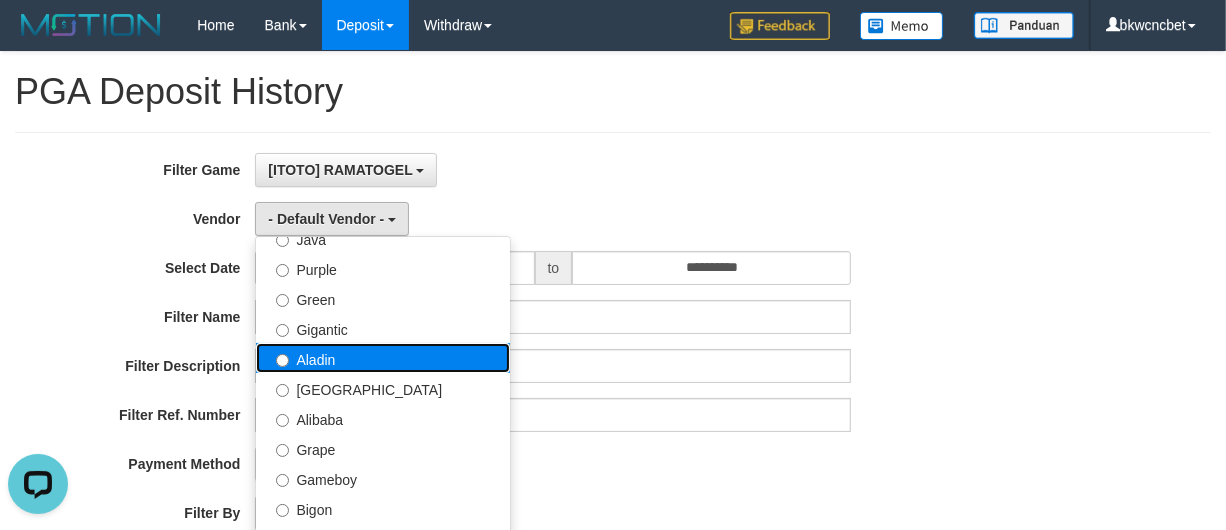 click on "Aladin" at bounding box center (383, 358) 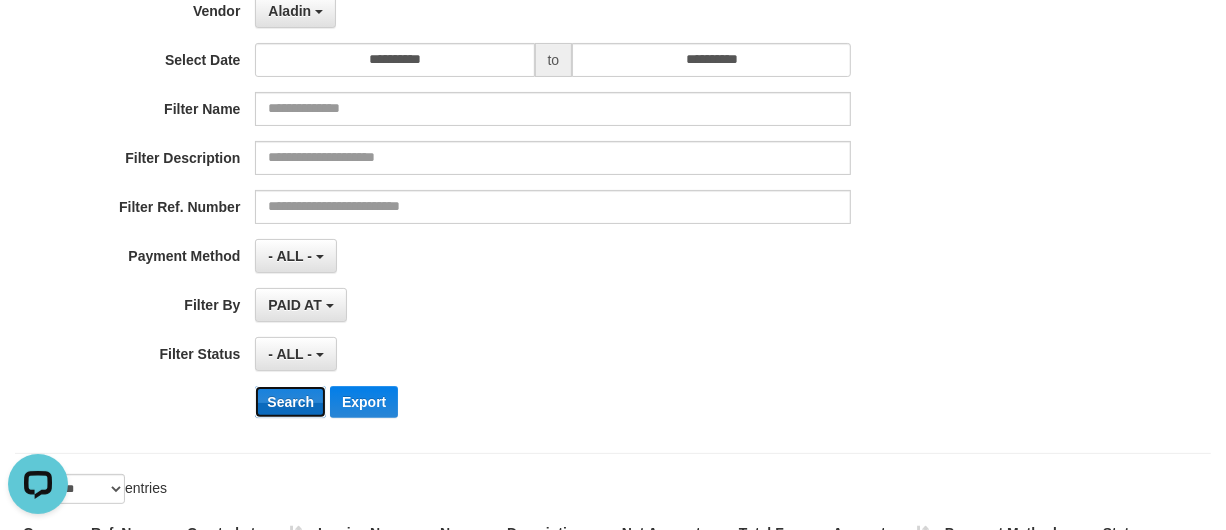 click on "Search" at bounding box center [290, 402] 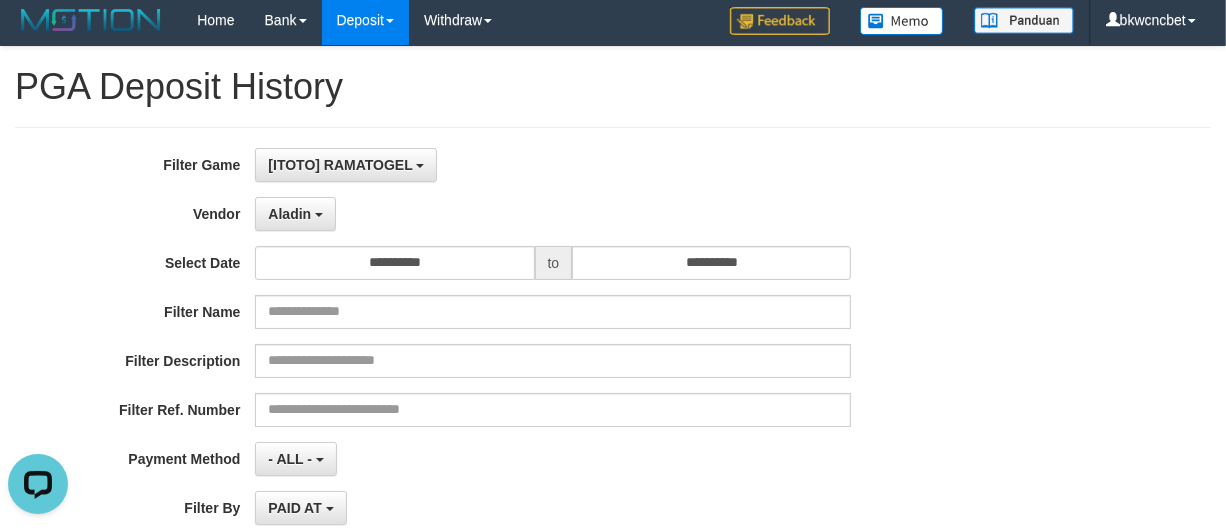 scroll, scrollTop: 0, scrollLeft: 0, axis: both 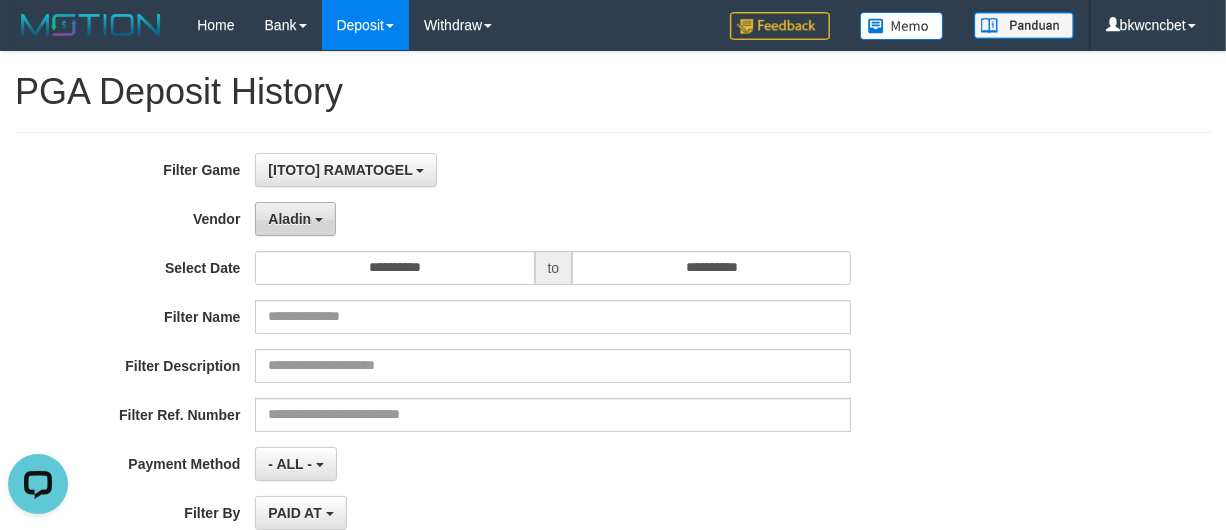 click on "Aladin" at bounding box center [295, 219] 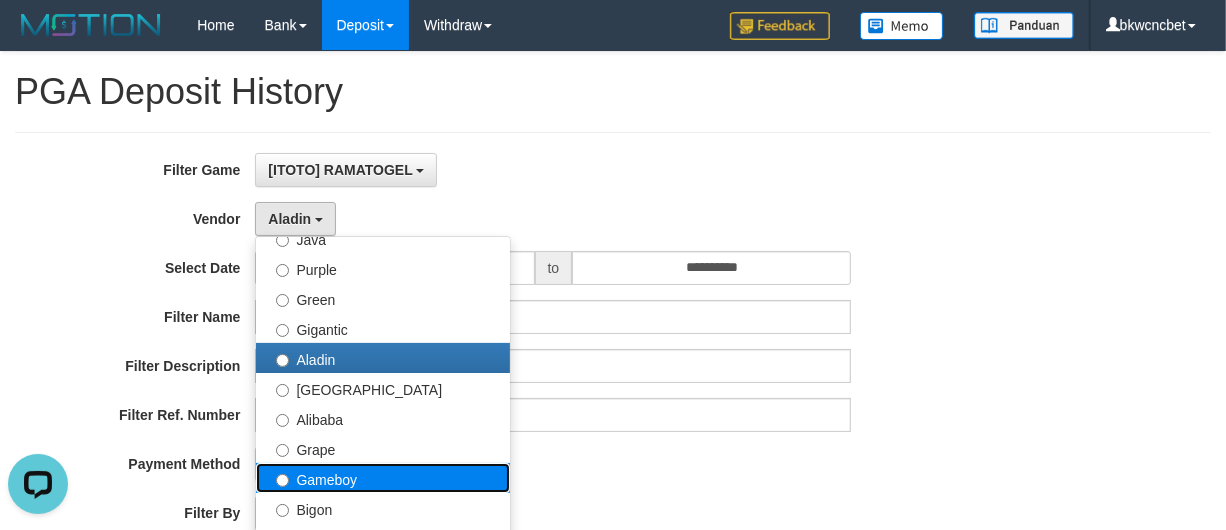 click on "Gameboy" at bounding box center (383, 478) 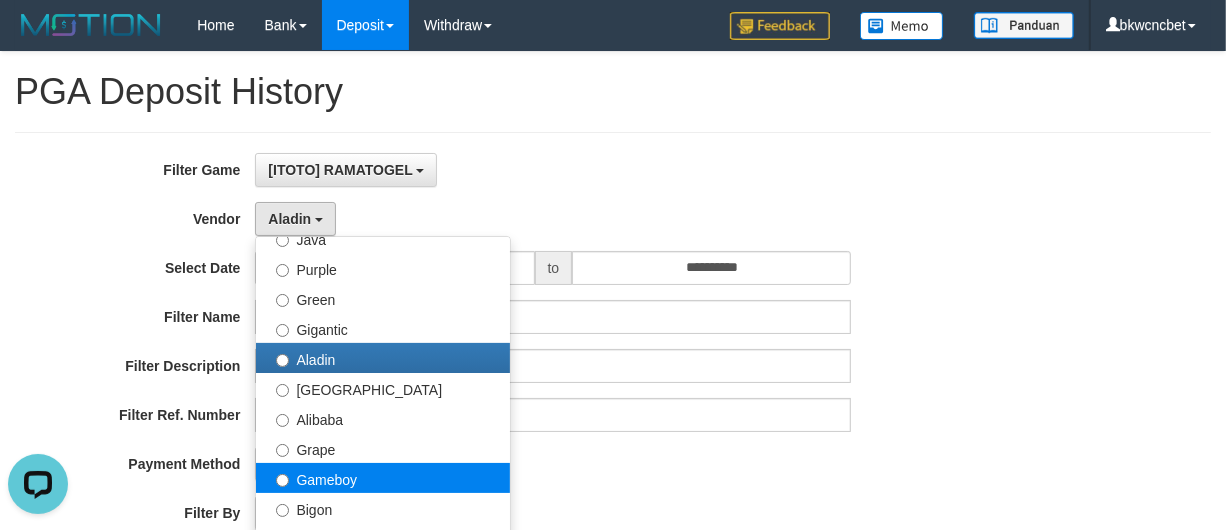 select on "**********" 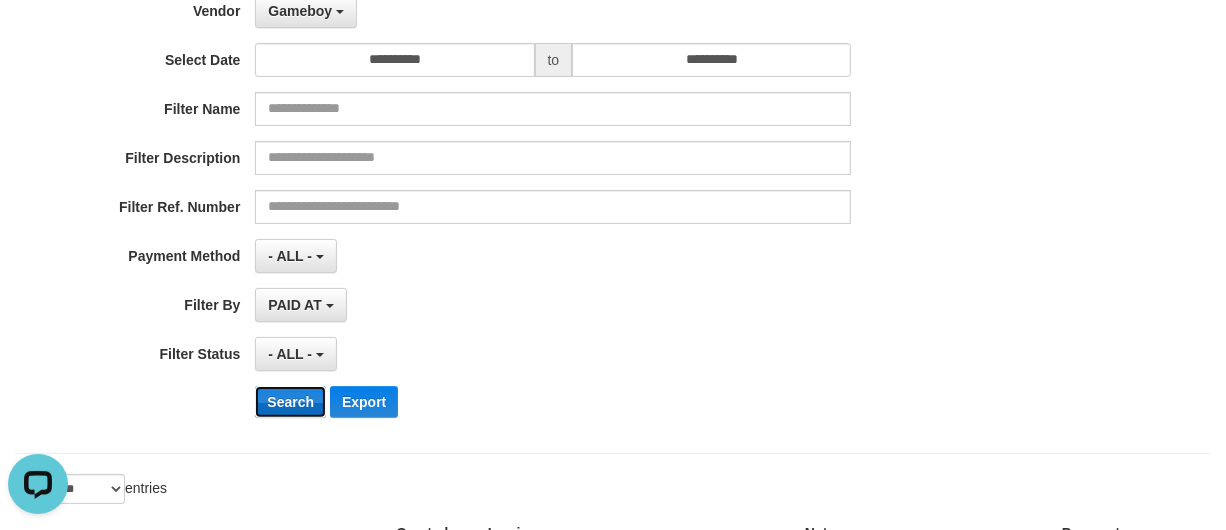 click on "Search" at bounding box center [290, 402] 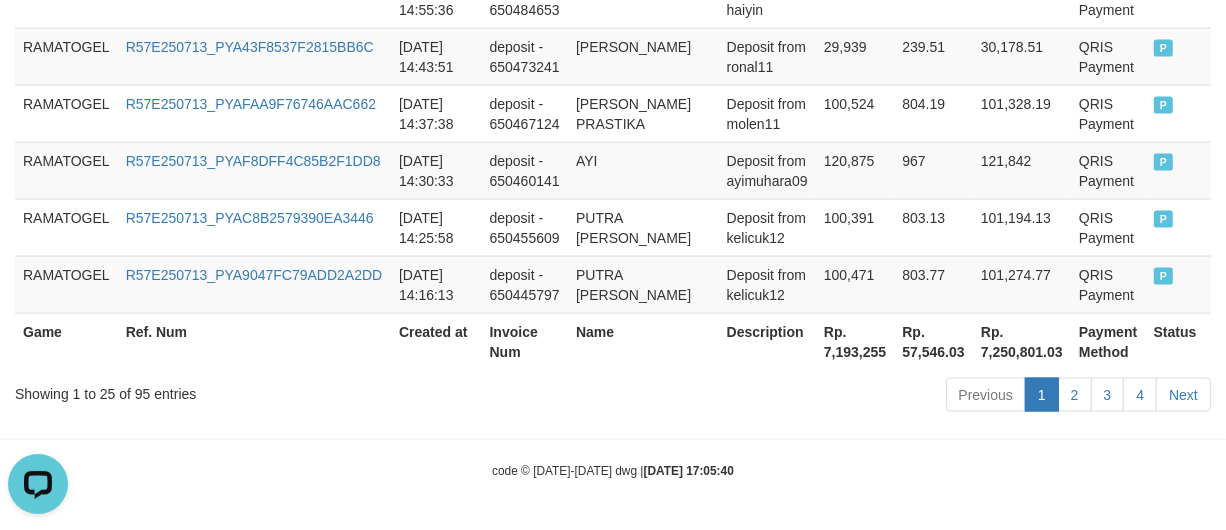 scroll, scrollTop: 1901, scrollLeft: 0, axis: vertical 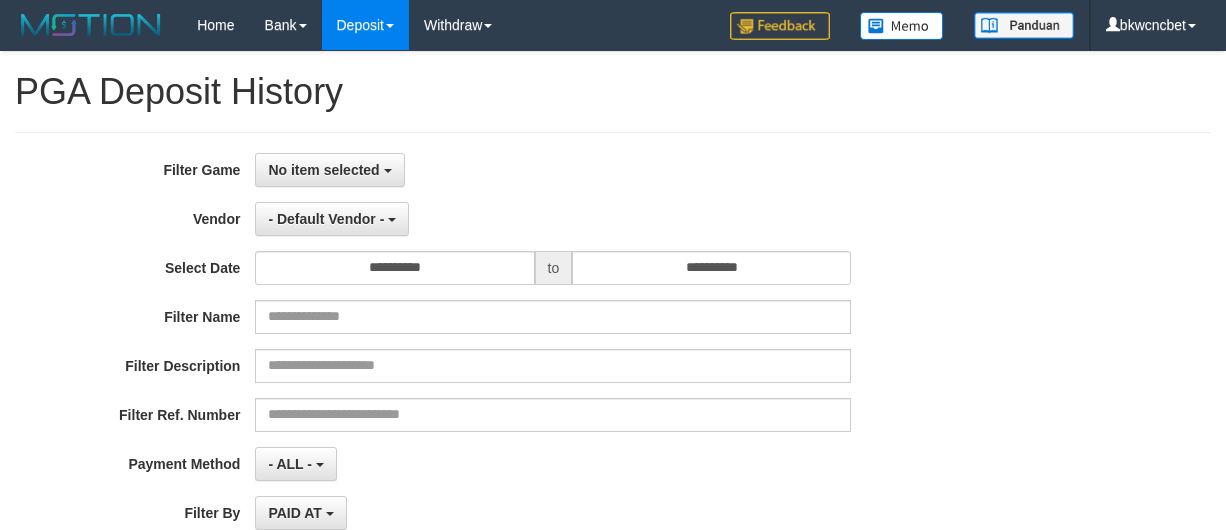 select 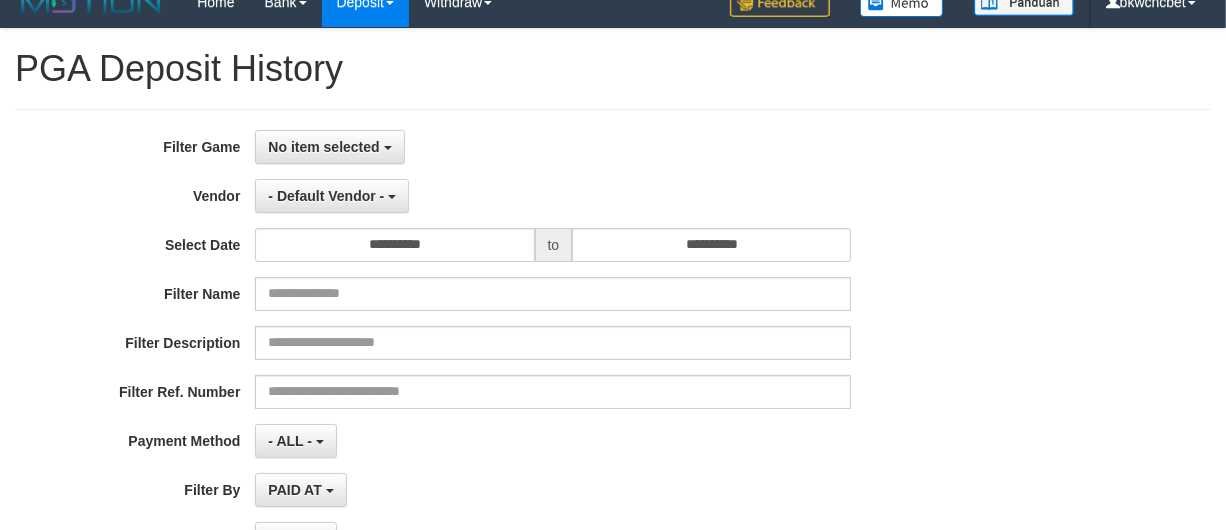 scroll, scrollTop: 0, scrollLeft: 0, axis: both 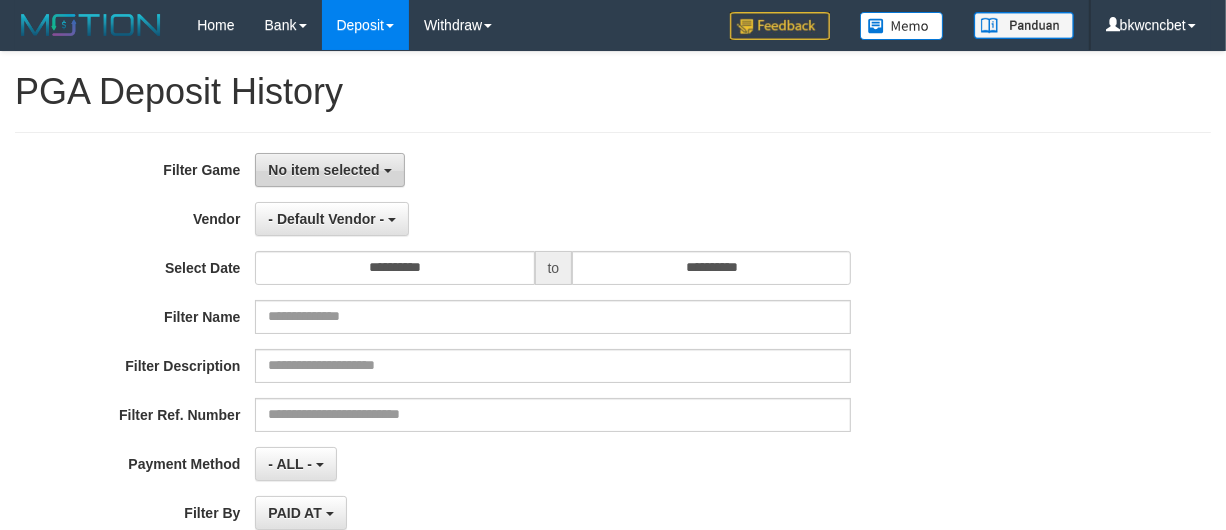 click on "No item selected" at bounding box center (323, 170) 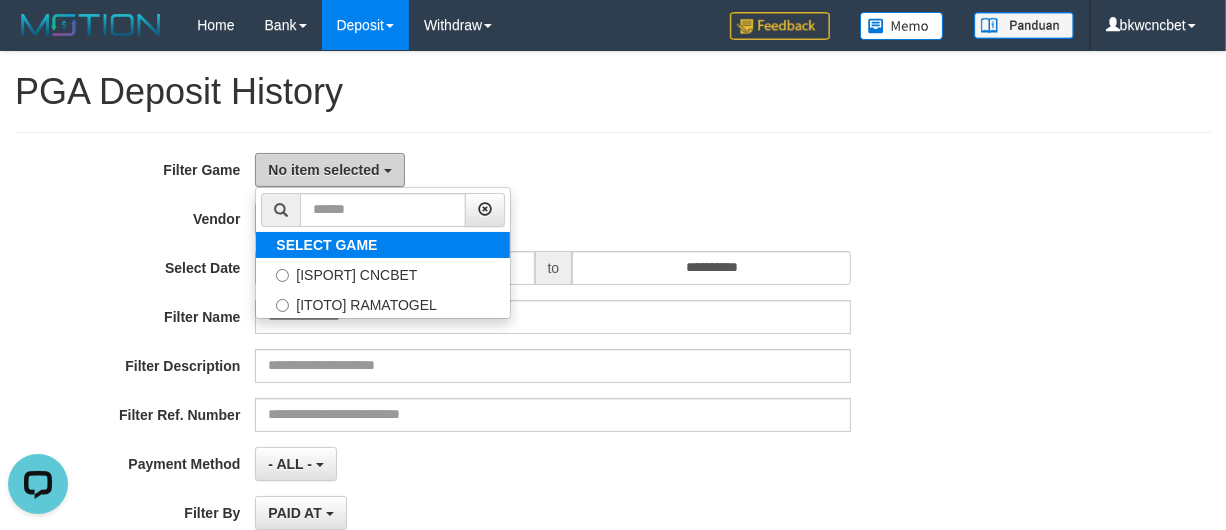 scroll, scrollTop: 0, scrollLeft: 0, axis: both 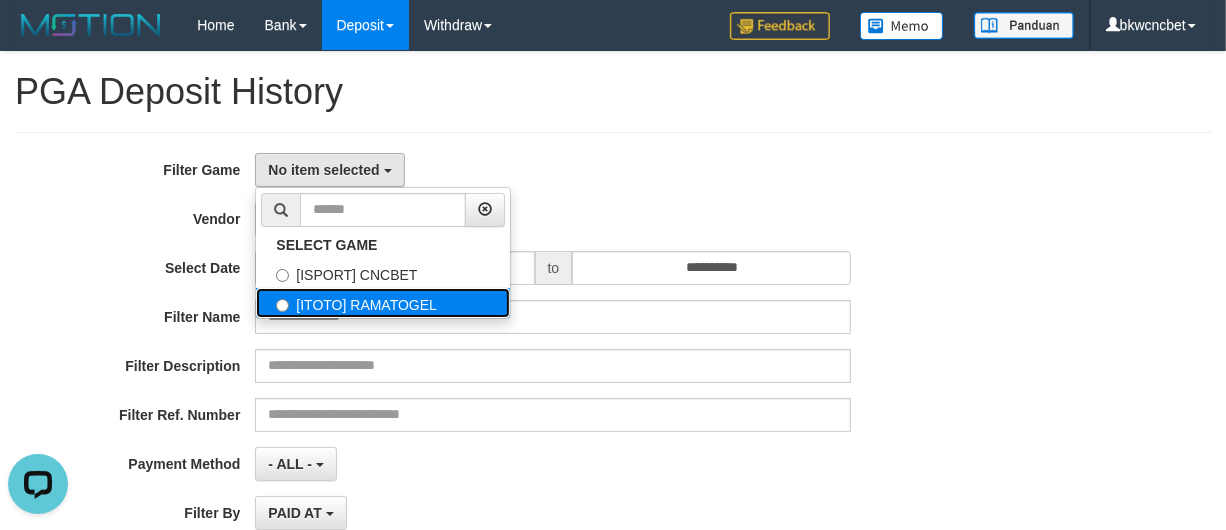 click on "[ITOTO] RAMATOGEL" at bounding box center (383, 303) 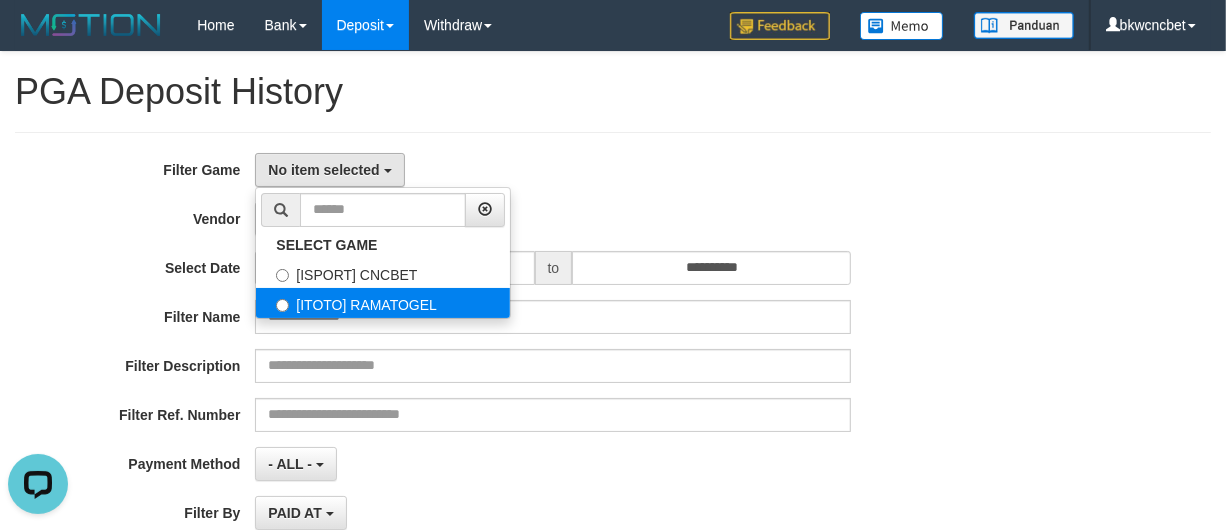 select on "****" 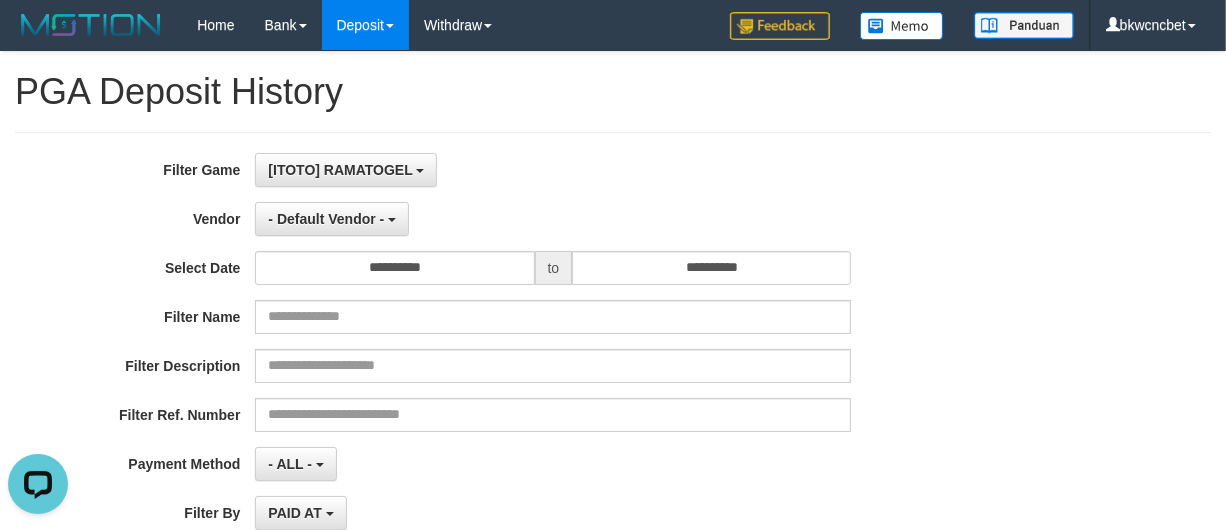 scroll, scrollTop: 35, scrollLeft: 0, axis: vertical 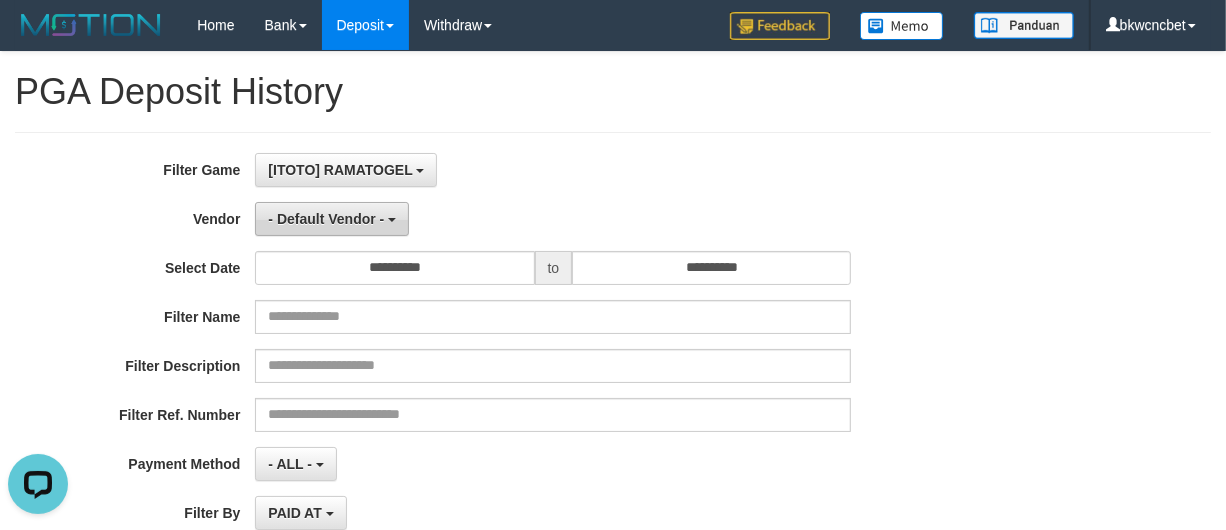 click on "- Default Vendor -" at bounding box center (326, 219) 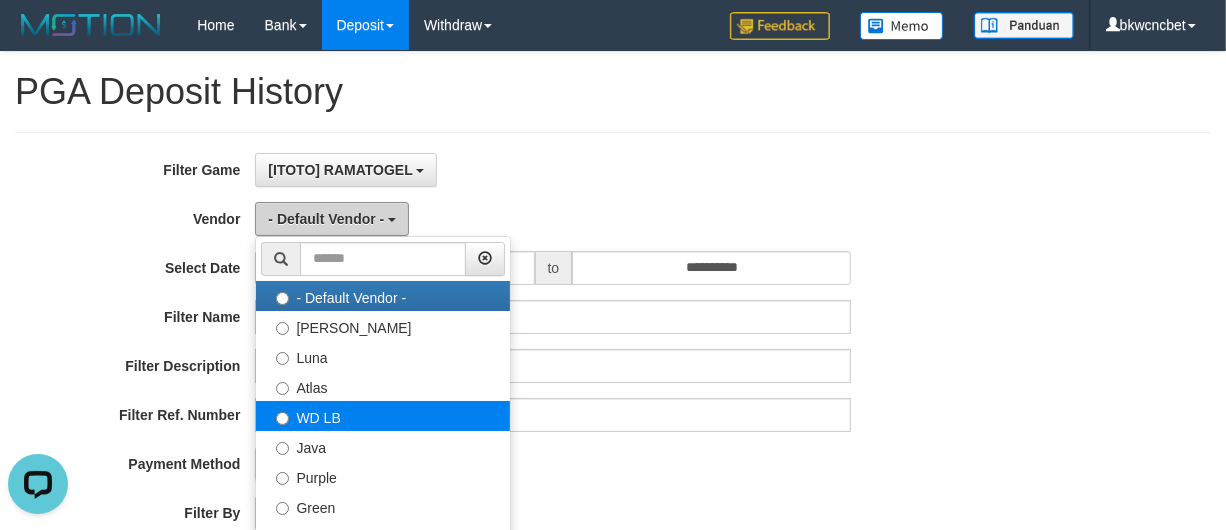 scroll, scrollTop: 208, scrollLeft: 0, axis: vertical 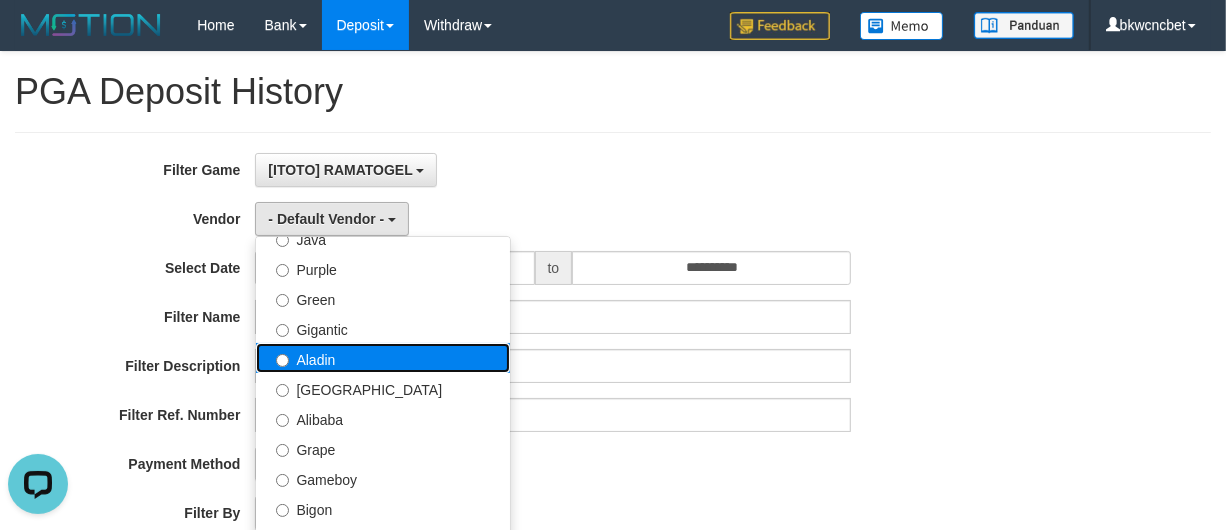 click on "Aladin" at bounding box center (383, 358) 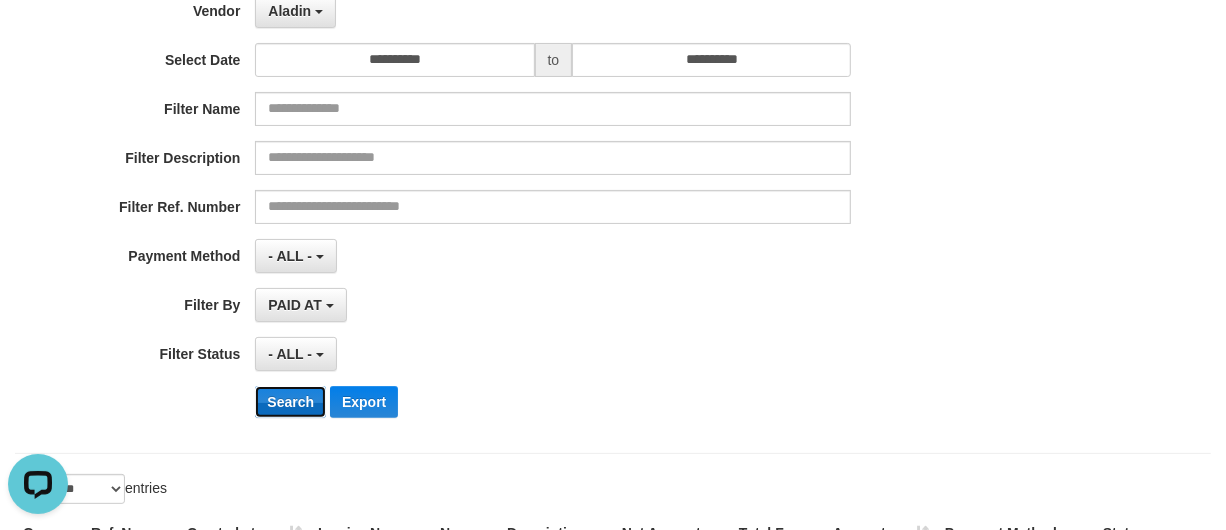 click on "Search" at bounding box center [290, 402] 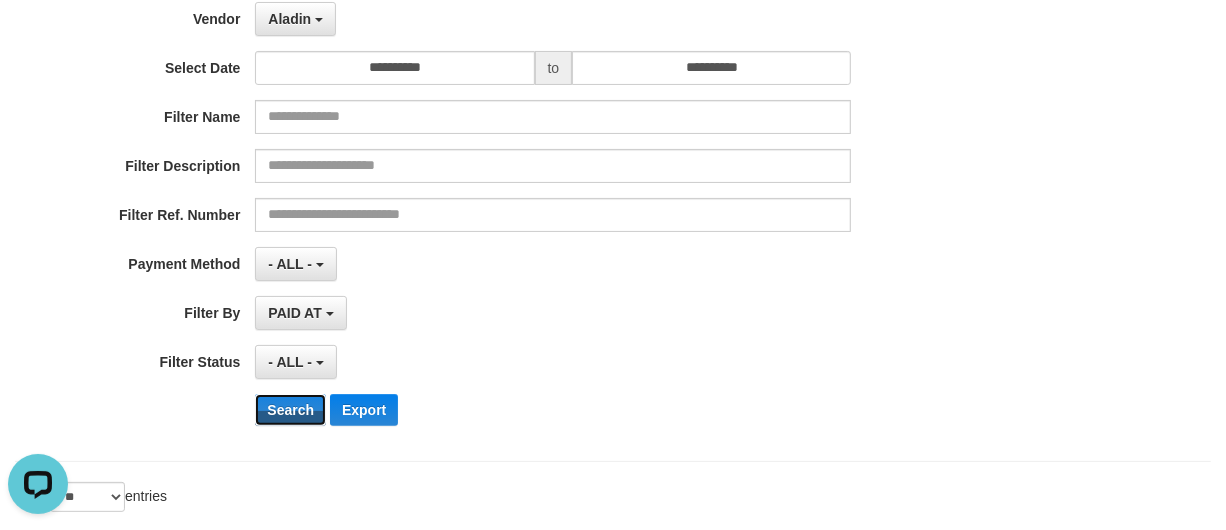 scroll, scrollTop: 0, scrollLeft: 0, axis: both 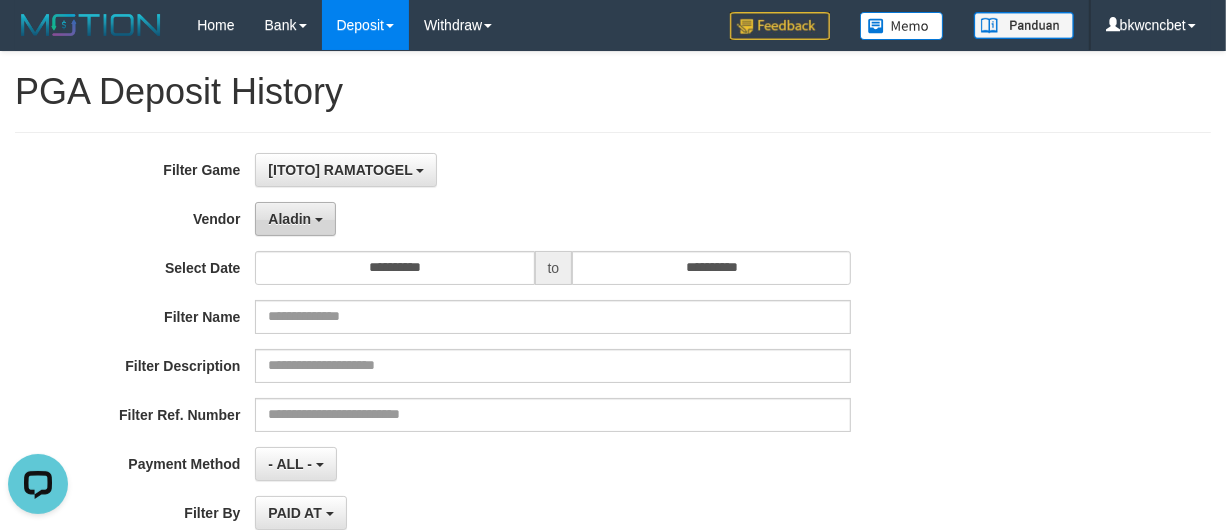 drag, startPoint x: 315, startPoint y: 207, endPoint x: 321, endPoint y: 391, distance: 184.0978 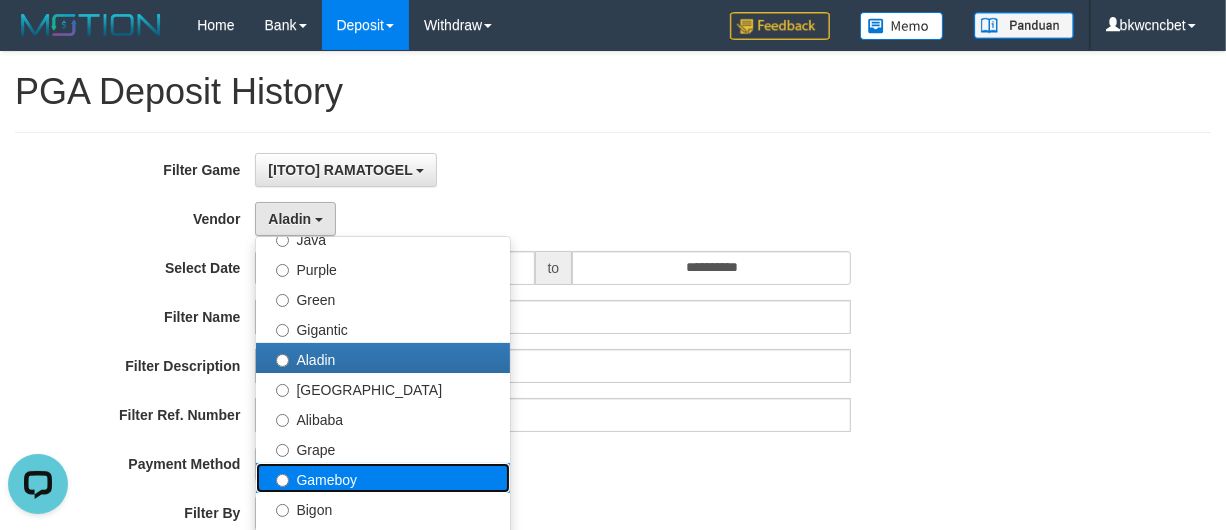 click on "Gameboy" at bounding box center [383, 478] 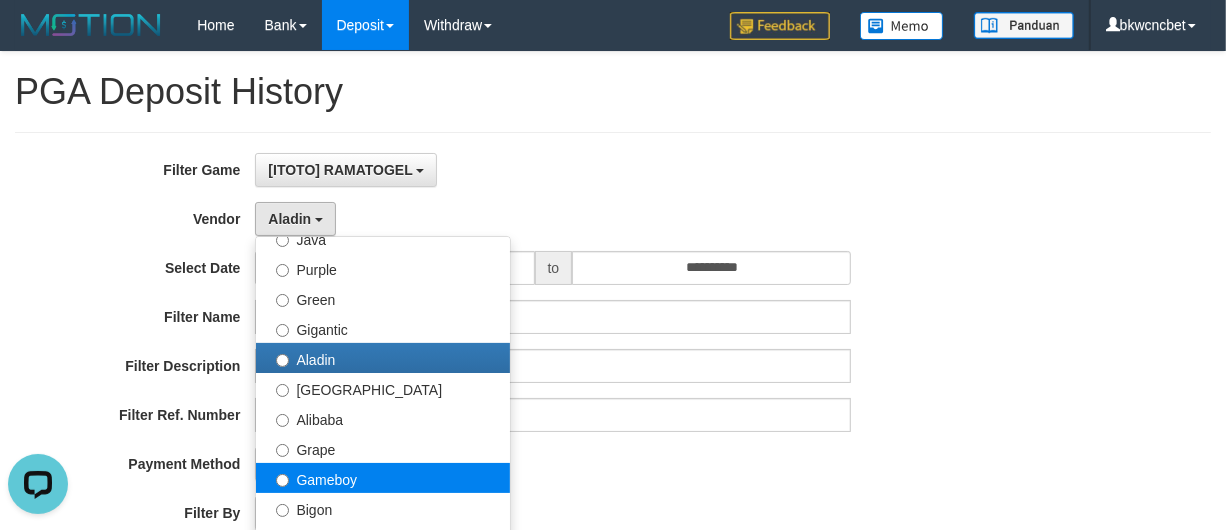 select on "**********" 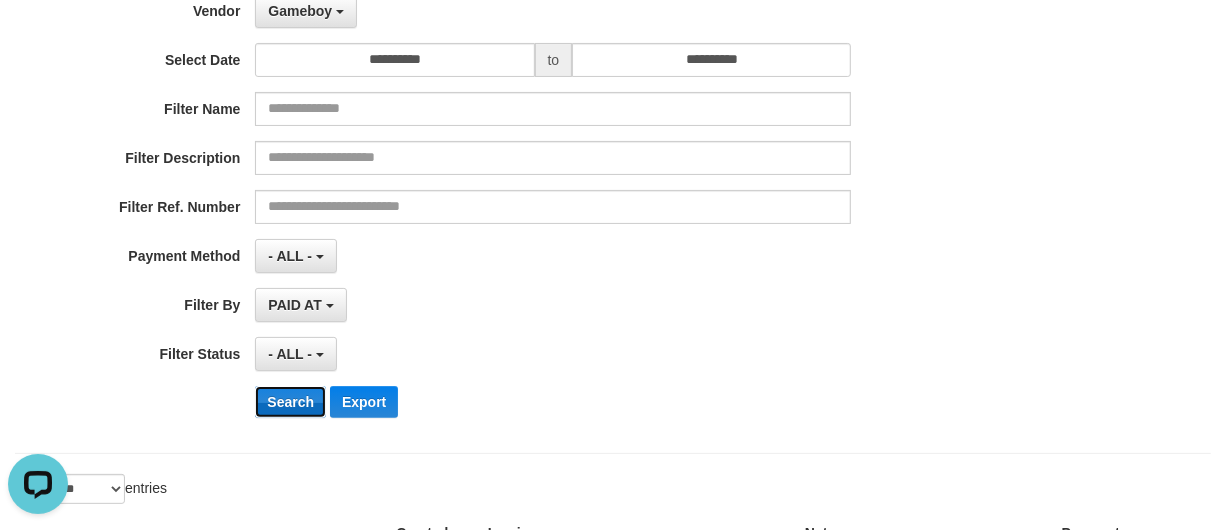 click on "Search" at bounding box center (290, 402) 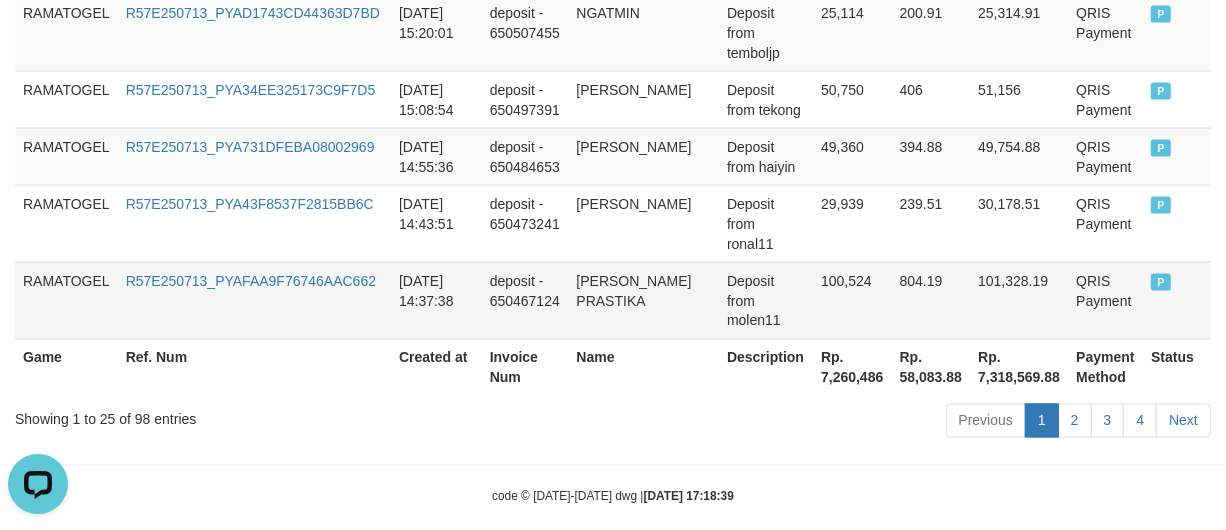 scroll, scrollTop: 2161, scrollLeft: 0, axis: vertical 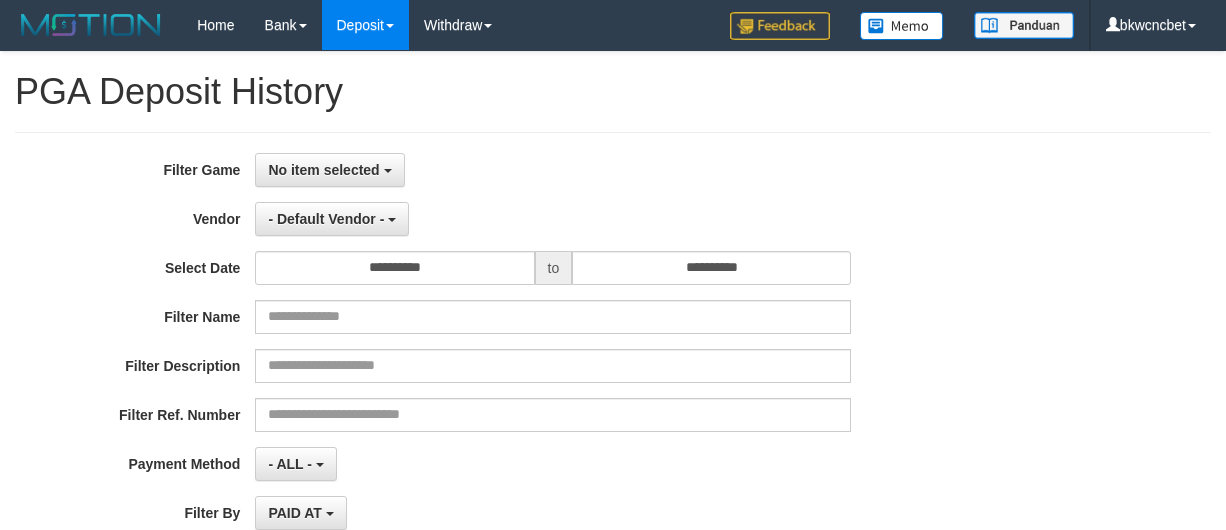 select 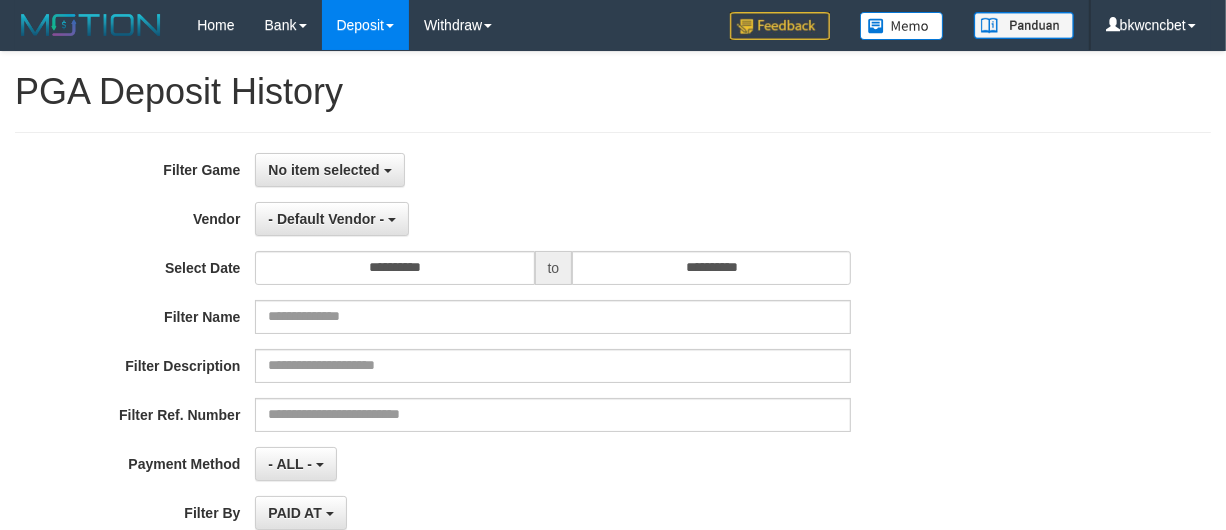 scroll, scrollTop: 395, scrollLeft: 0, axis: vertical 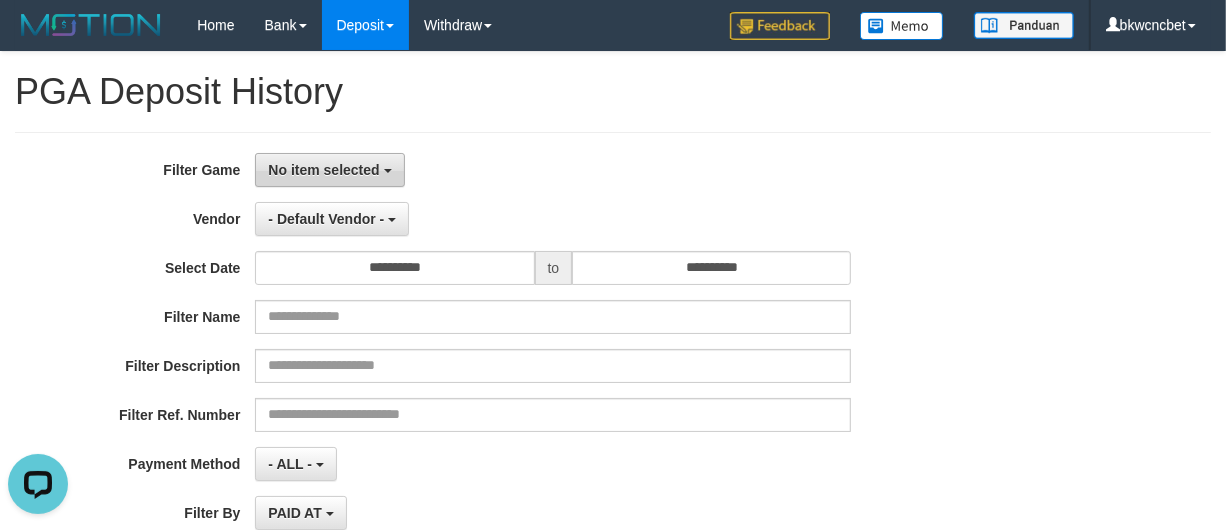 click on "No item selected" at bounding box center (323, 170) 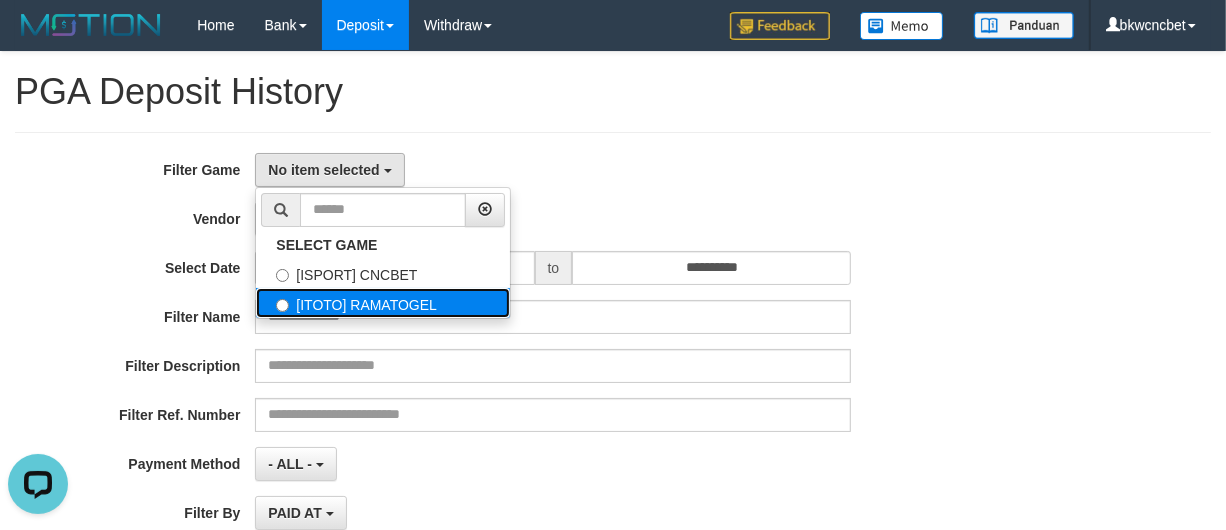 click on "[ITOTO] RAMATOGEL" at bounding box center (383, 303) 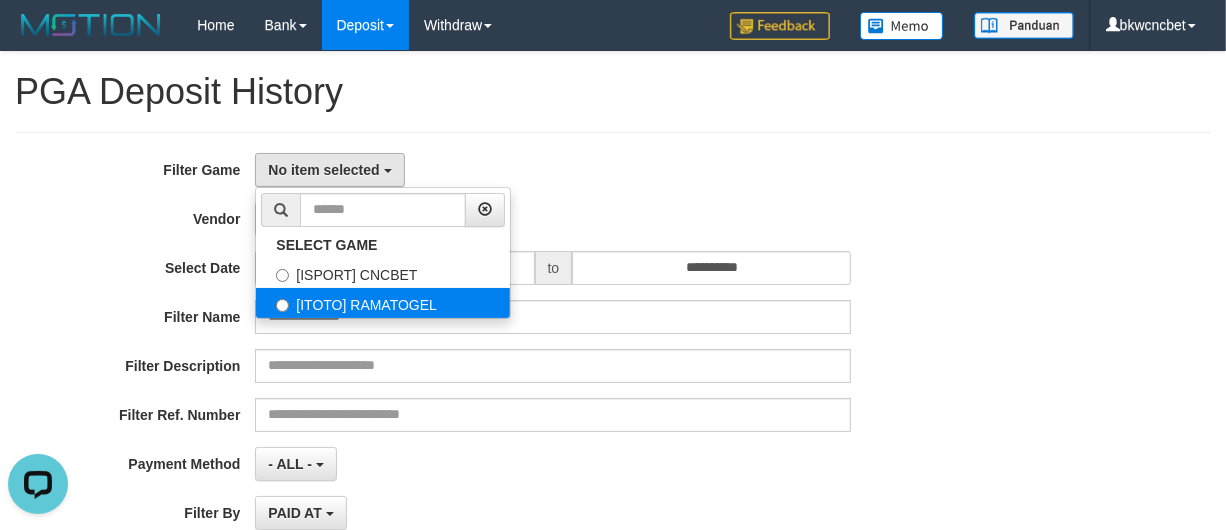 select on "****" 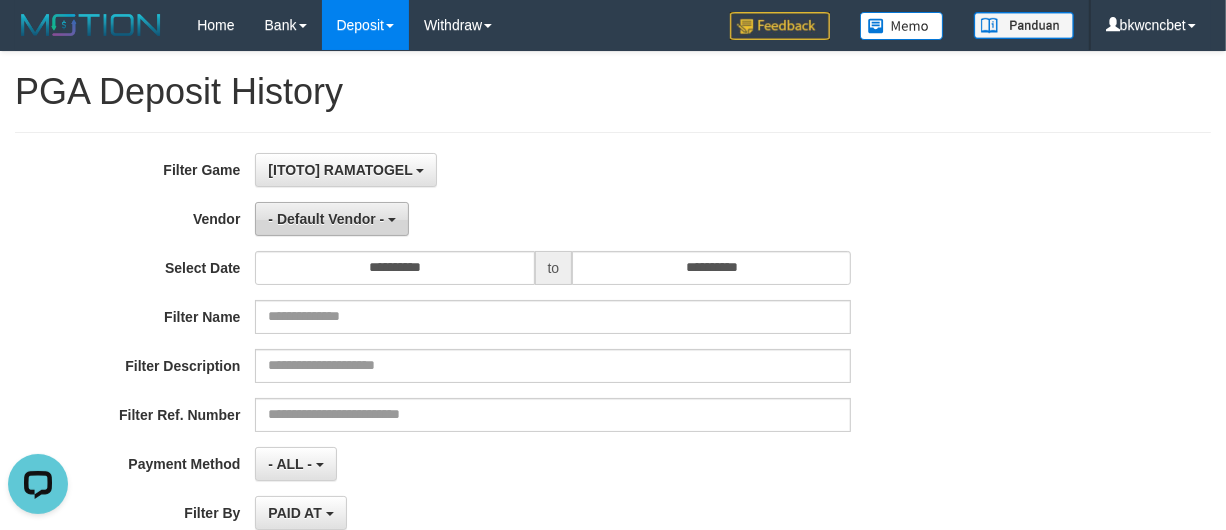 scroll, scrollTop: 35, scrollLeft: 0, axis: vertical 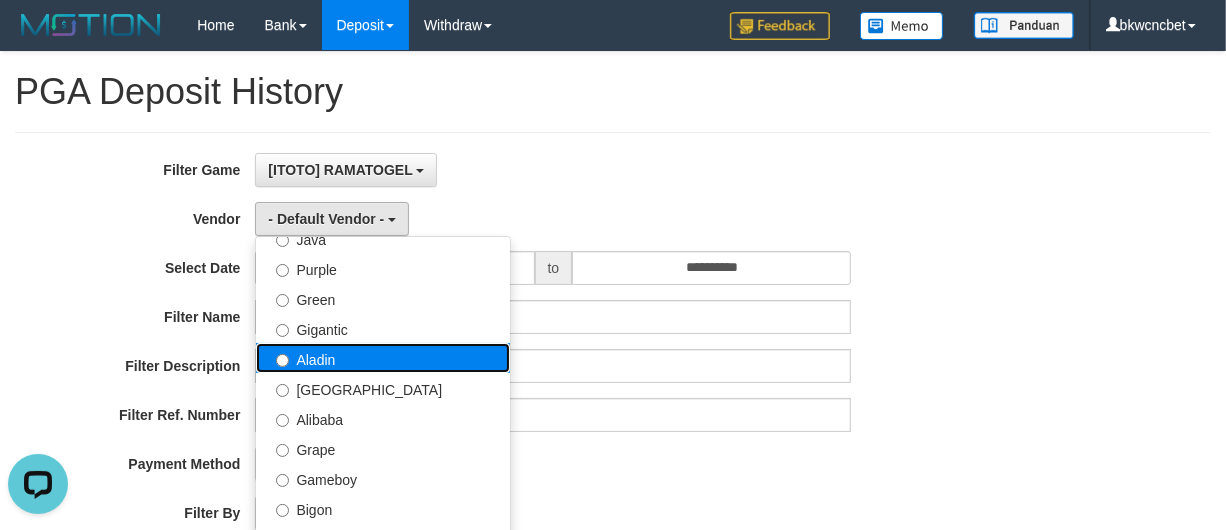 click on "Aladin" at bounding box center [383, 358] 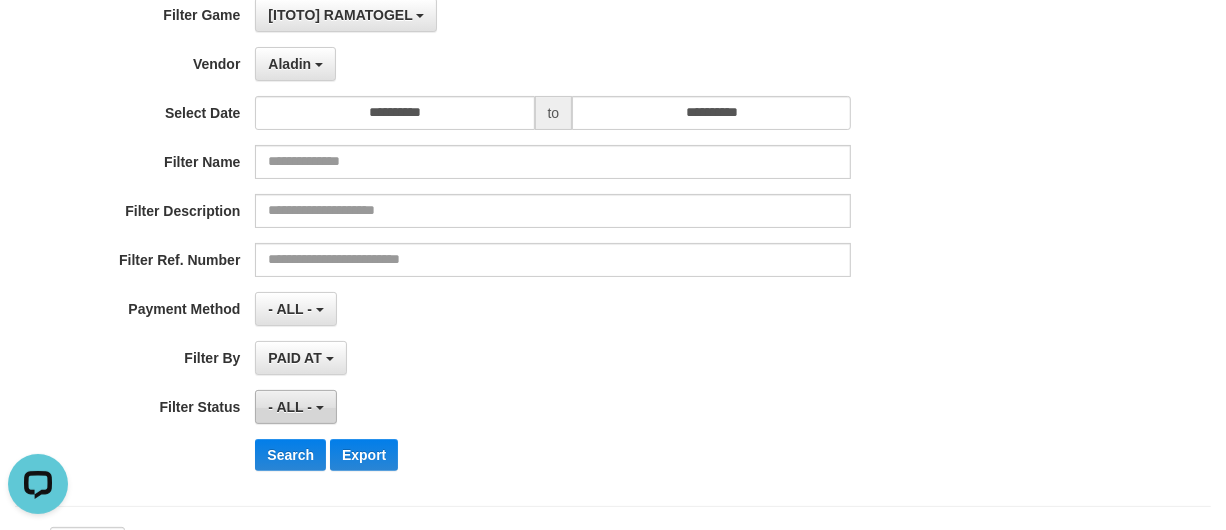 scroll, scrollTop: 208, scrollLeft: 0, axis: vertical 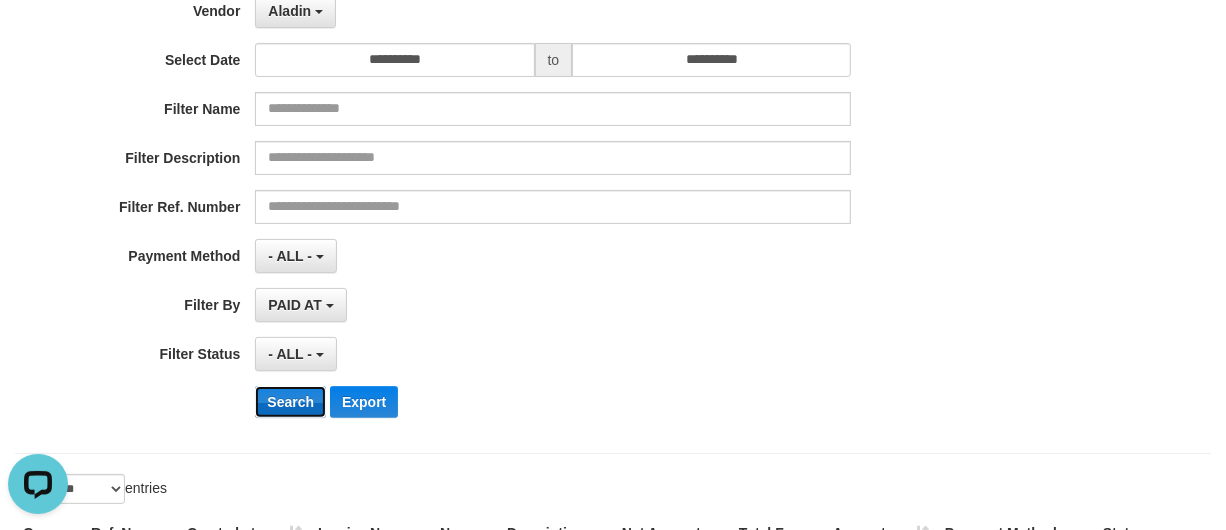 click on "Search" at bounding box center (290, 402) 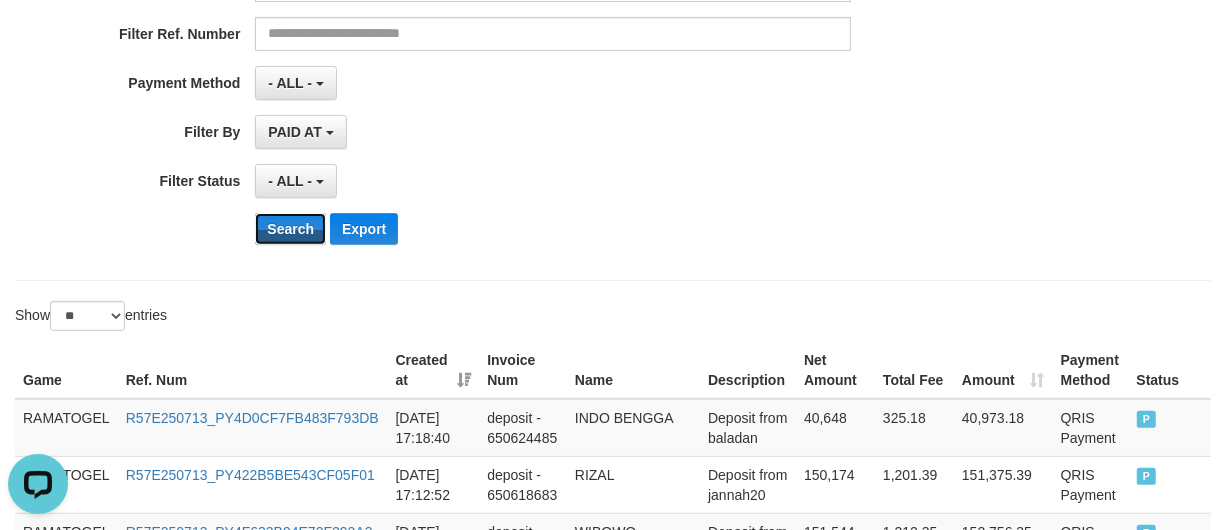 scroll, scrollTop: 0, scrollLeft: 0, axis: both 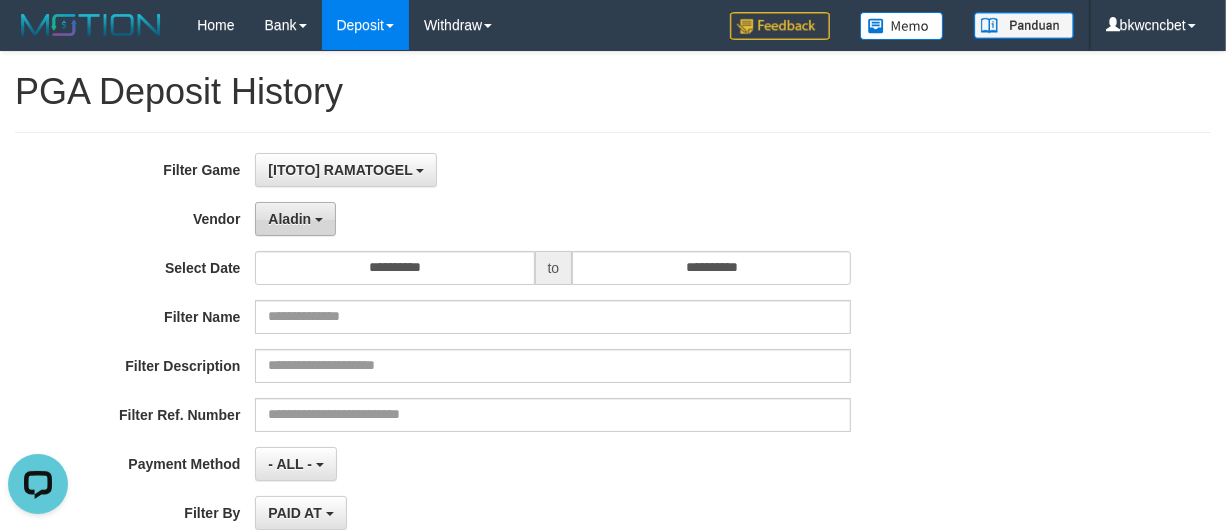 click on "Aladin" at bounding box center (295, 219) 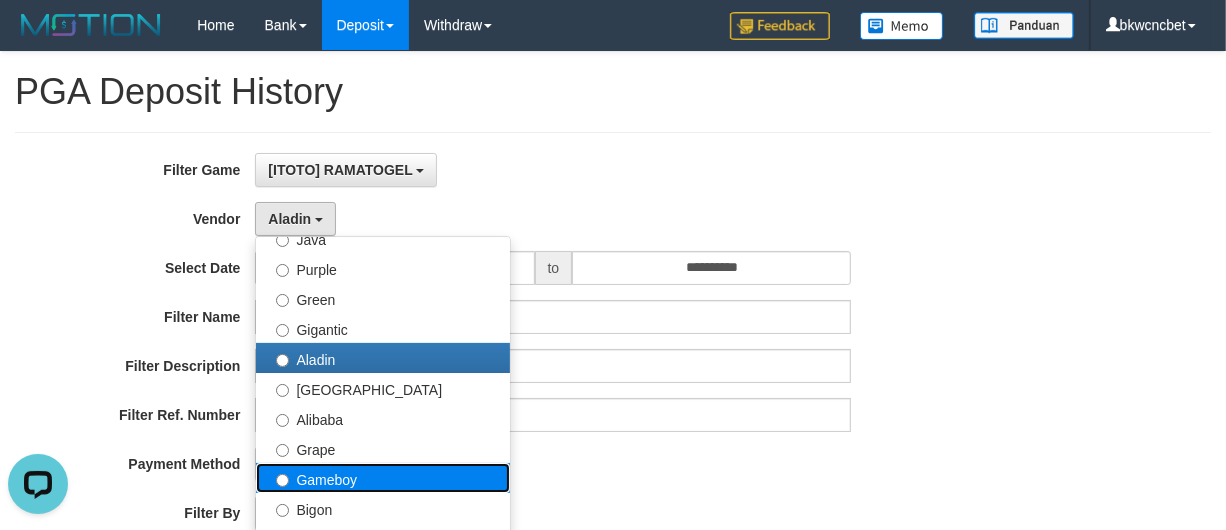 click on "Gameboy" at bounding box center (383, 478) 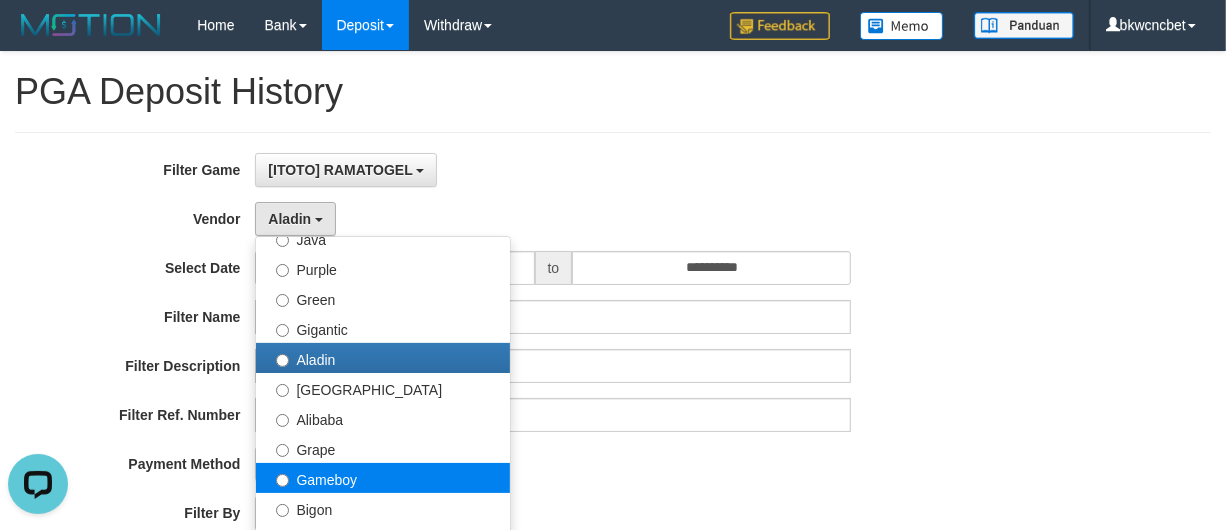 select on "**********" 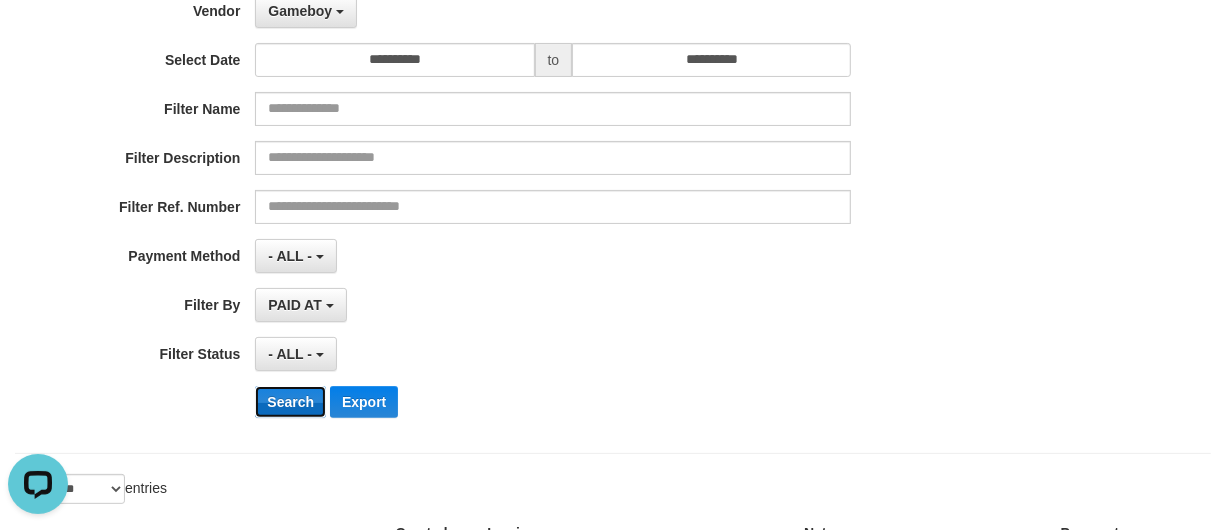 click on "Search" at bounding box center [290, 402] 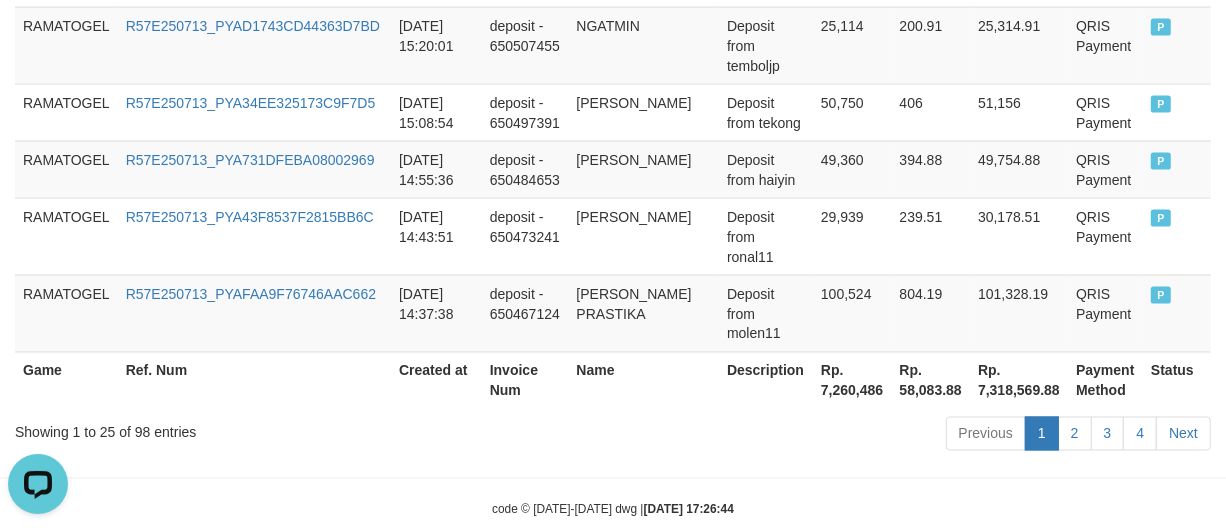 scroll, scrollTop: 2161, scrollLeft: 0, axis: vertical 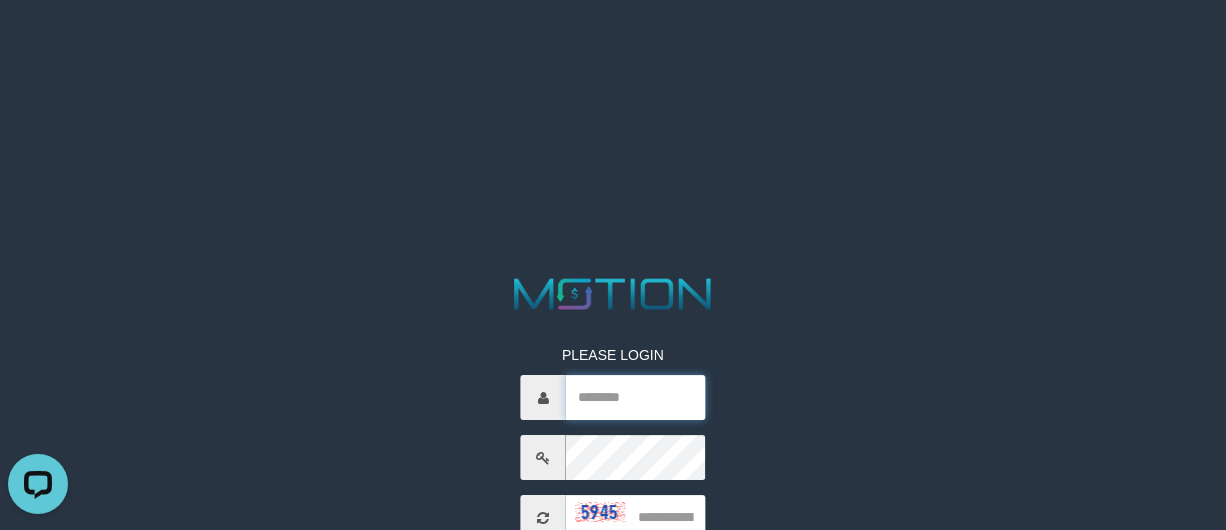 type on "*********" 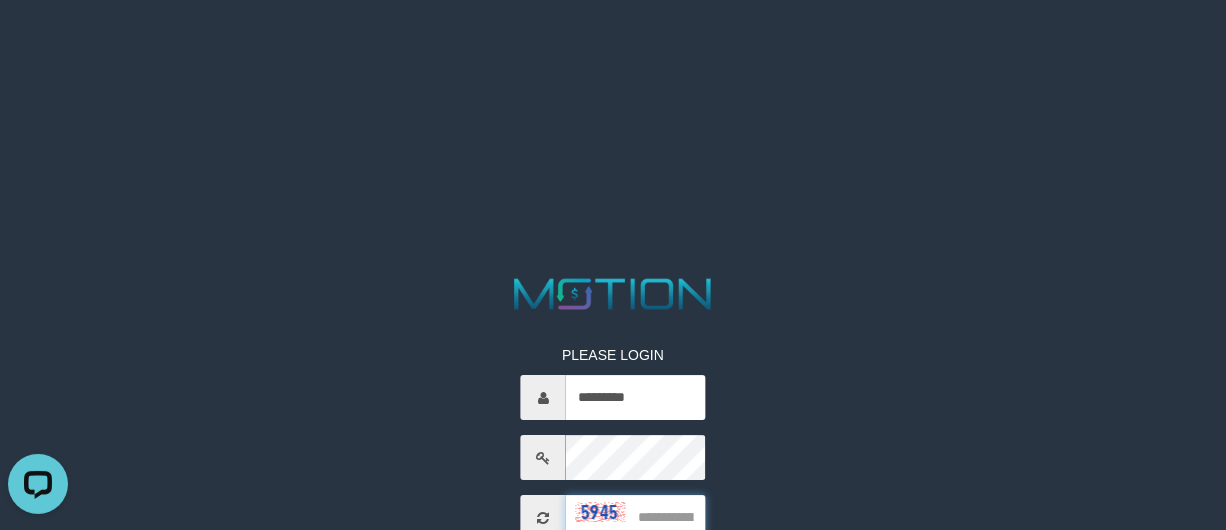 click at bounding box center [635, 517] 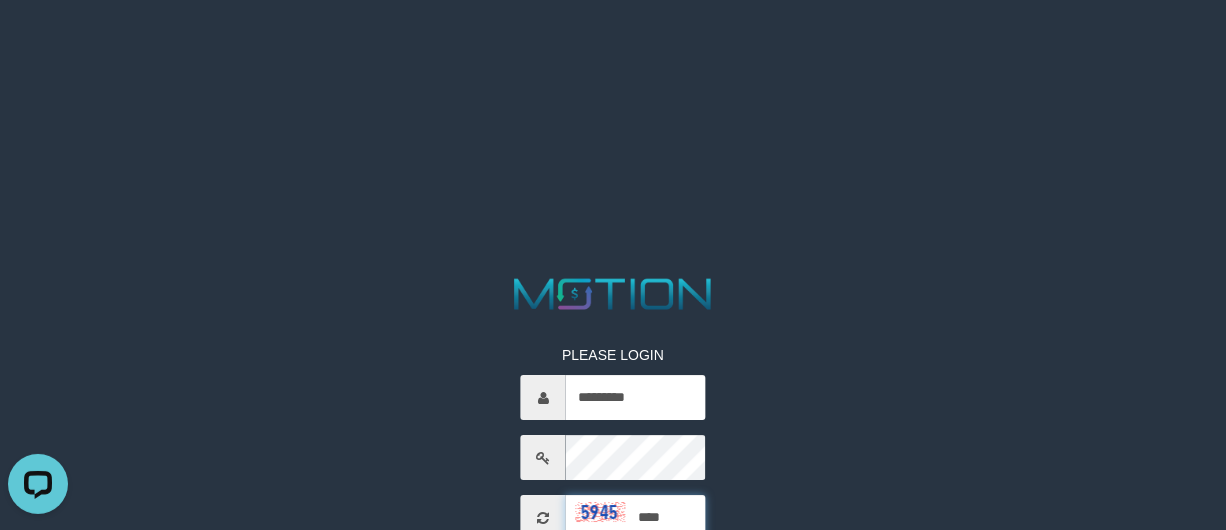 type on "****" 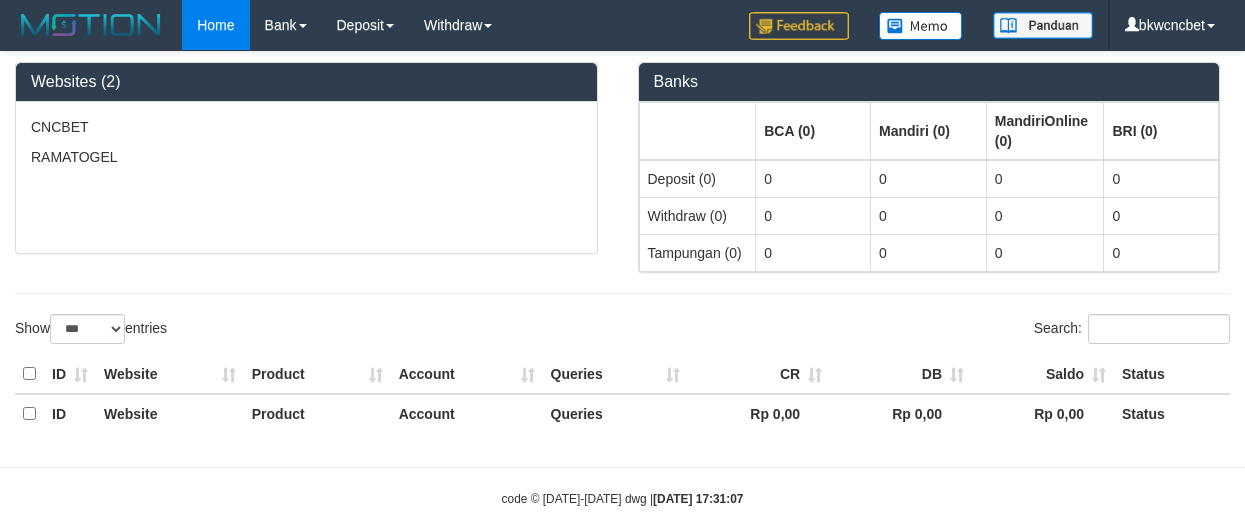 select on "***" 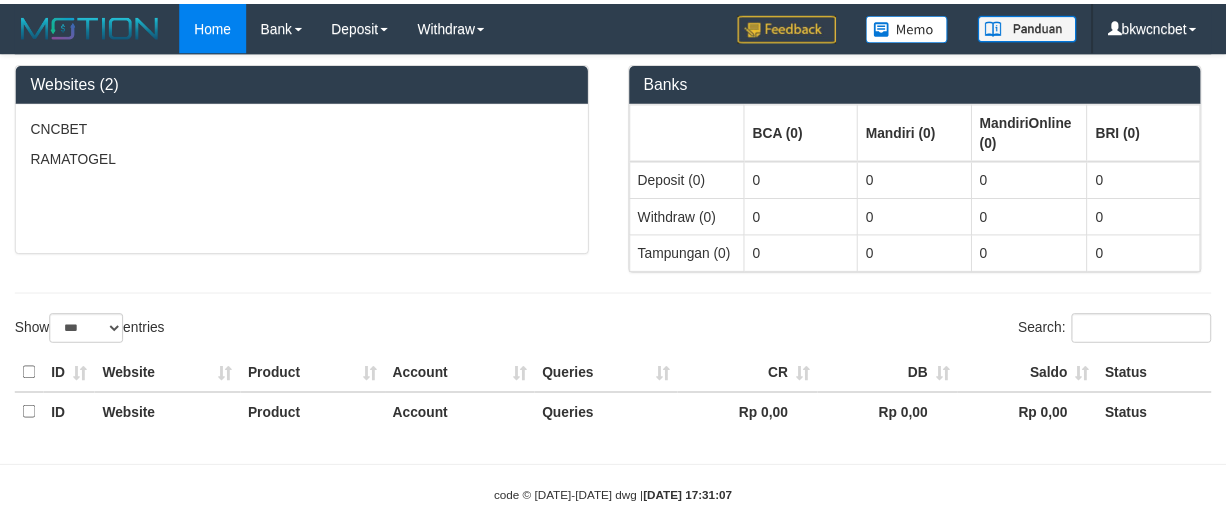 scroll, scrollTop: 0, scrollLeft: 0, axis: both 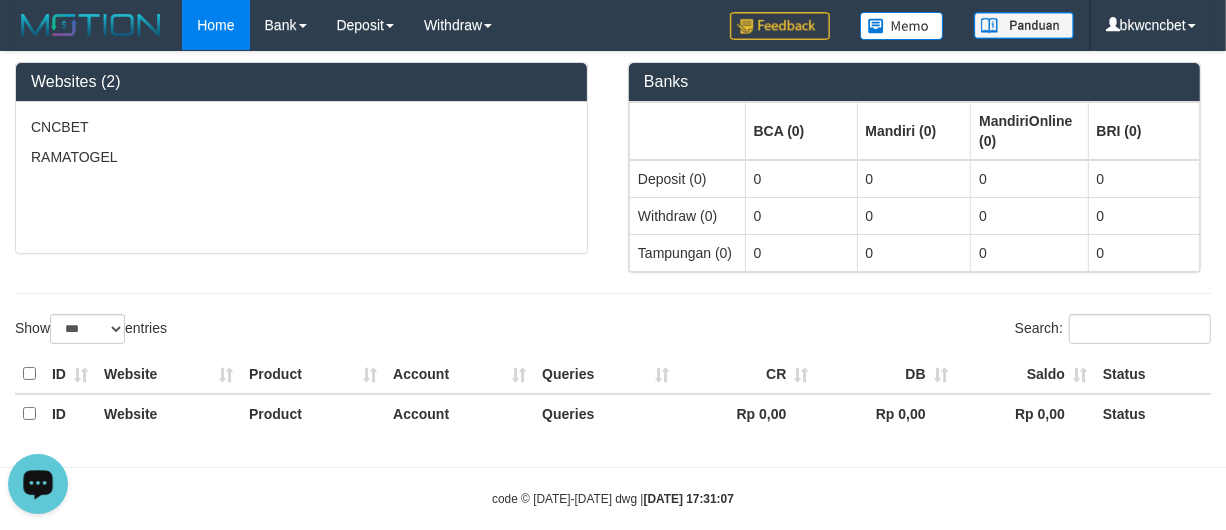 click at bounding box center (38, 482) 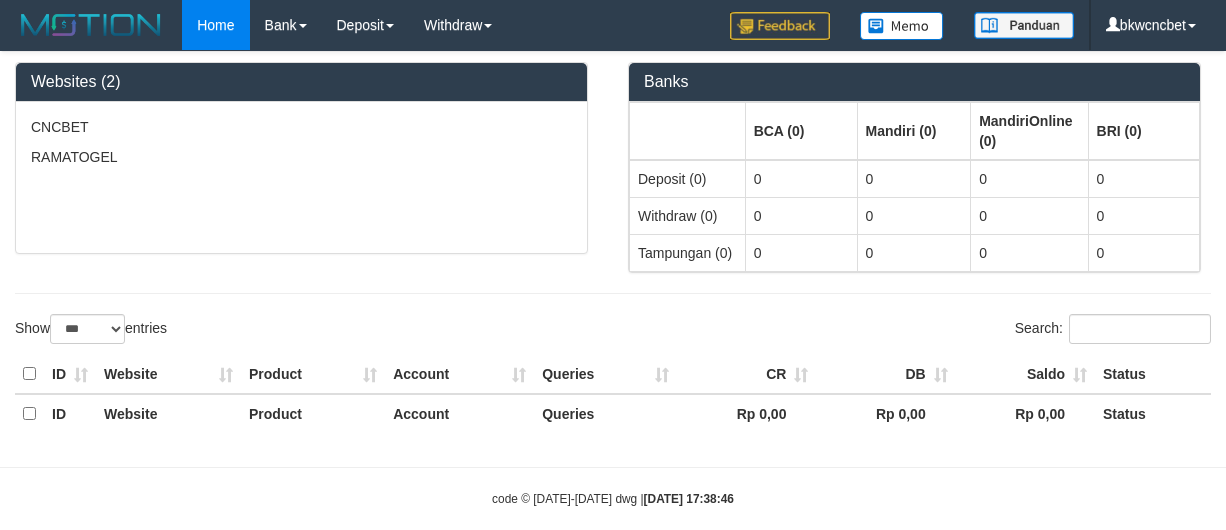 select on "***" 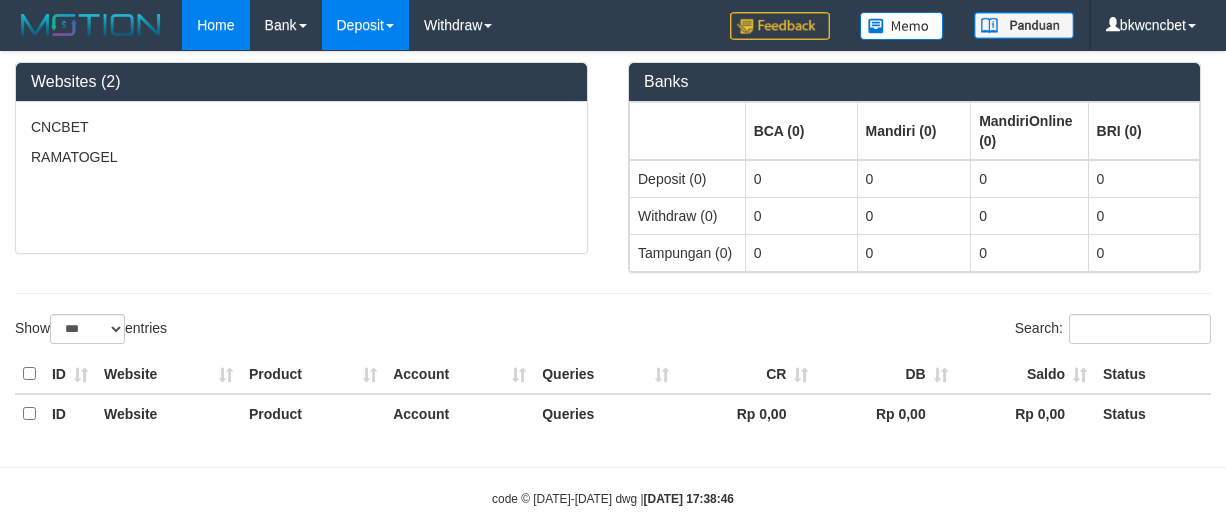 scroll, scrollTop: 0, scrollLeft: 0, axis: both 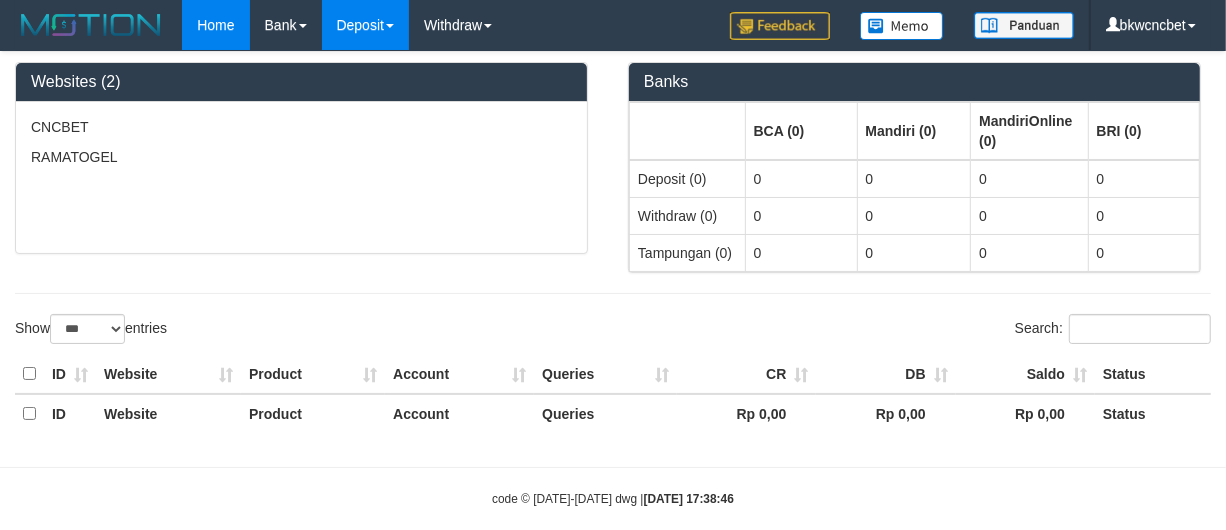 click on "Deposit" at bounding box center (365, 25) 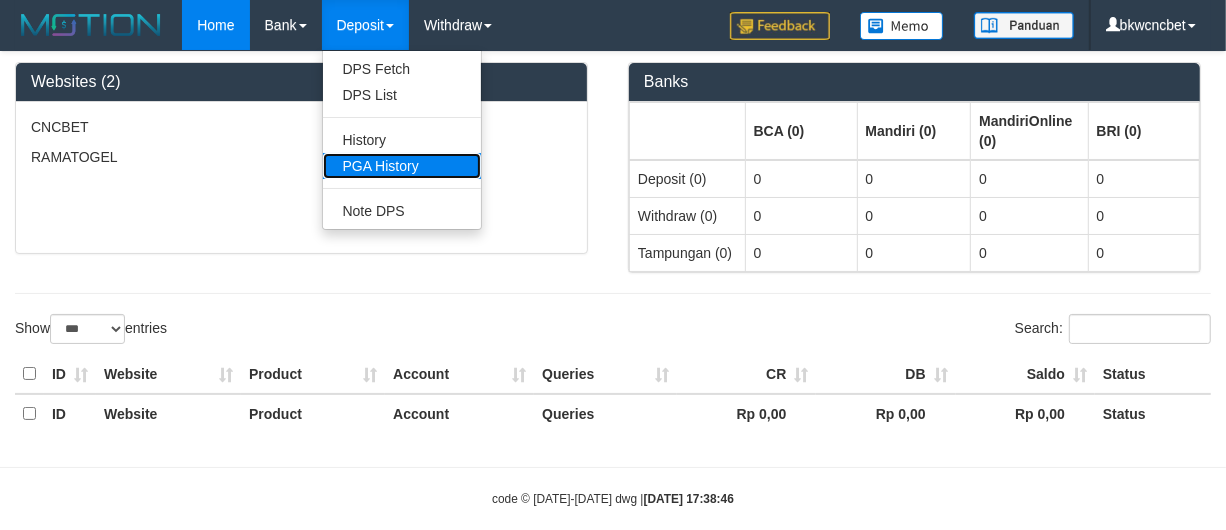 click on "PGA History" at bounding box center (402, 166) 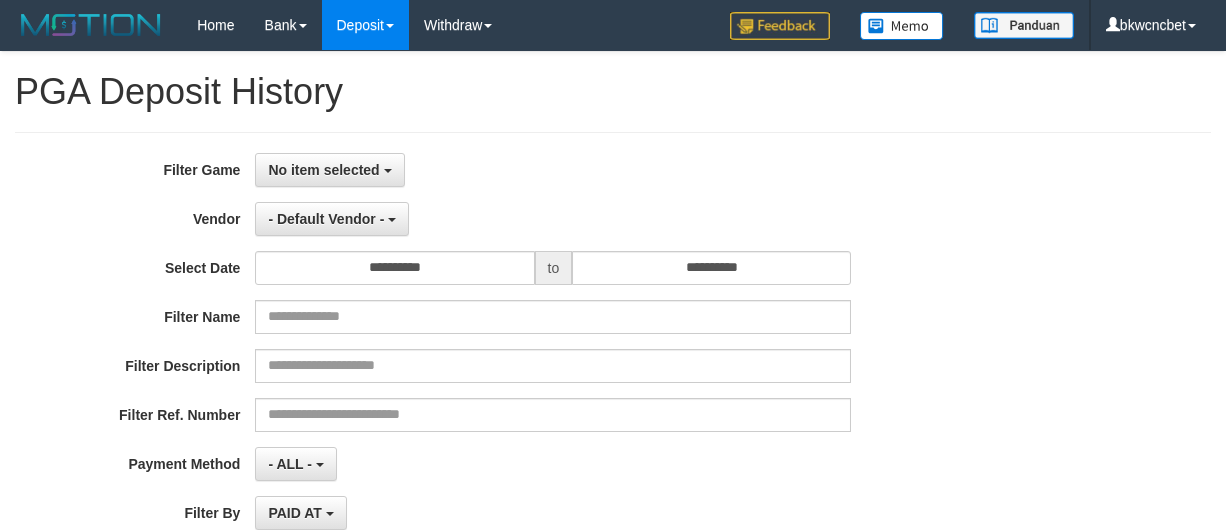 select 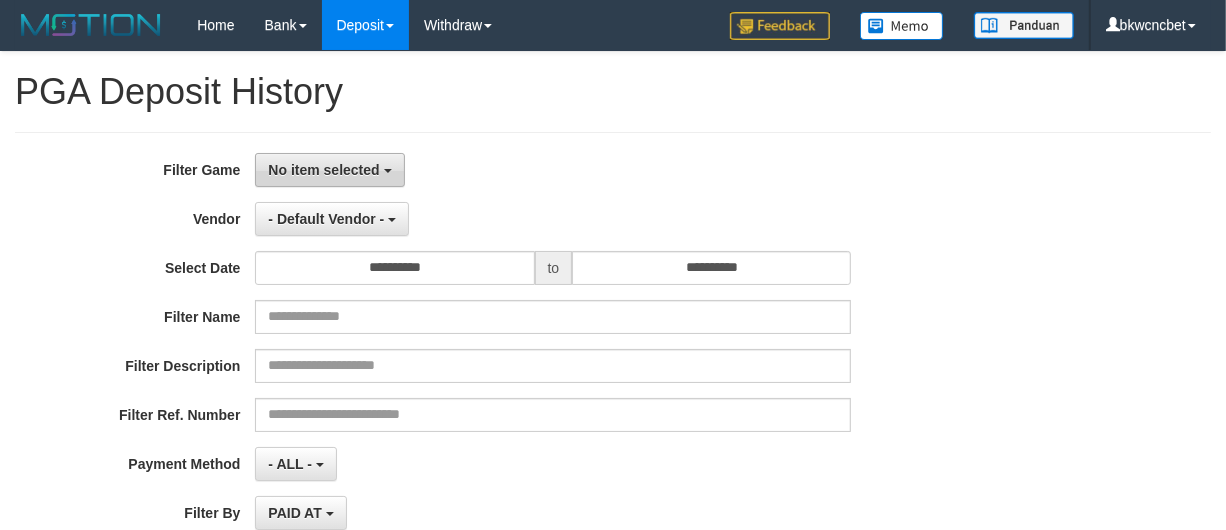 click on "No item selected" at bounding box center (329, 170) 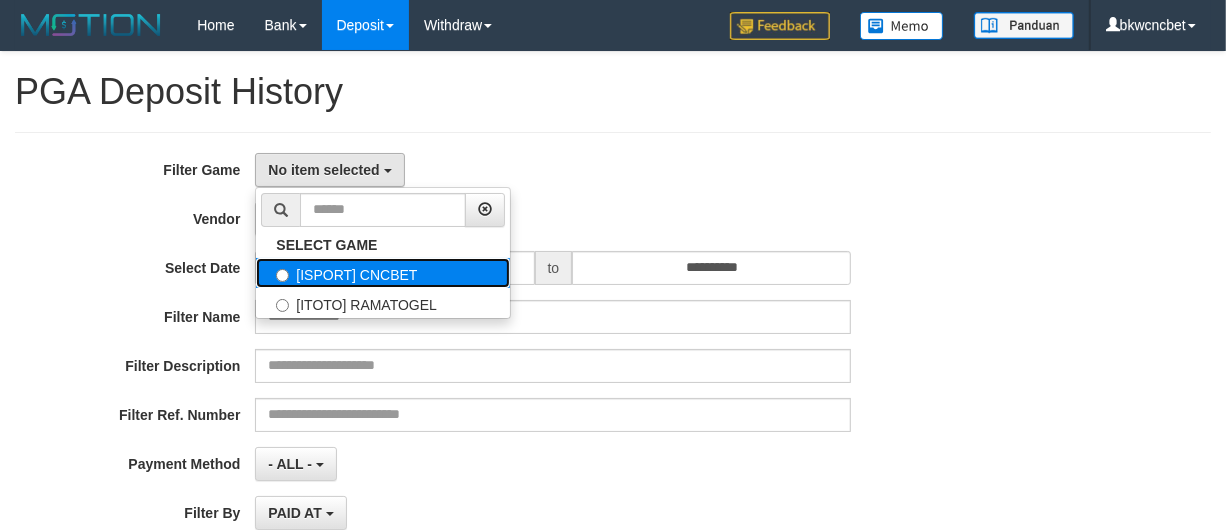 click on "[ISPORT] CNCBET" at bounding box center (383, 273) 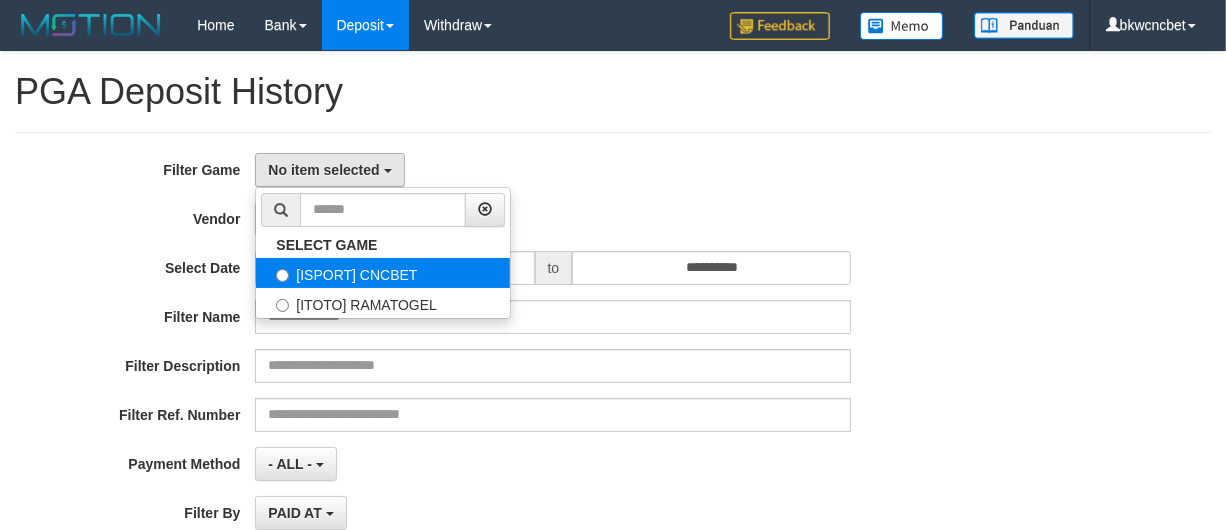 select on "****" 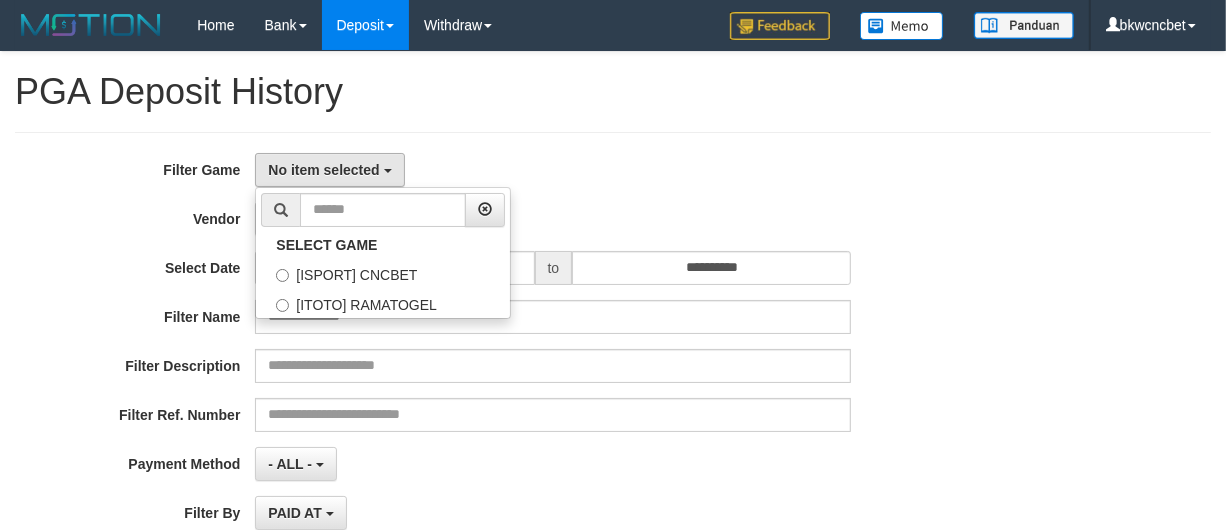 scroll, scrollTop: 17, scrollLeft: 0, axis: vertical 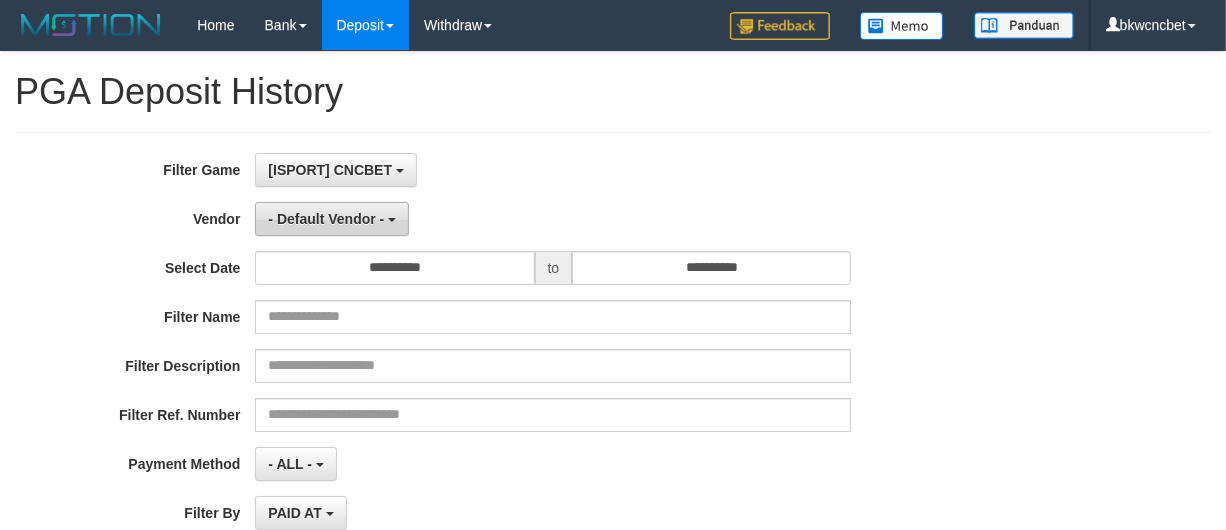 click on "- Default Vendor -" at bounding box center (326, 219) 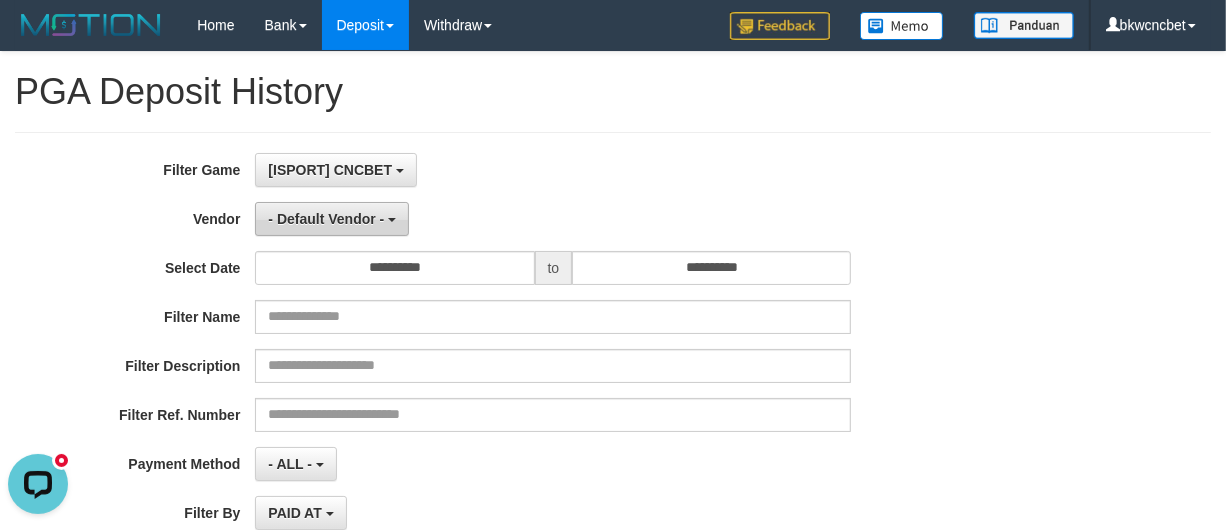 scroll, scrollTop: 0, scrollLeft: 0, axis: both 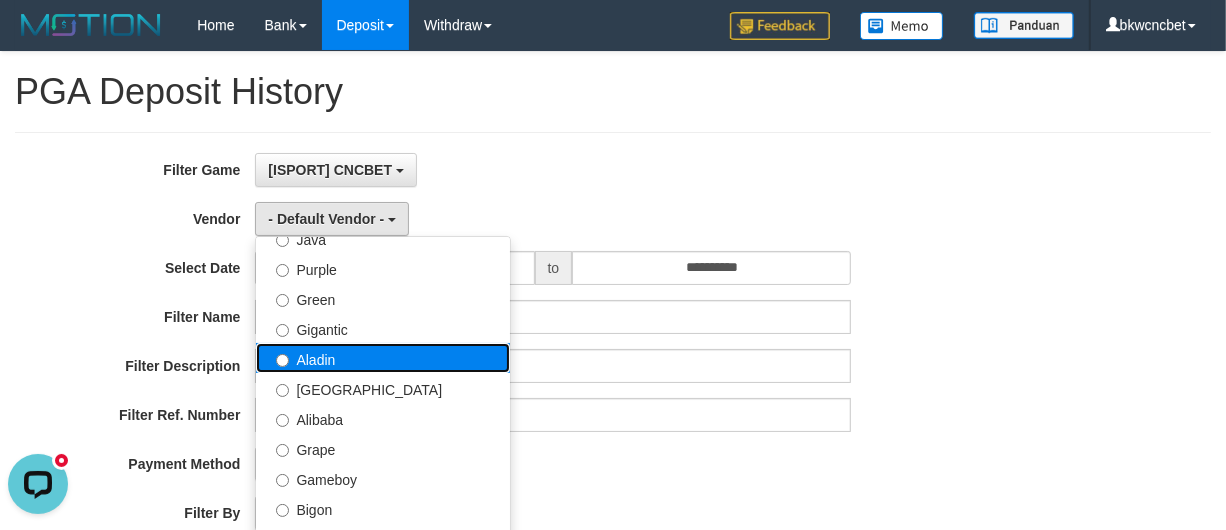 click on "Aladin" at bounding box center (383, 358) 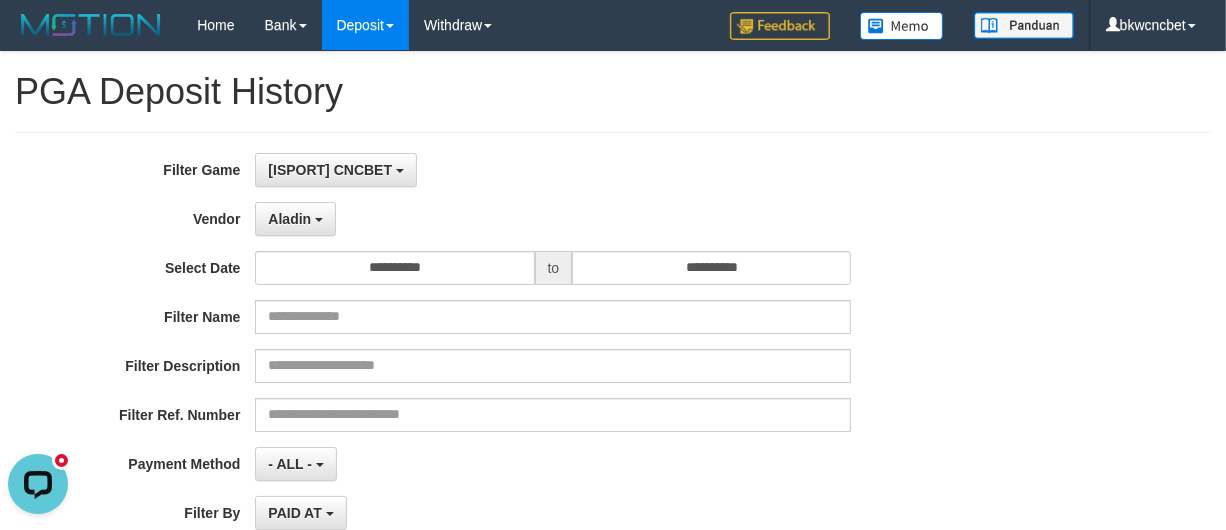 scroll, scrollTop: 208, scrollLeft: 0, axis: vertical 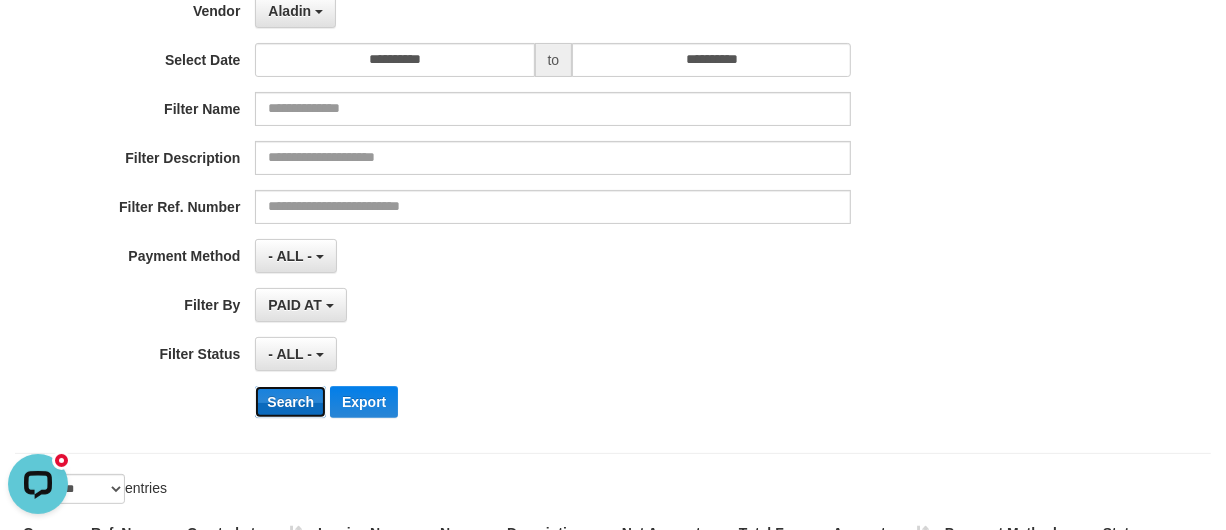 click on "Search" at bounding box center (290, 402) 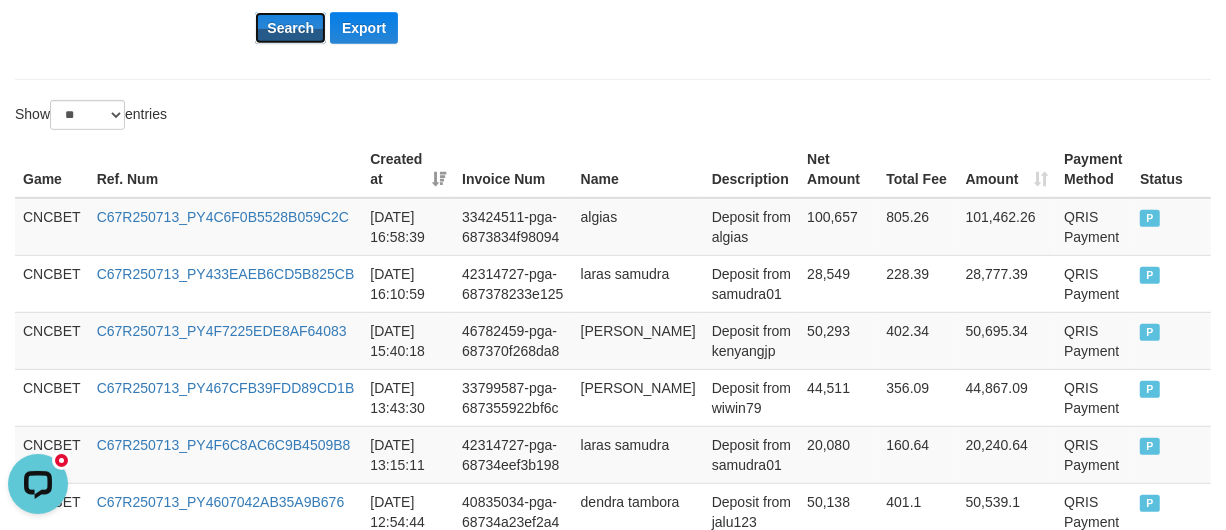 scroll, scrollTop: 86, scrollLeft: 0, axis: vertical 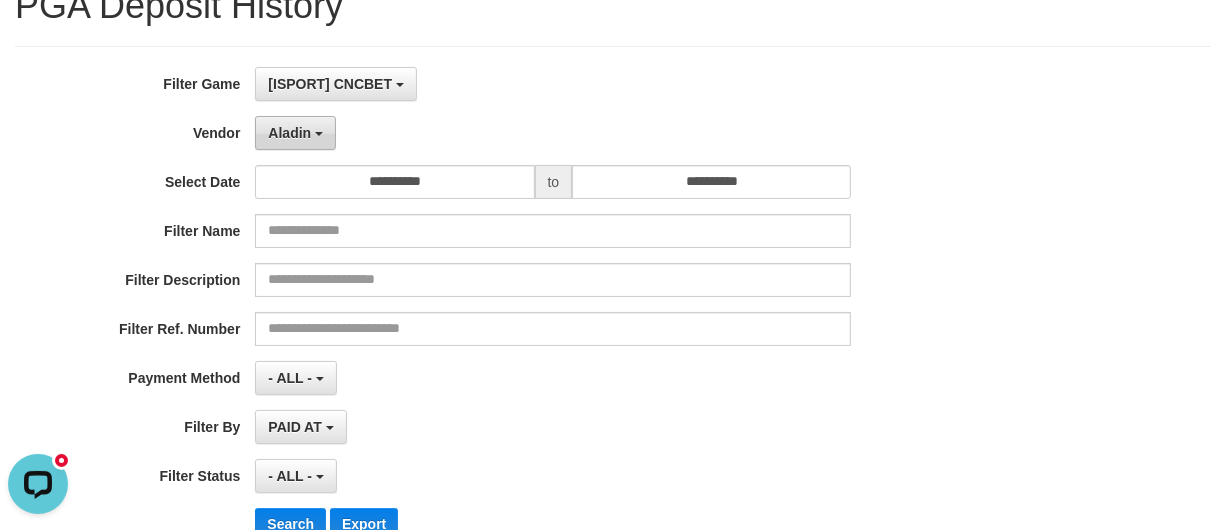 click on "Aladin" at bounding box center (295, 133) 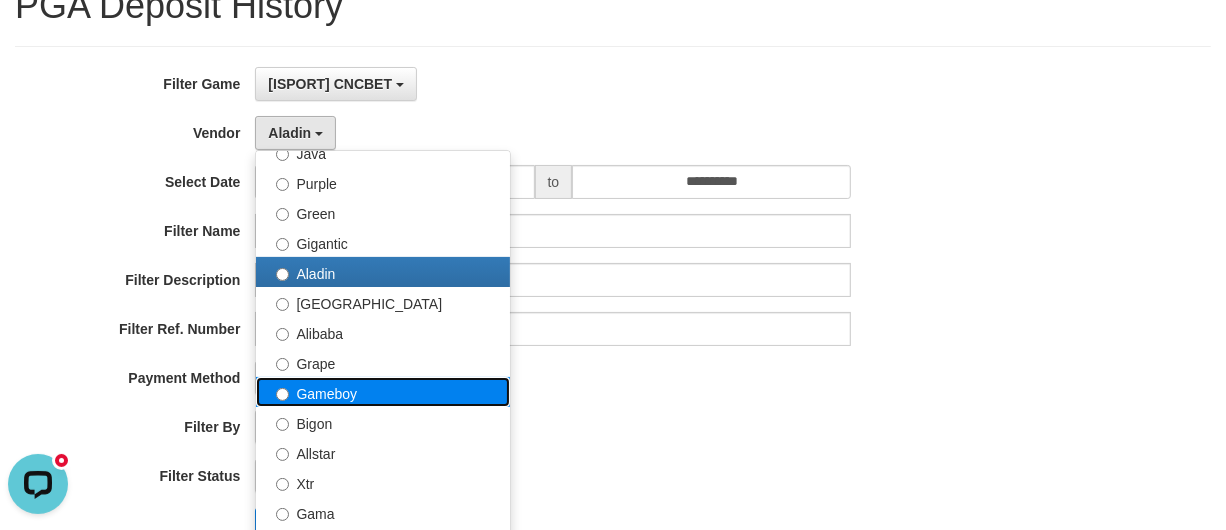 click on "Gameboy" at bounding box center (383, 392) 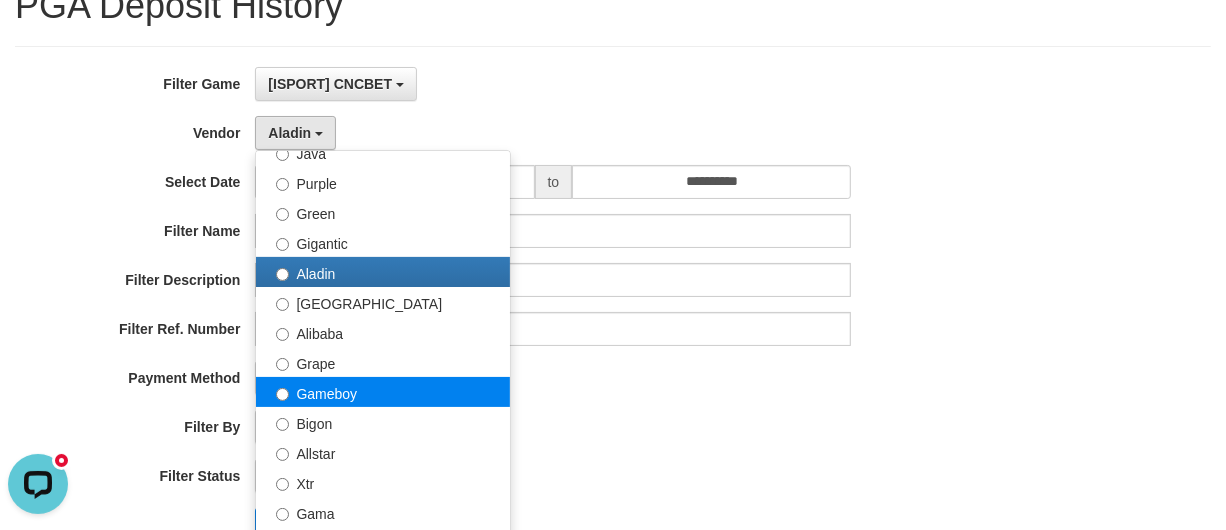 select on "**********" 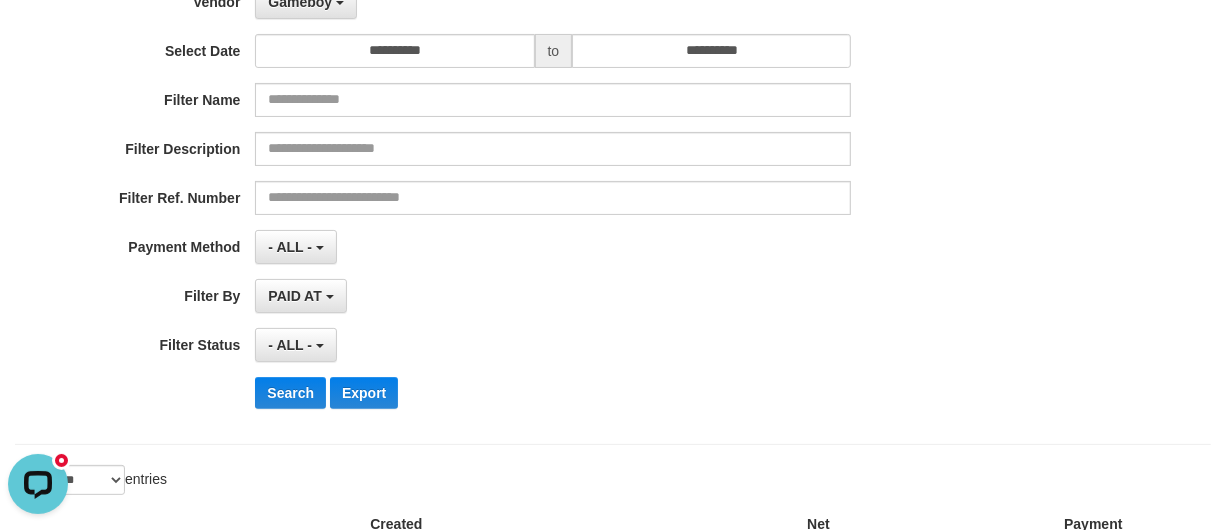 scroll, scrollTop: 295, scrollLeft: 0, axis: vertical 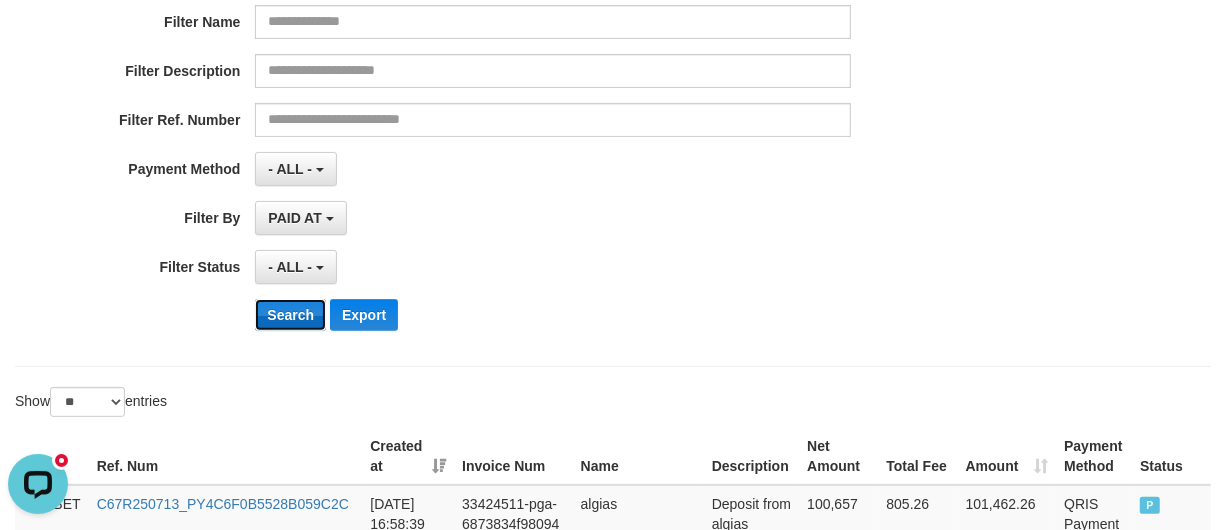 click on "Search" at bounding box center [290, 315] 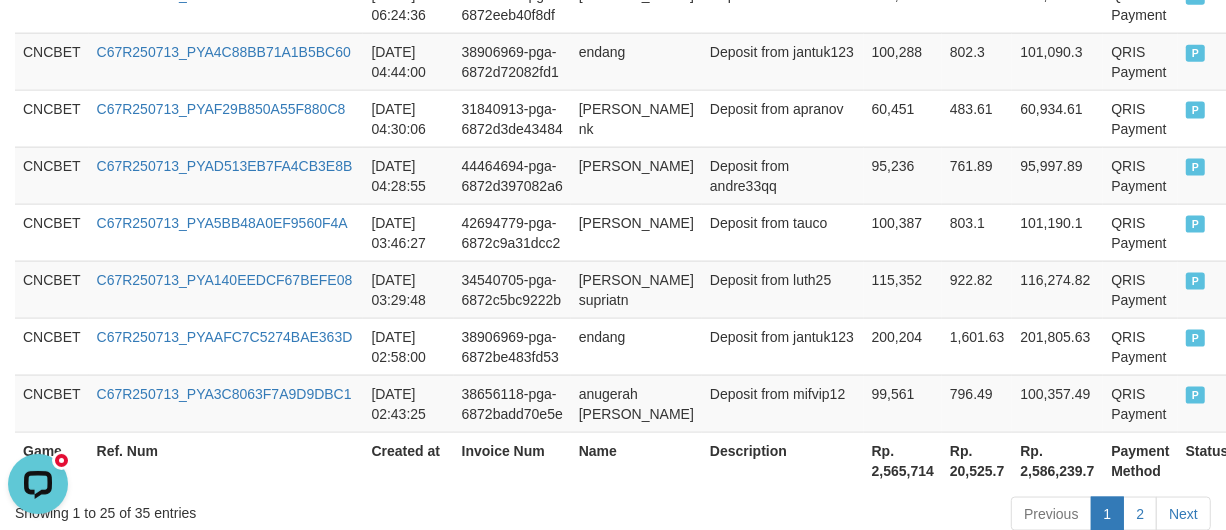 scroll, scrollTop: 1712, scrollLeft: 0, axis: vertical 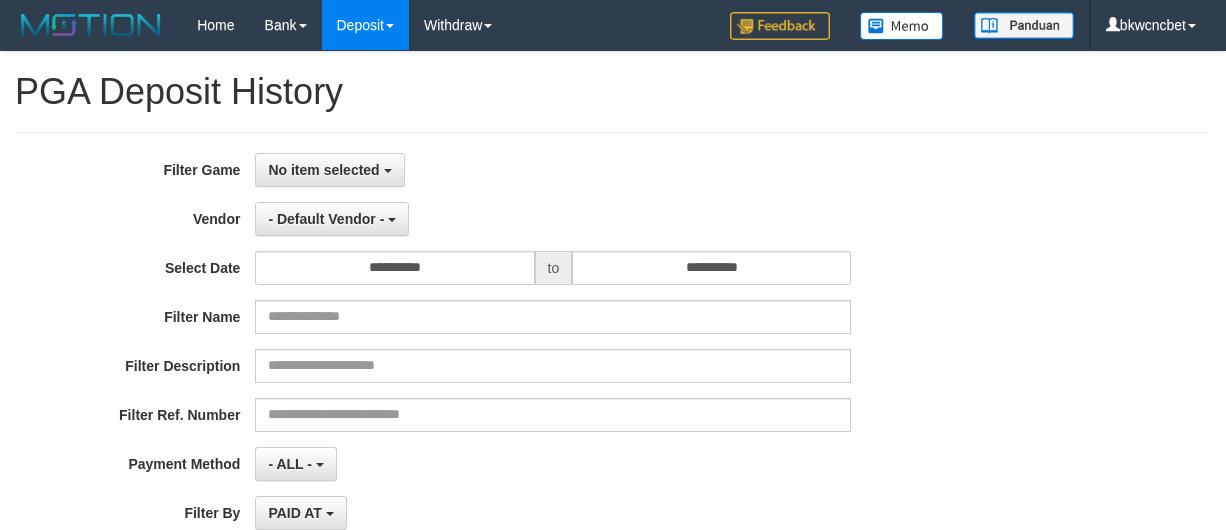 select 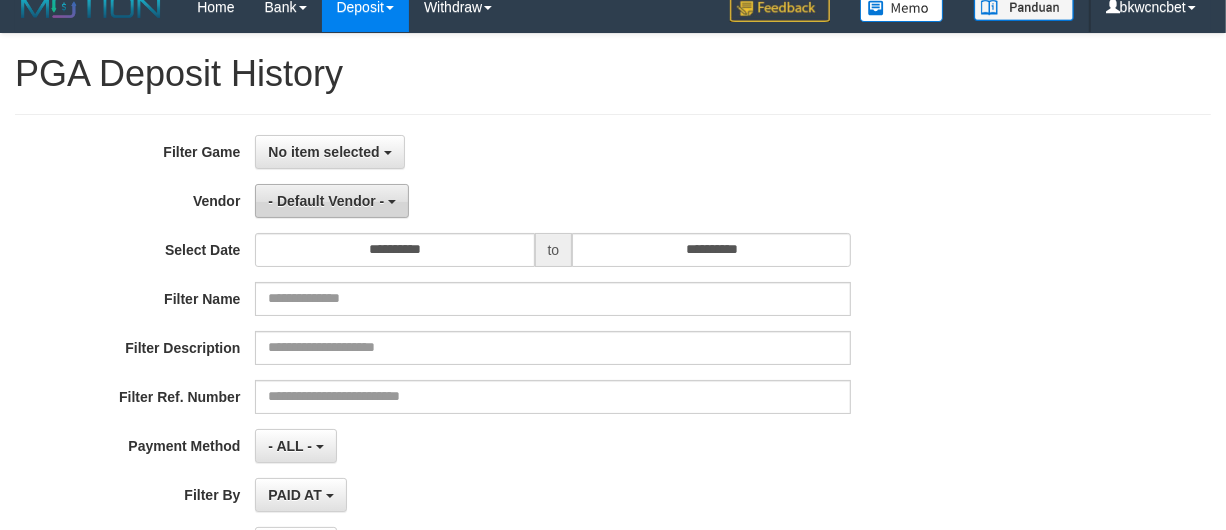 scroll, scrollTop: 0, scrollLeft: 0, axis: both 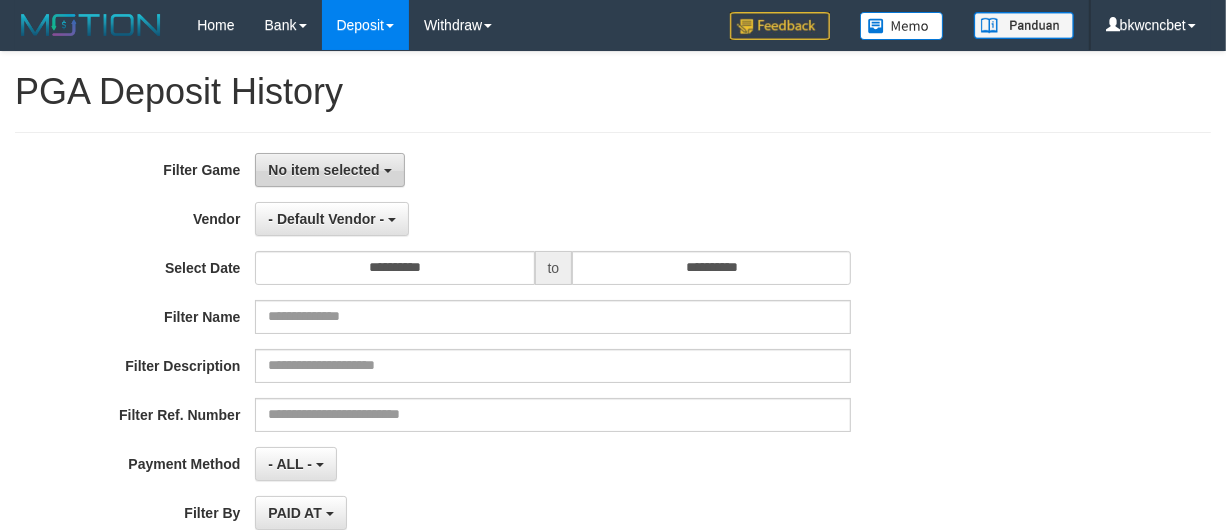 click on "No item selected" at bounding box center (329, 170) 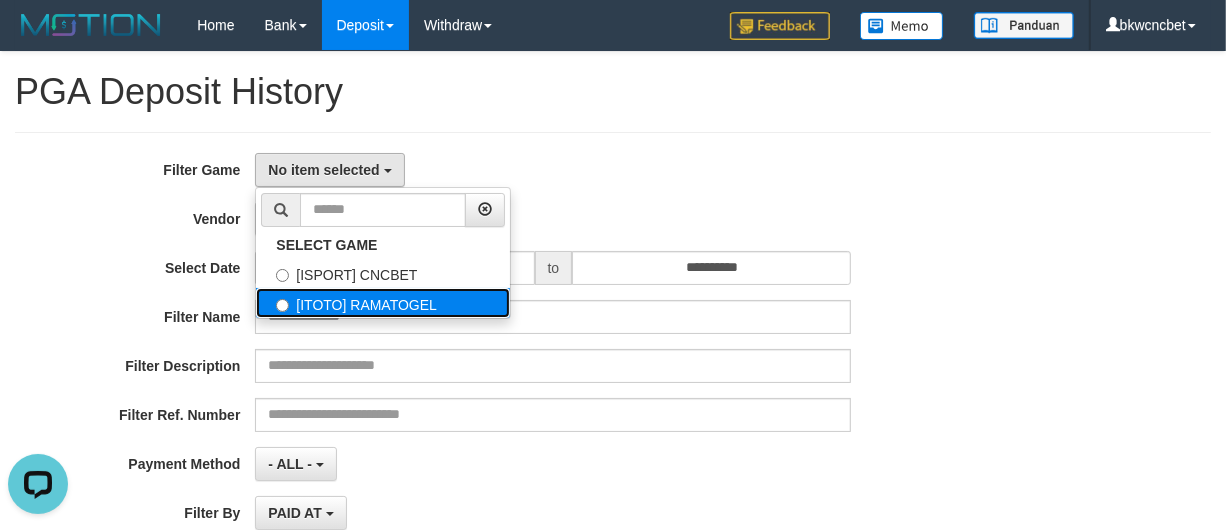click on "[ITOTO] RAMATOGEL" at bounding box center [383, 303] 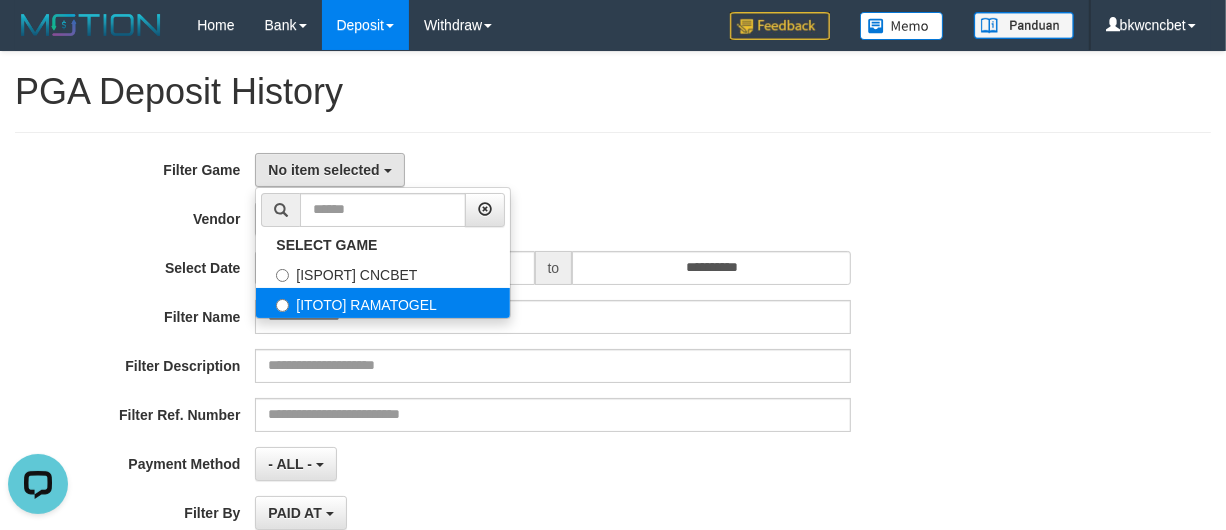 select on "****" 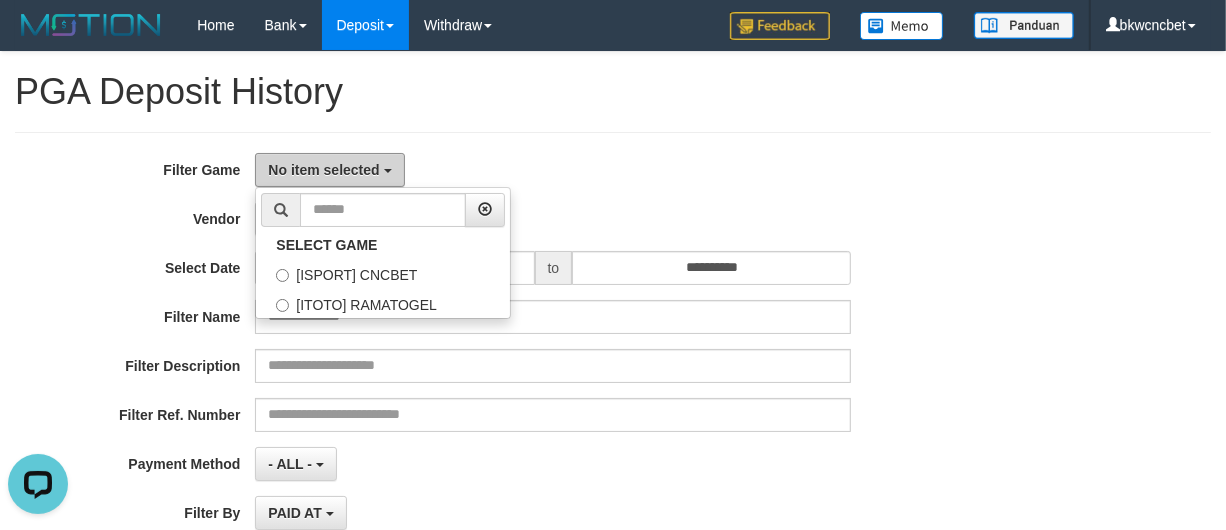 scroll, scrollTop: 35, scrollLeft: 0, axis: vertical 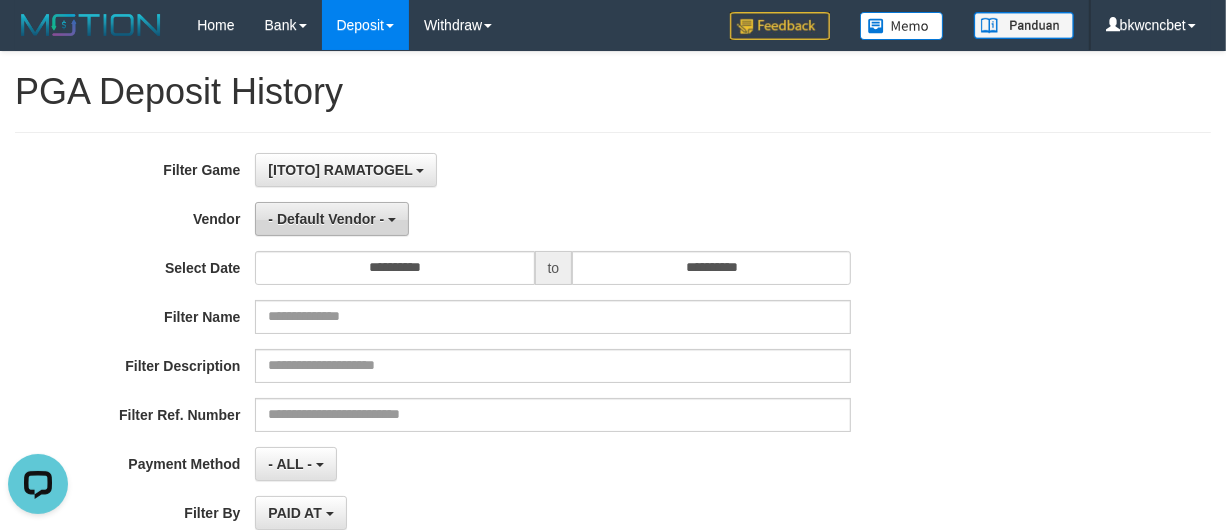 click on "- Default Vendor -" at bounding box center [326, 219] 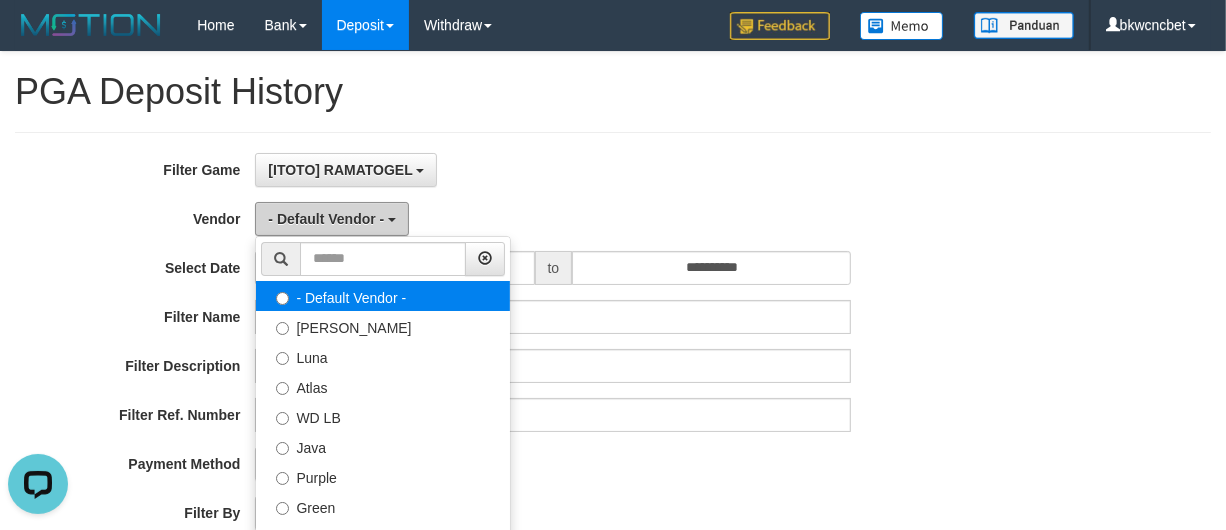 scroll, scrollTop: 208, scrollLeft: 0, axis: vertical 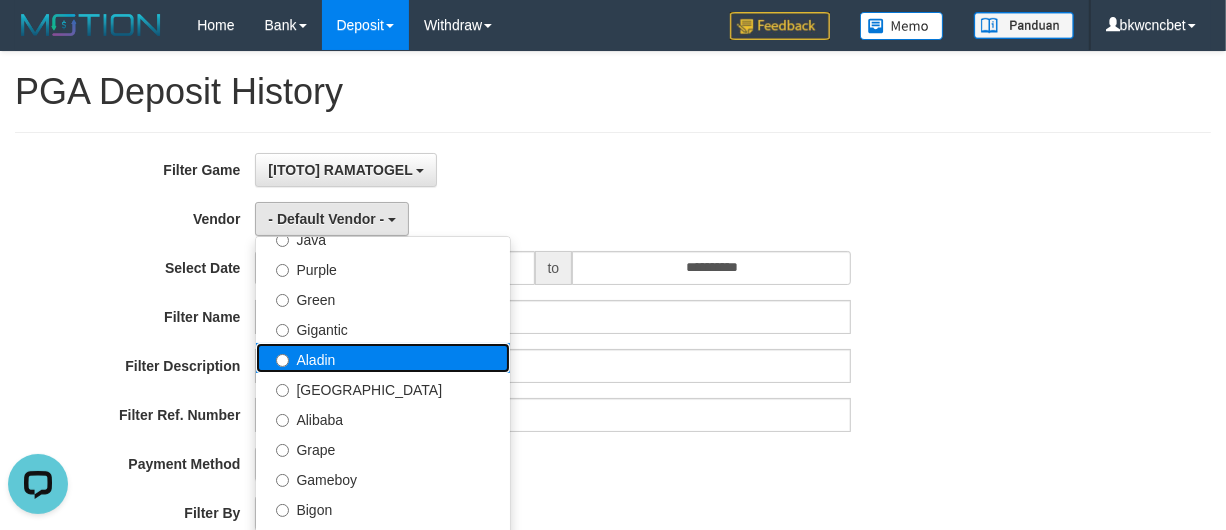 click on "Aladin" at bounding box center [383, 358] 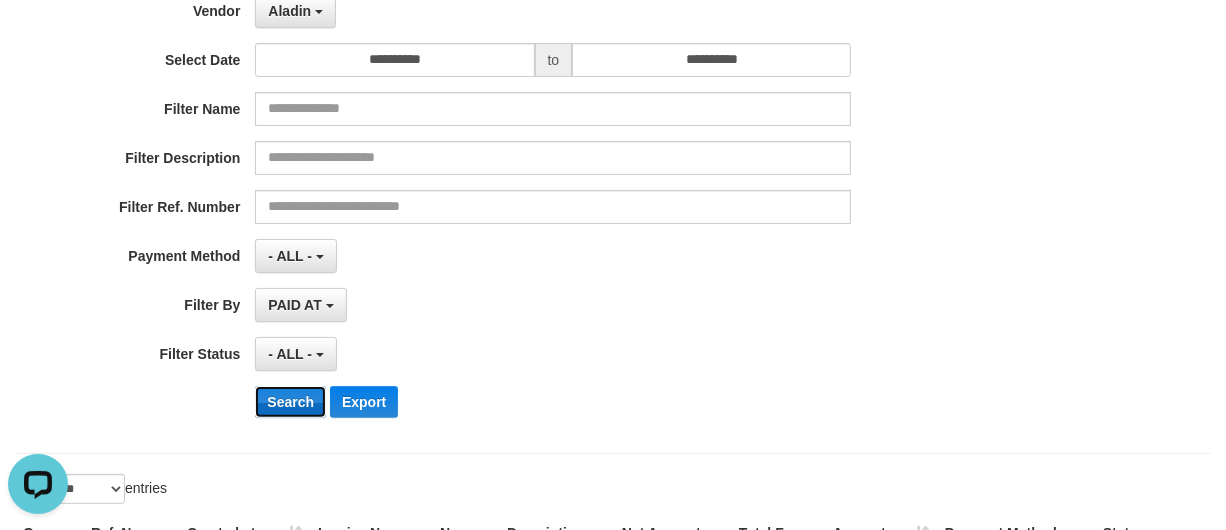 click on "Search" at bounding box center [290, 402] 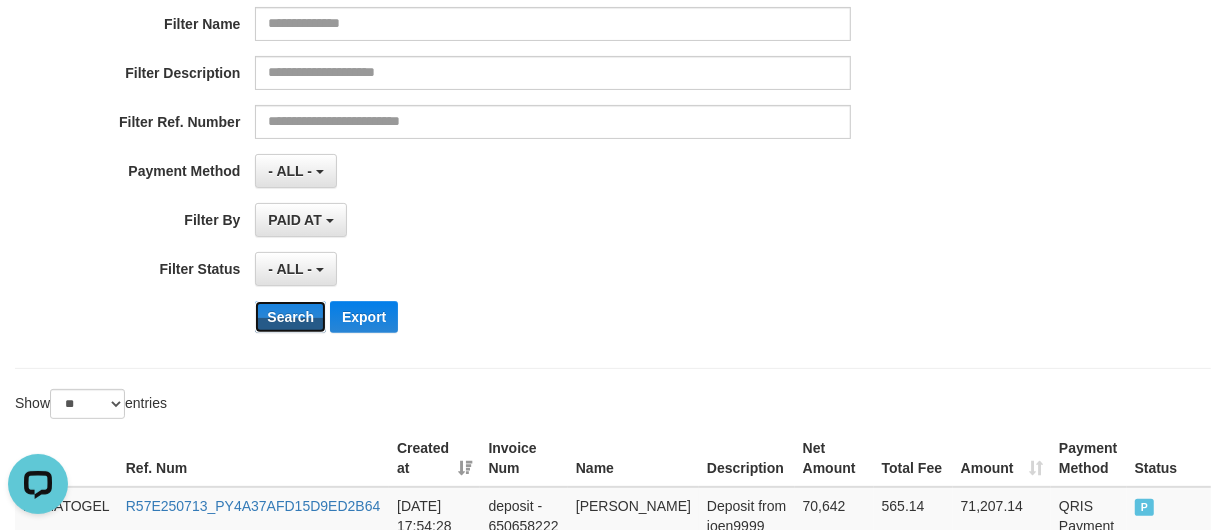 scroll, scrollTop: 106, scrollLeft: 0, axis: vertical 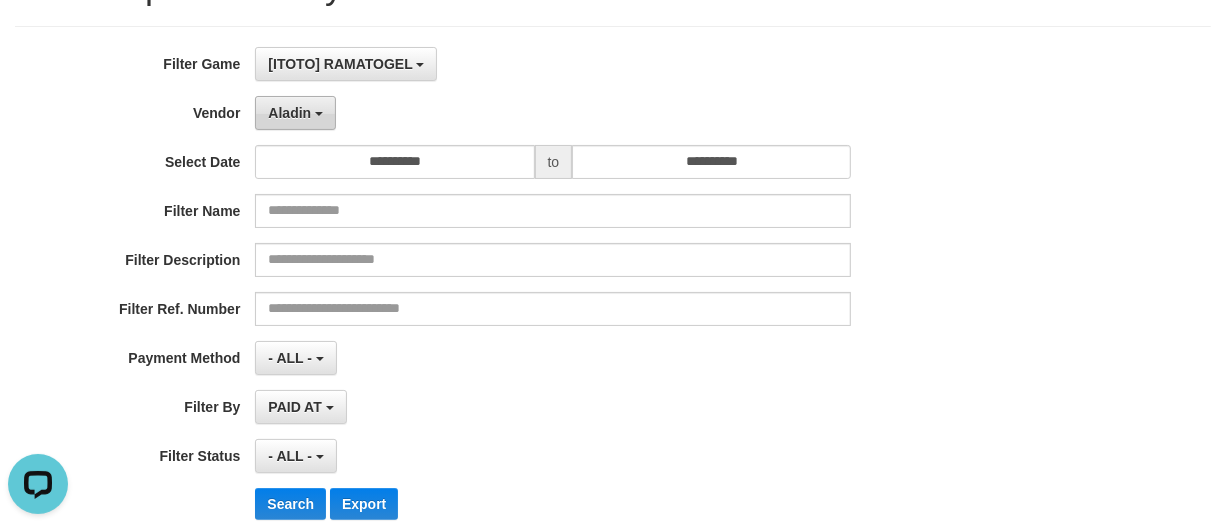 click on "Aladin" at bounding box center [295, 113] 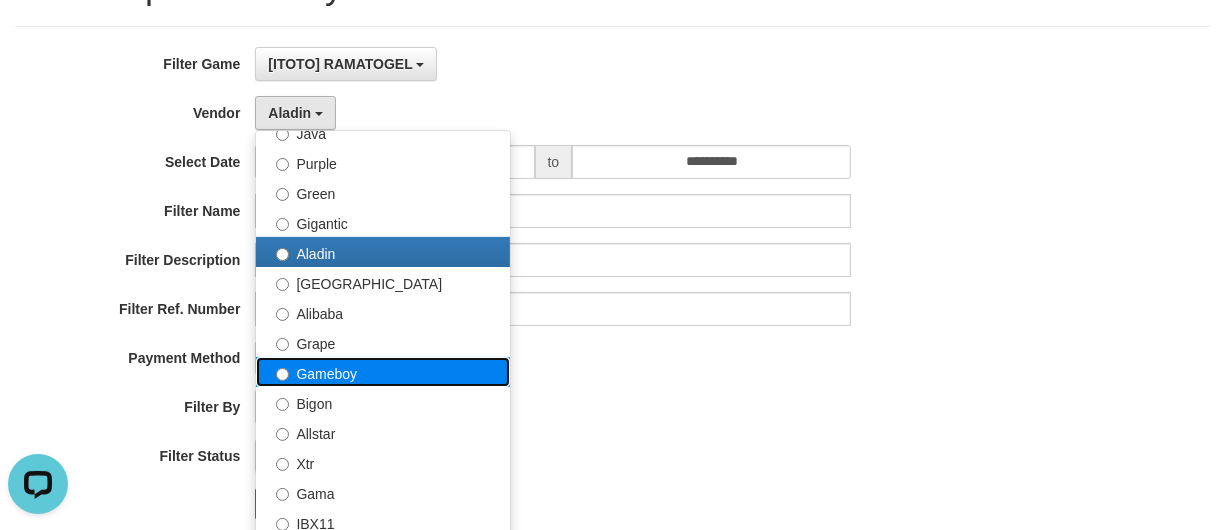 click on "Gameboy" at bounding box center (383, 372) 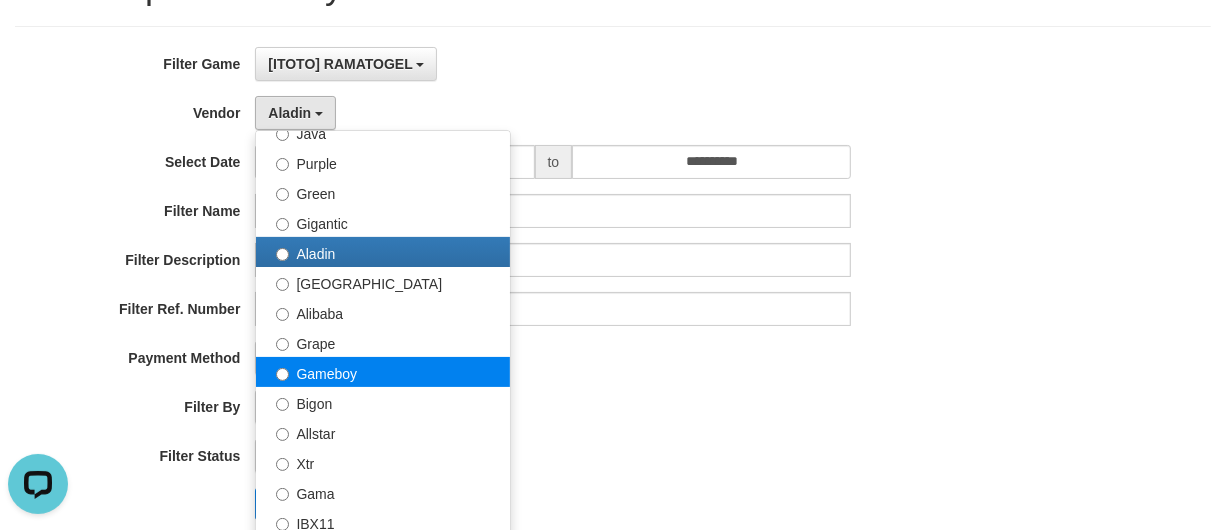 select on "**********" 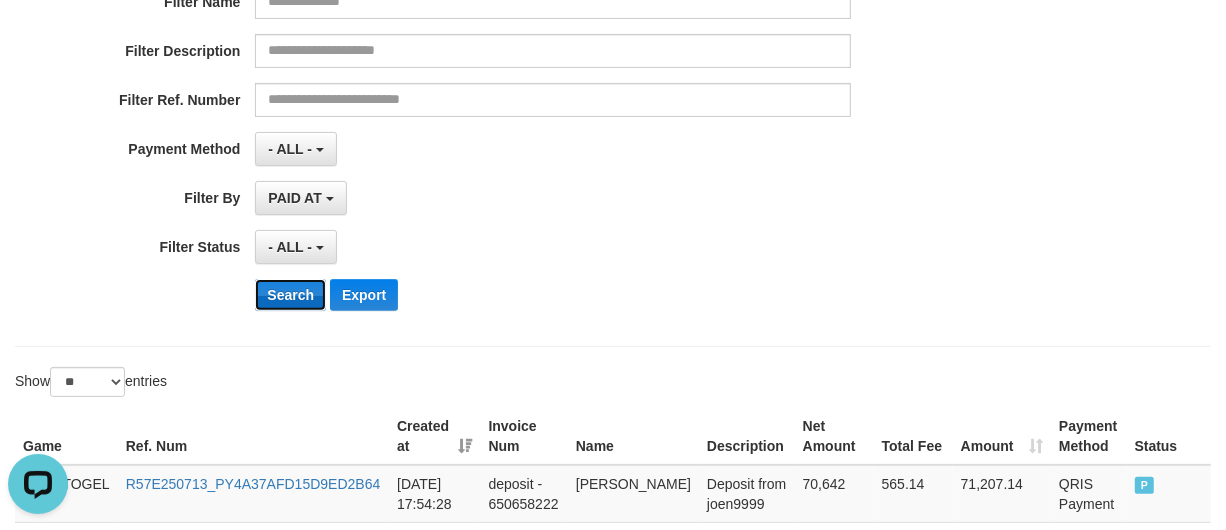 click on "Search" at bounding box center (290, 295) 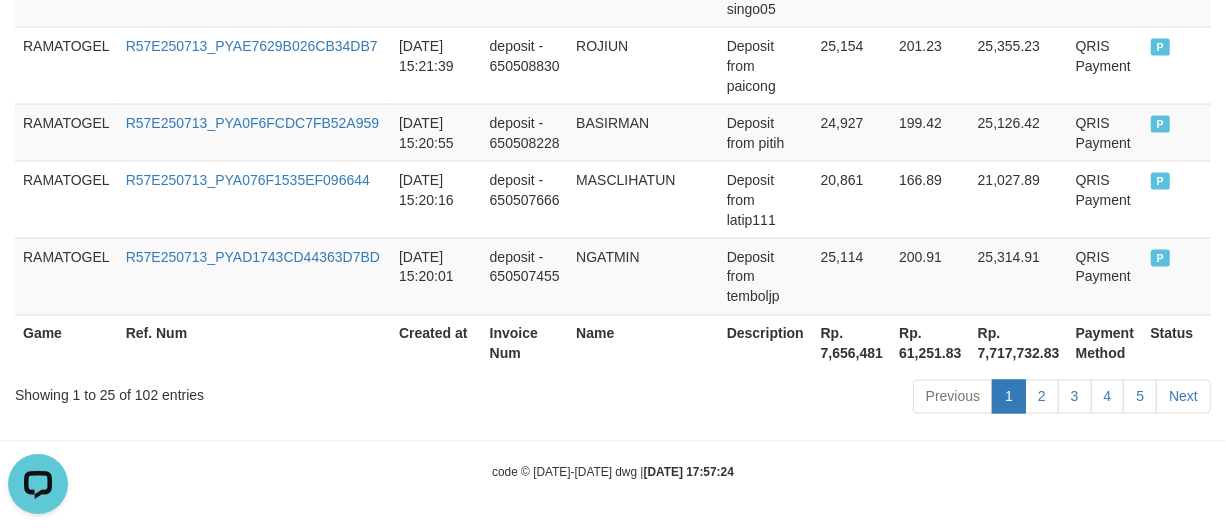 scroll, scrollTop: 2201, scrollLeft: 0, axis: vertical 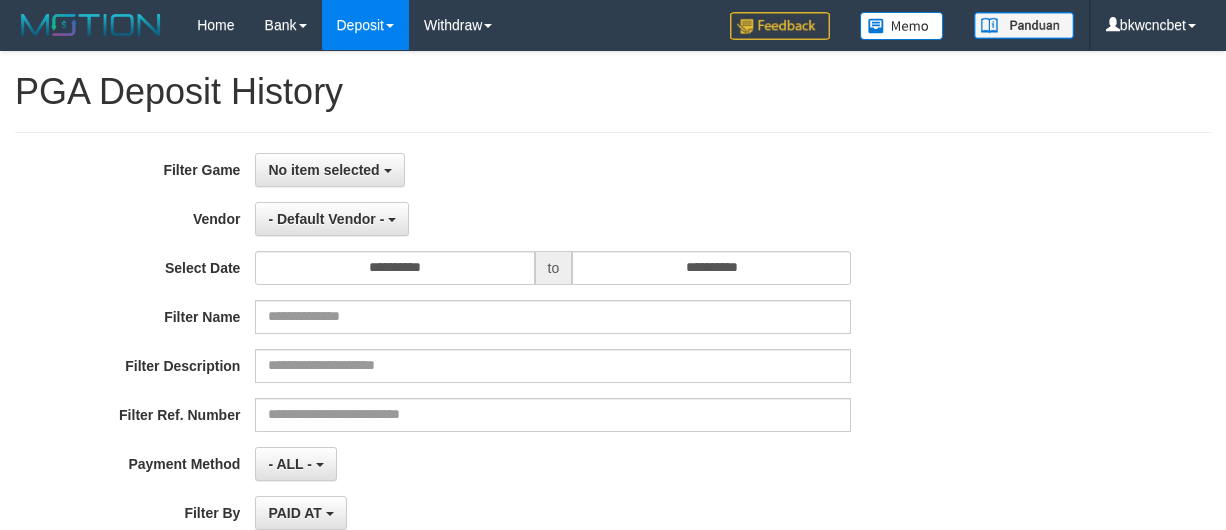 select 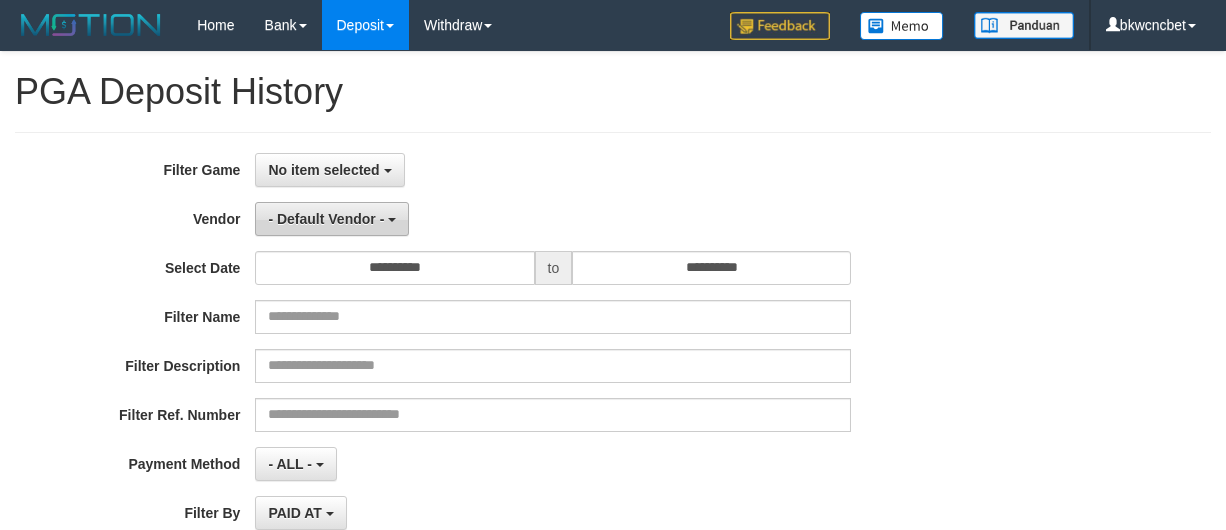 scroll, scrollTop: 0, scrollLeft: 0, axis: both 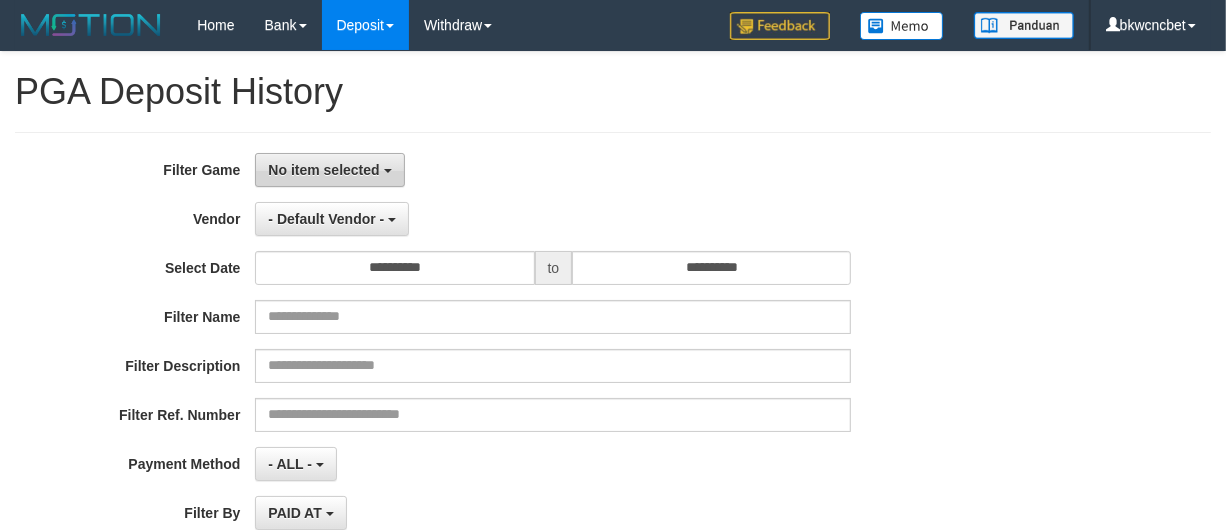 click on "No item selected" at bounding box center (323, 170) 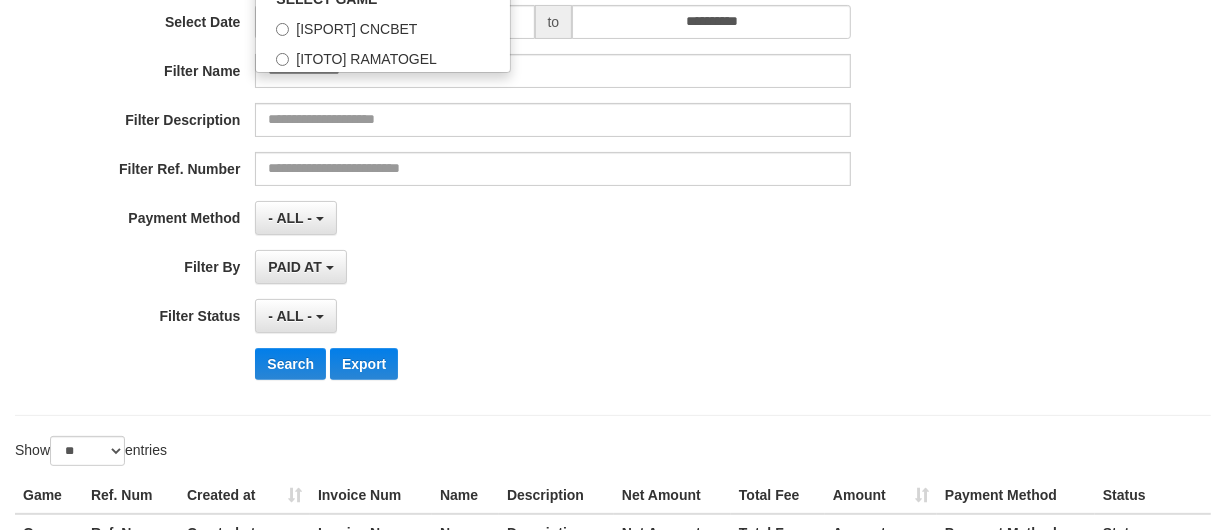 scroll, scrollTop: 186, scrollLeft: 0, axis: vertical 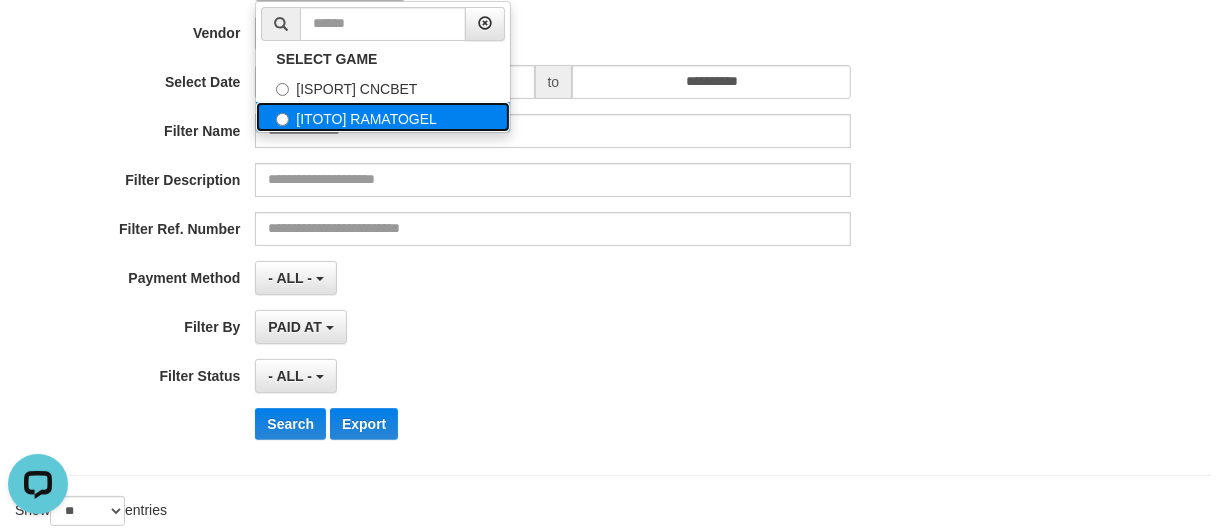 click on "[ITOTO] RAMATOGEL" at bounding box center (383, 117) 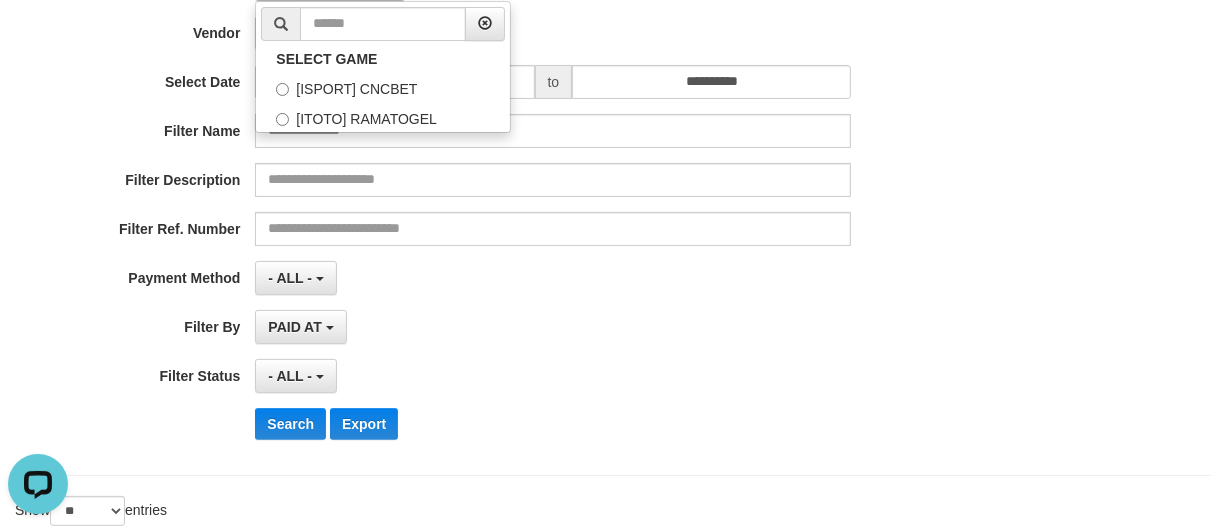 scroll, scrollTop: 35, scrollLeft: 0, axis: vertical 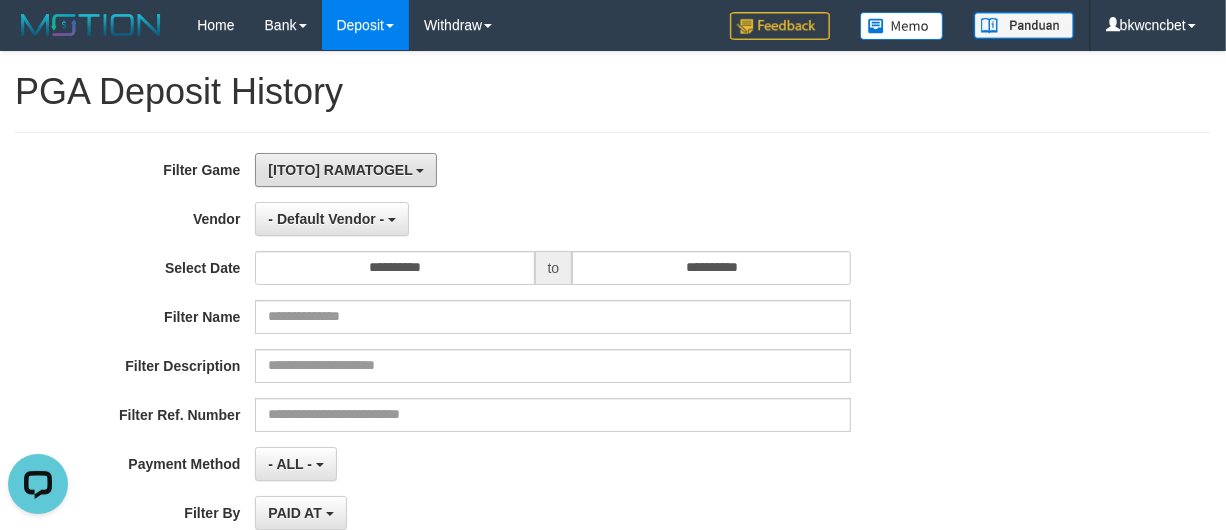 drag, startPoint x: 323, startPoint y: 153, endPoint x: 385, endPoint y: 272, distance: 134.18271 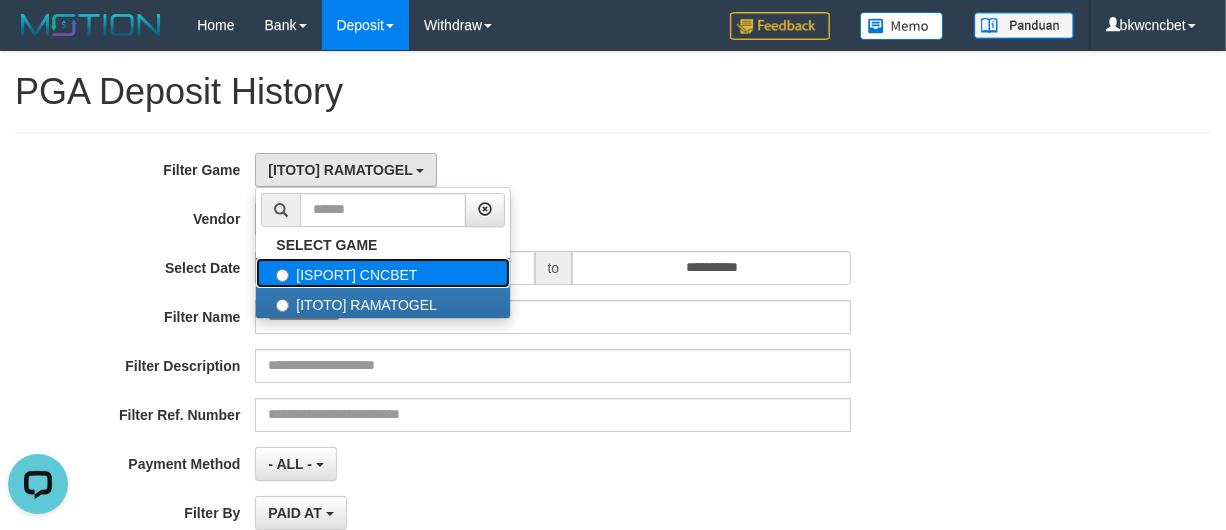 click on "[ISPORT] CNCBET" at bounding box center (383, 273) 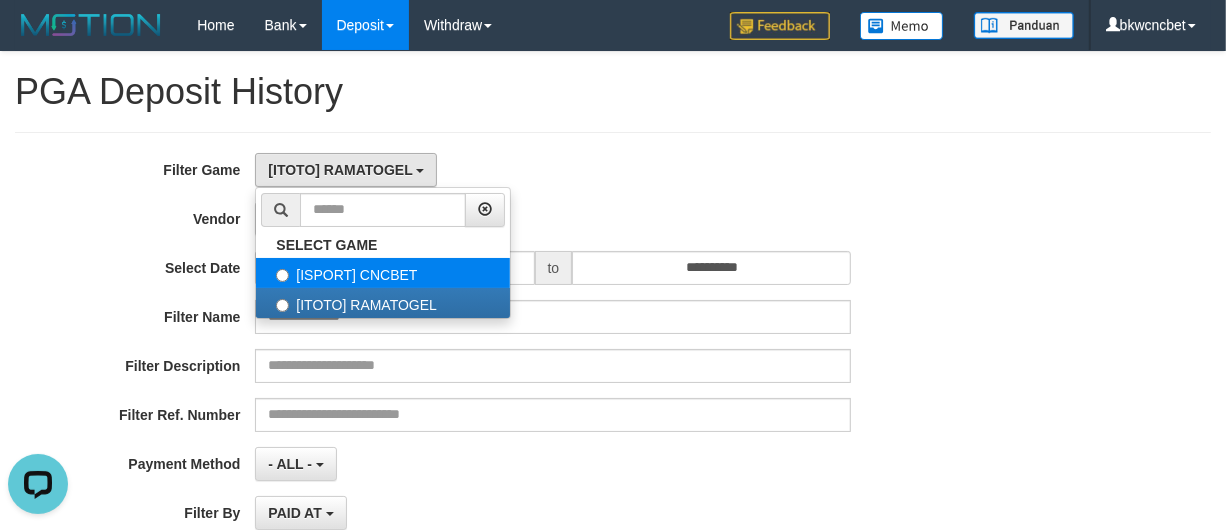 select on "****" 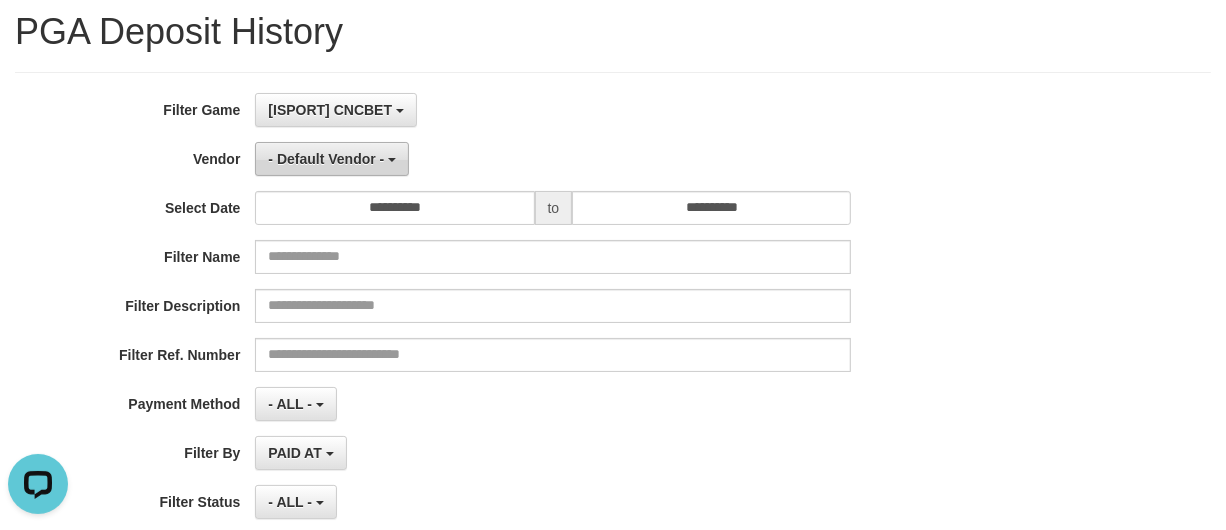 scroll, scrollTop: 0, scrollLeft: 0, axis: both 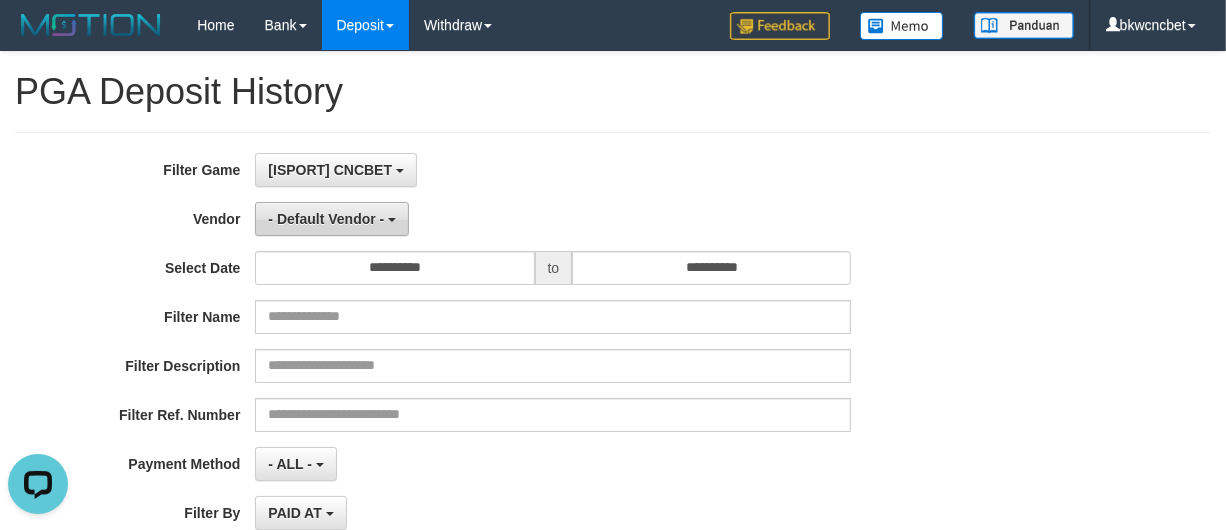 click on "- Default Vendor -" at bounding box center (326, 219) 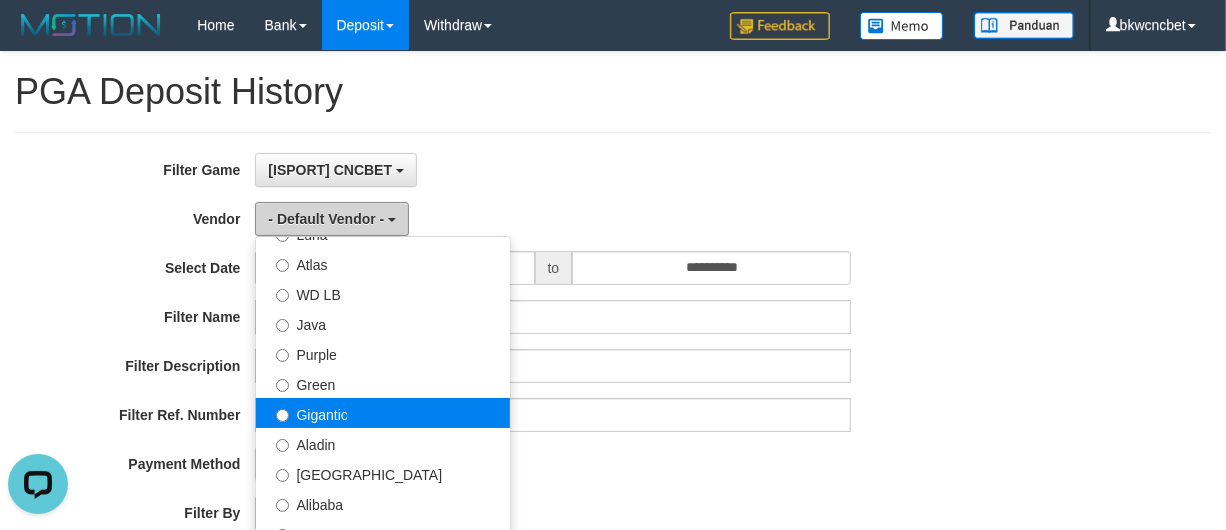 scroll, scrollTop: 208, scrollLeft: 0, axis: vertical 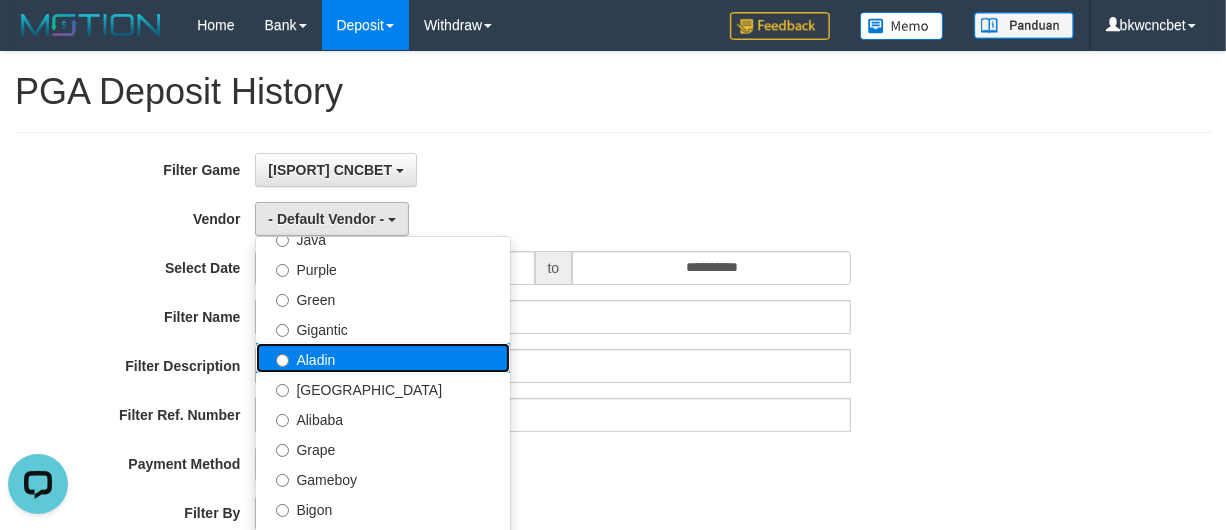 click on "Aladin" at bounding box center [383, 358] 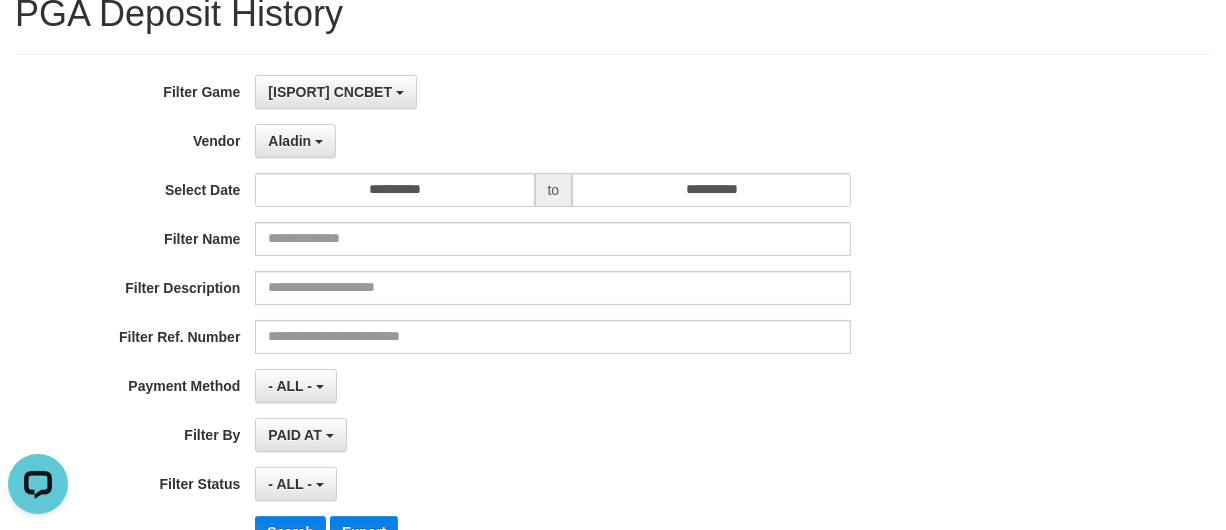 scroll, scrollTop: 0, scrollLeft: 0, axis: both 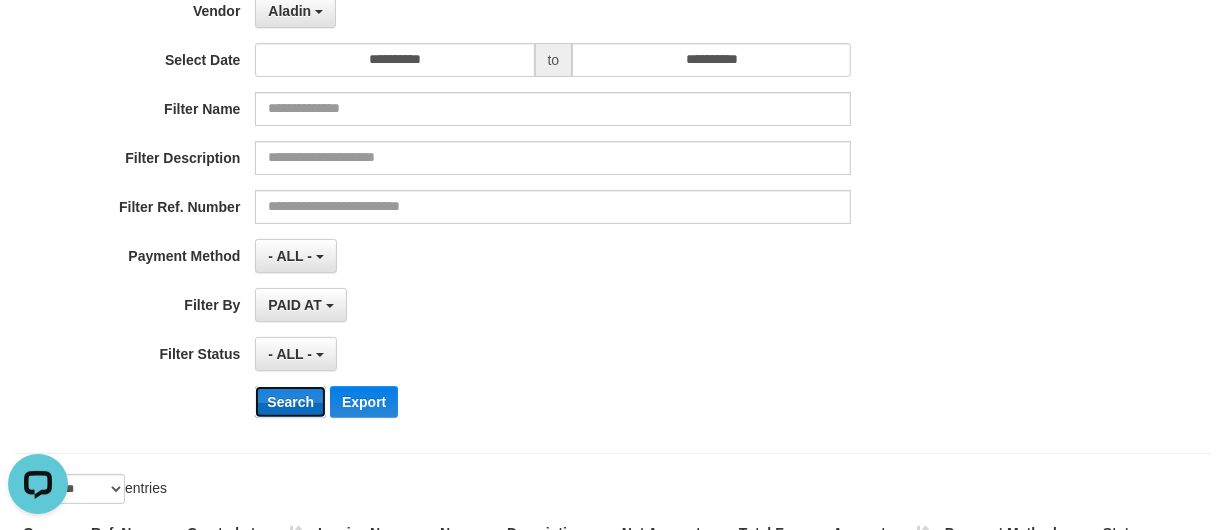 click on "Search" at bounding box center (290, 402) 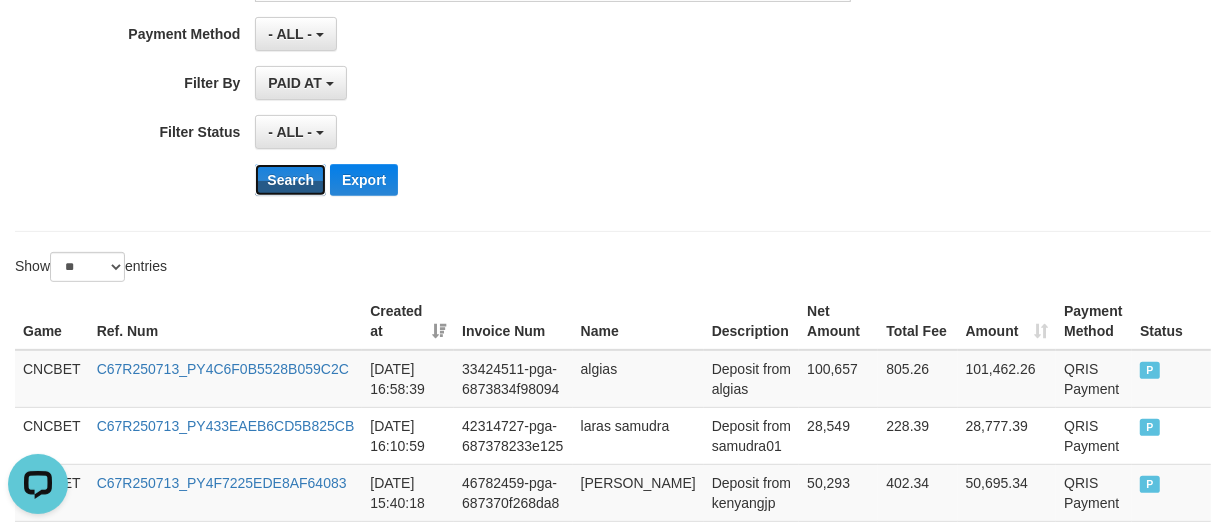 scroll, scrollTop: 0, scrollLeft: 0, axis: both 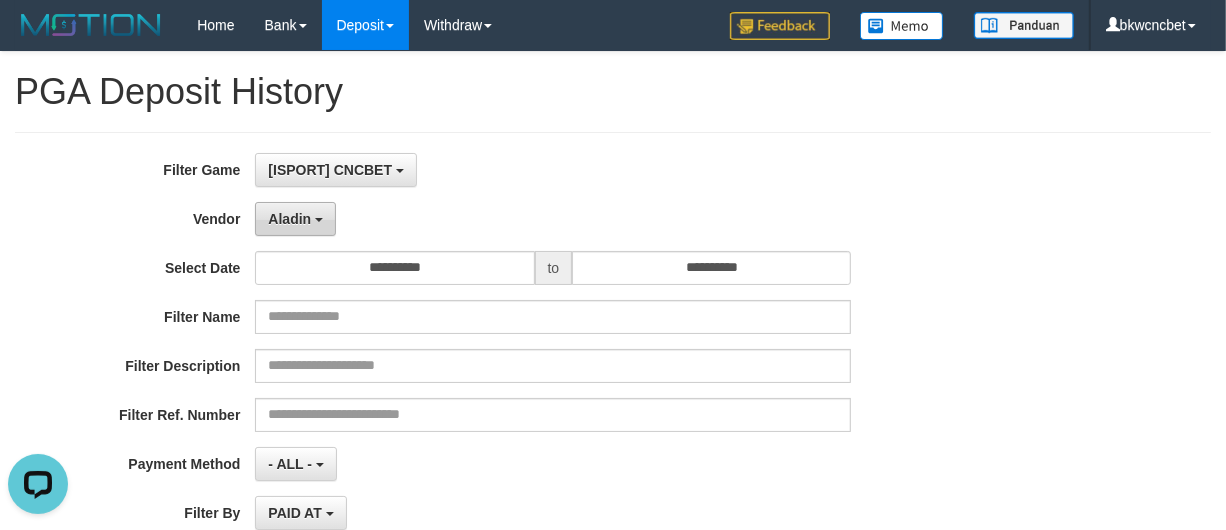 click on "Aladin" at bounding box center [295, 219] 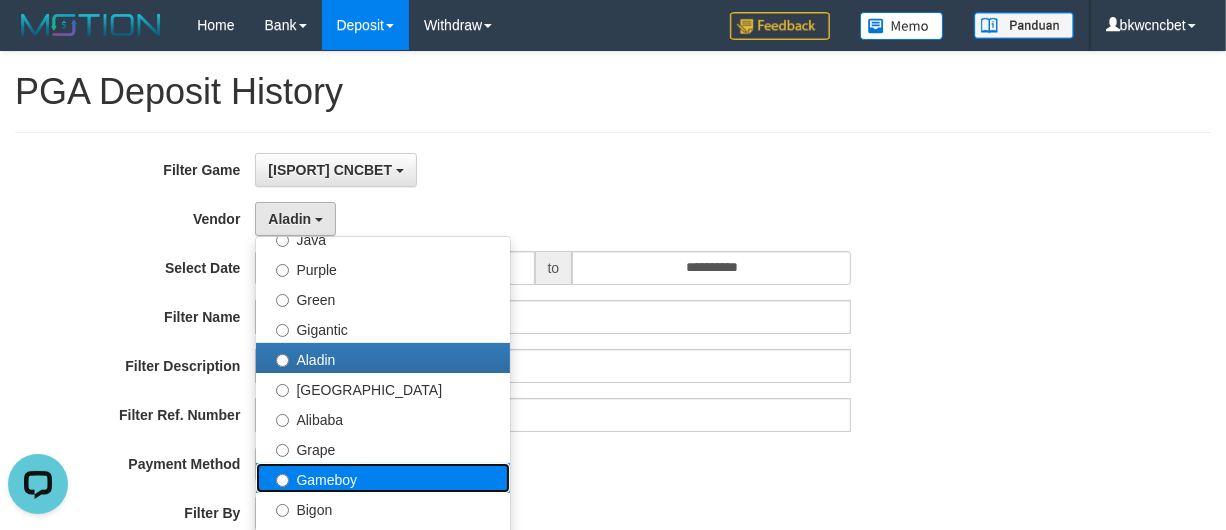 click on "Gameboy" at bounding box center (383, 478) 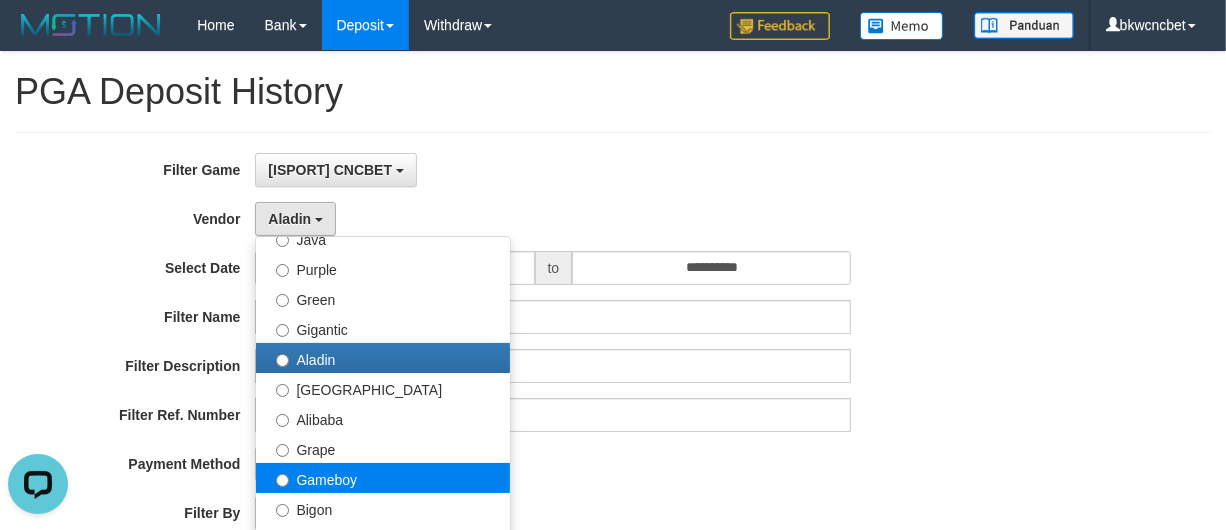 select on "**********" 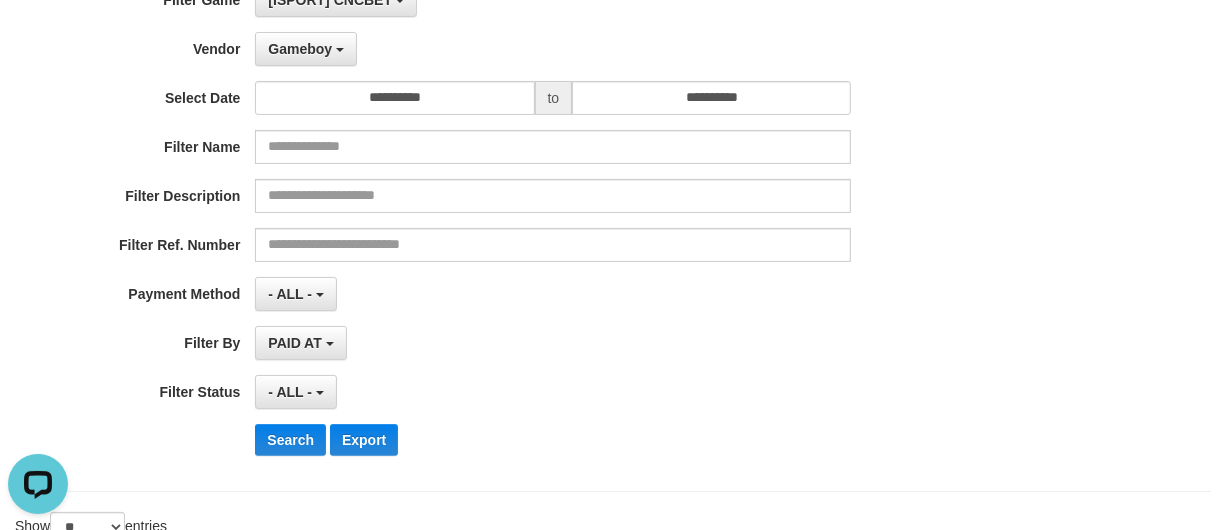 scroll, scrollTop: 416, scrollLeft: 0, axis: vertical 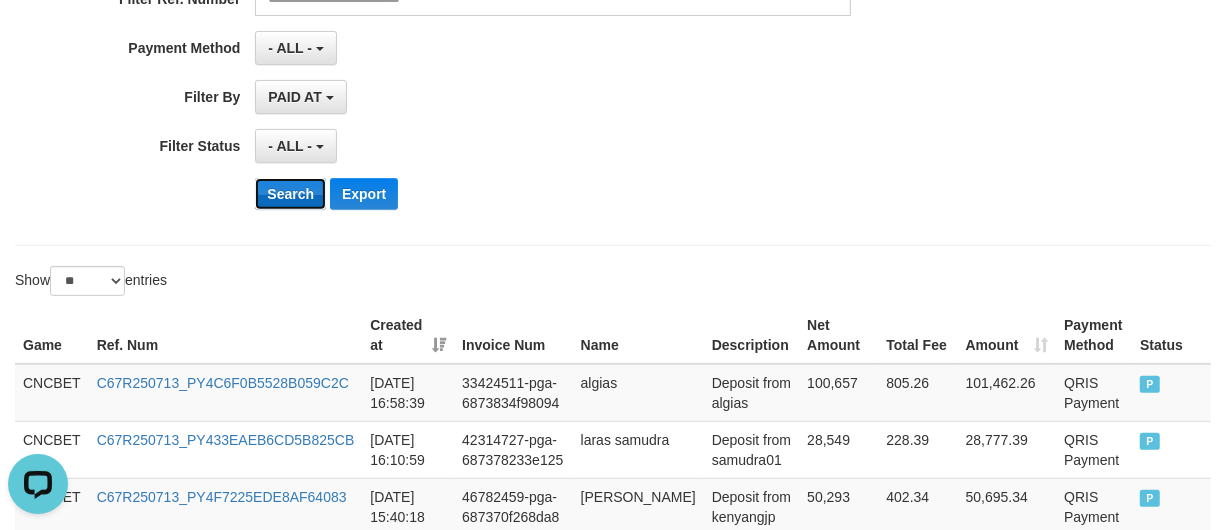 click on "Search" at bounding box center (290, 194) 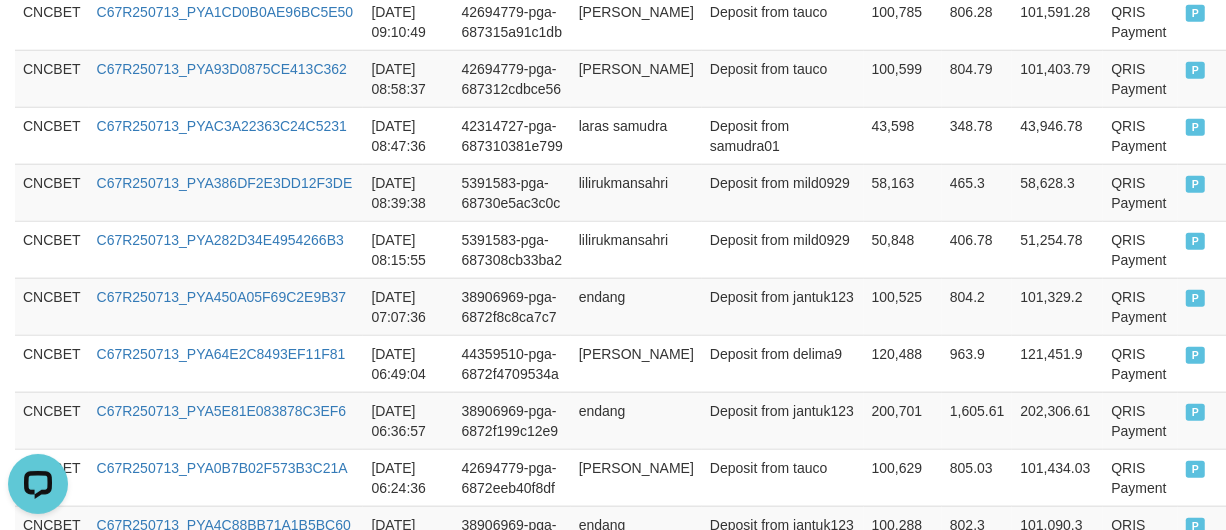 scroll, scrollTop: 880, scrollLeft: 0, axis: vertical 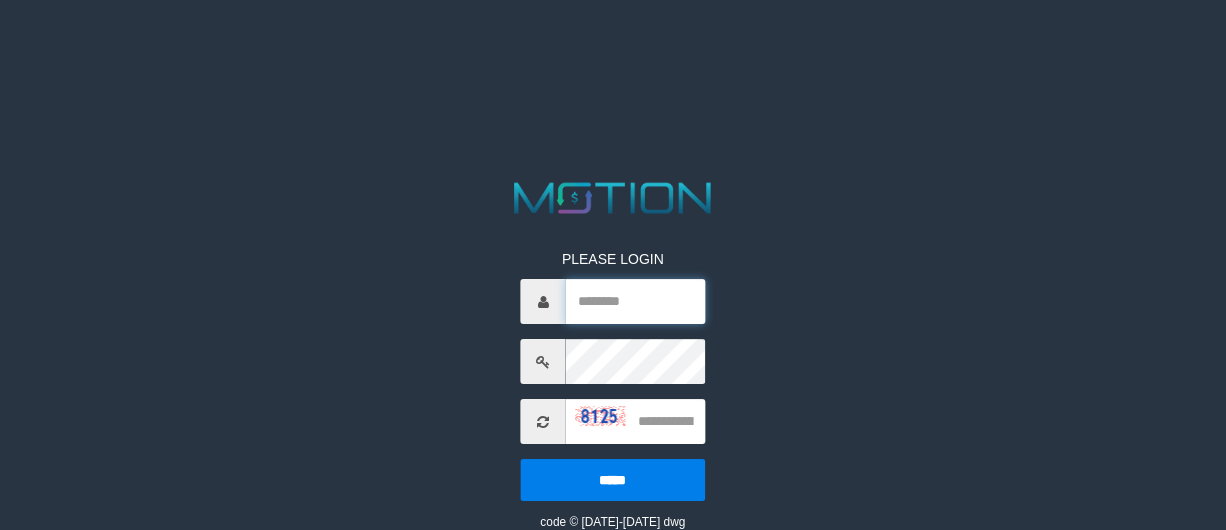 type on "*********" 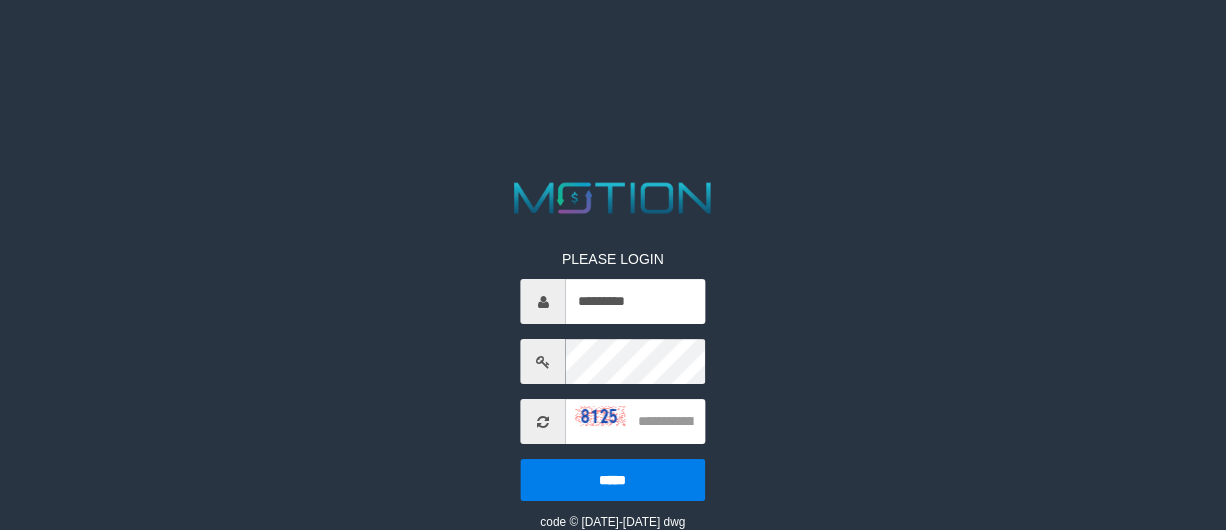 click at bounding box center [635, 421] 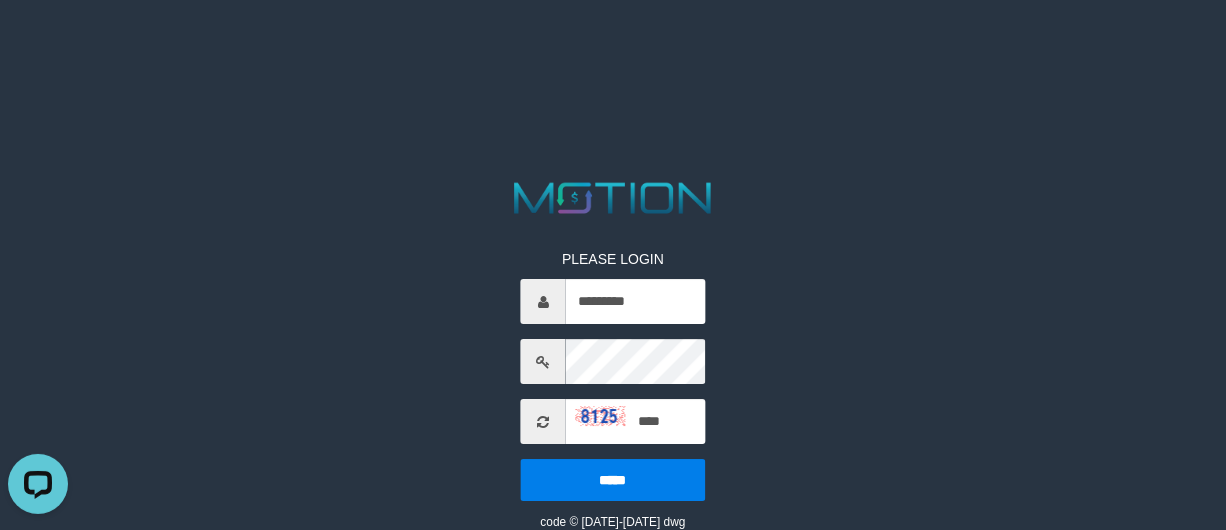 scroll, scrollTop: 0, scrollLeft: 0, axis: both 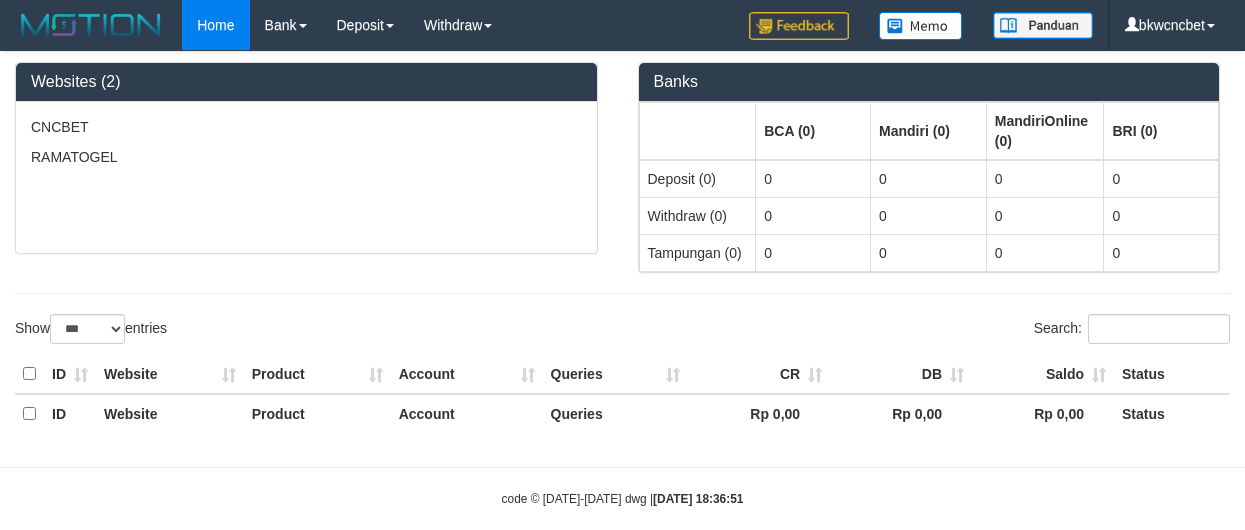 select on "***" 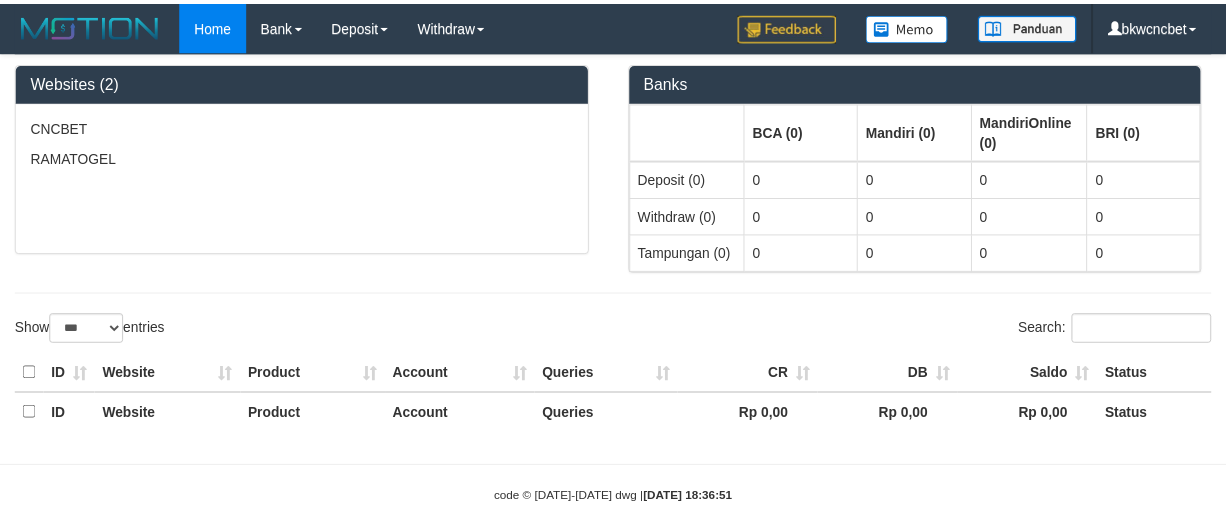 scroll, scrollTop: 0, scrollLeft: 0, axis: both 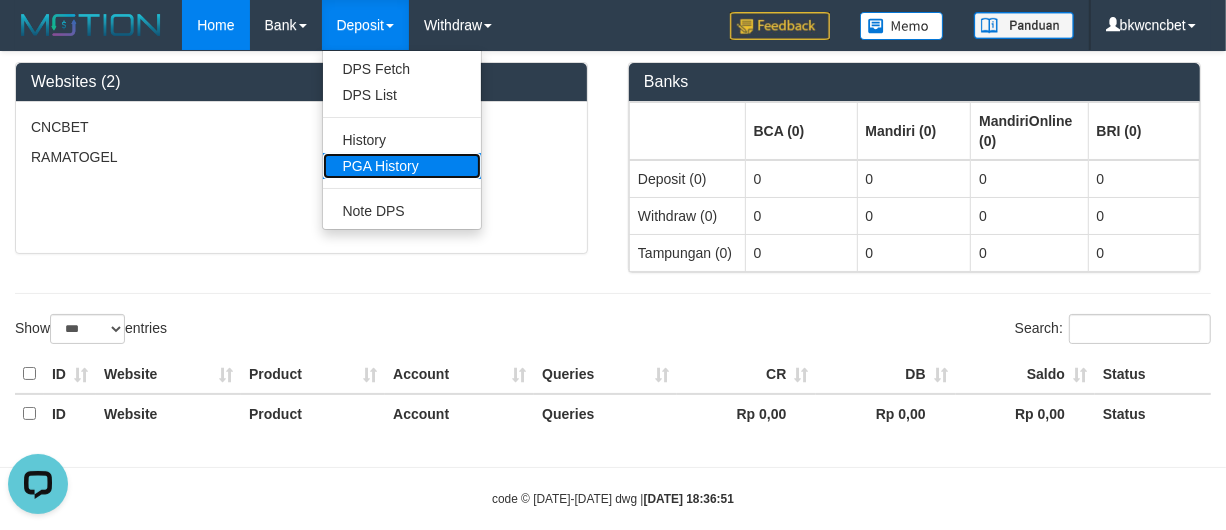 click on "PGA History" at bounding box center (402, 166) 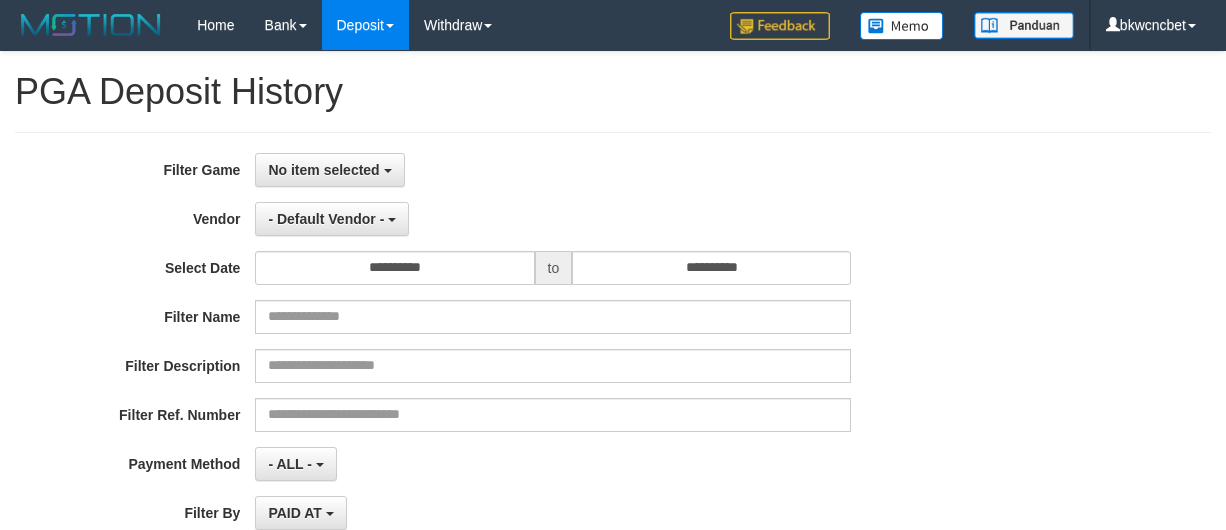 select 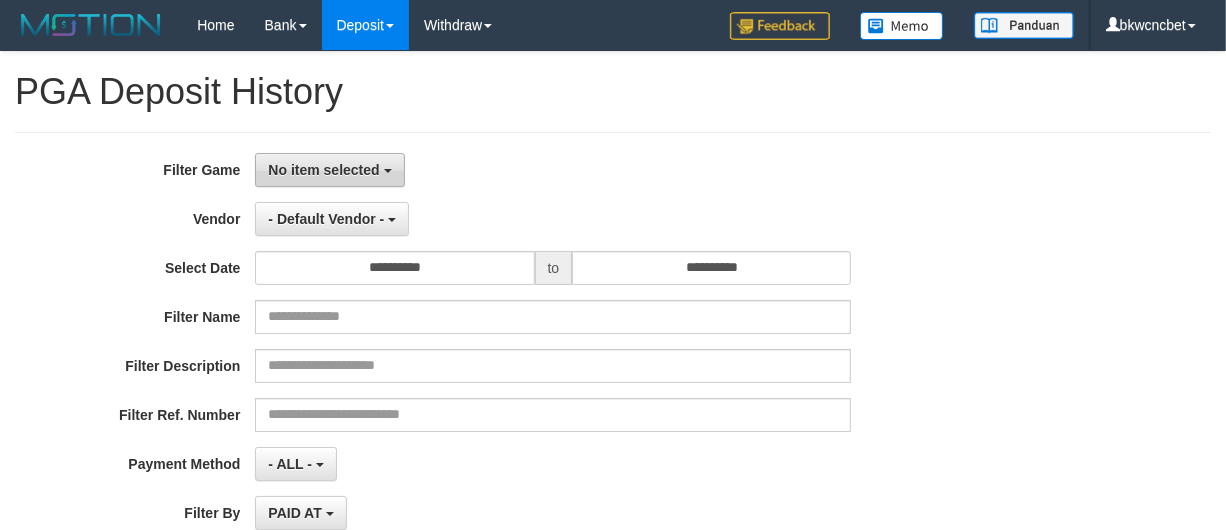 click on "No item selected" at bounding box center [323, 170] 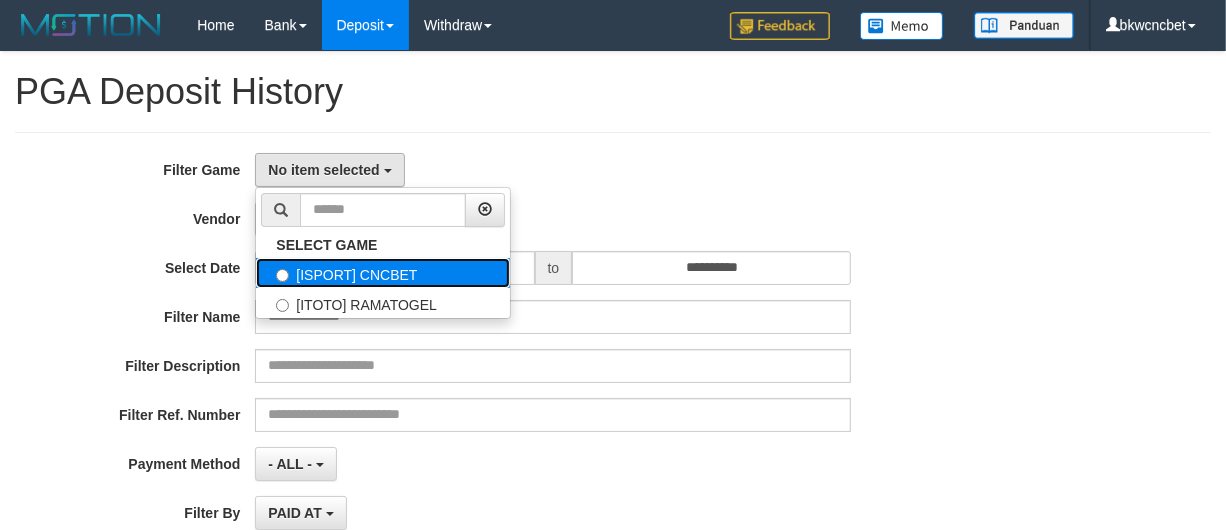 click on "[ISPORT] CNCBET" at bounding box center [383, 273] 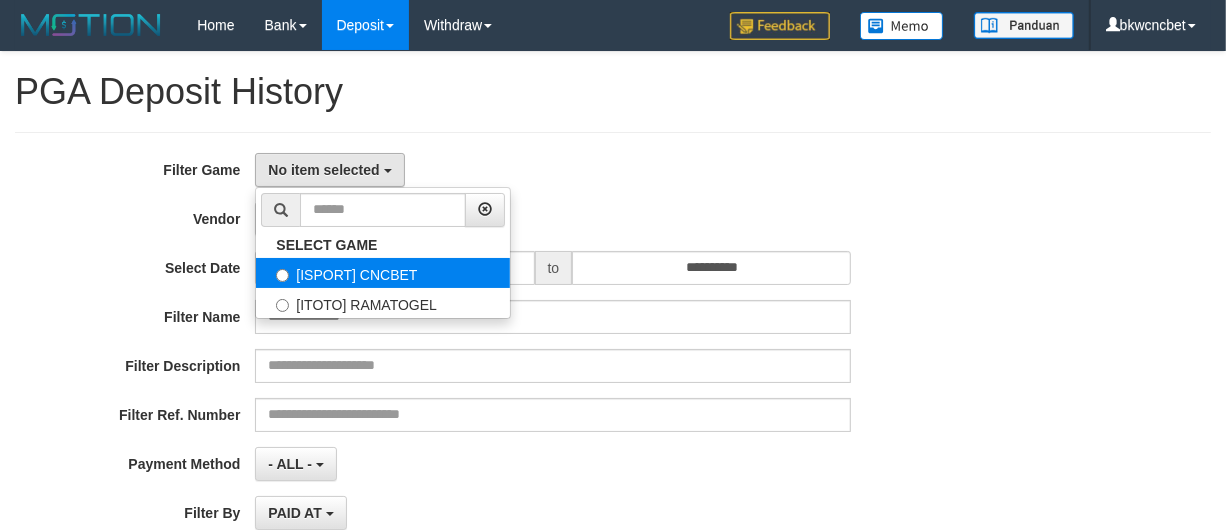 select on "****" 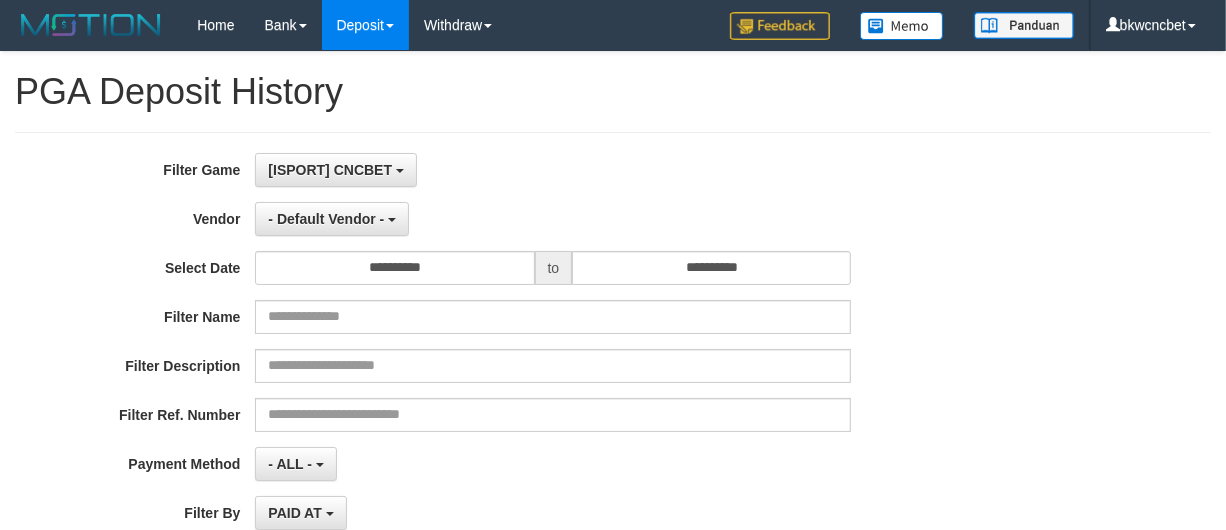scroll, scrollTop: 17, scrollLeft: 0, axis: vertical 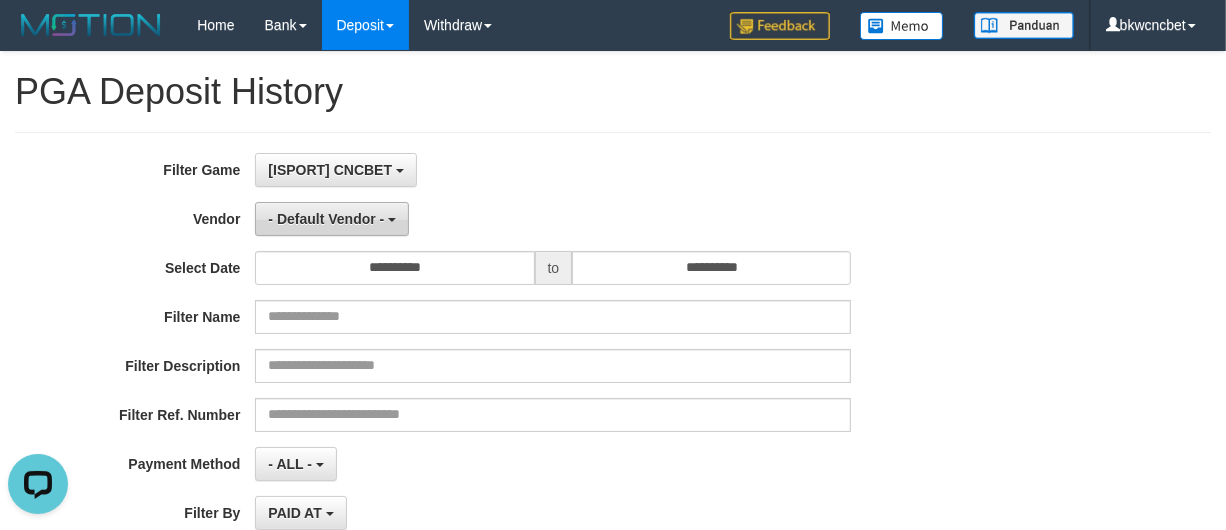 click on "- Default Vendor -" at bounding box center [326, 219] 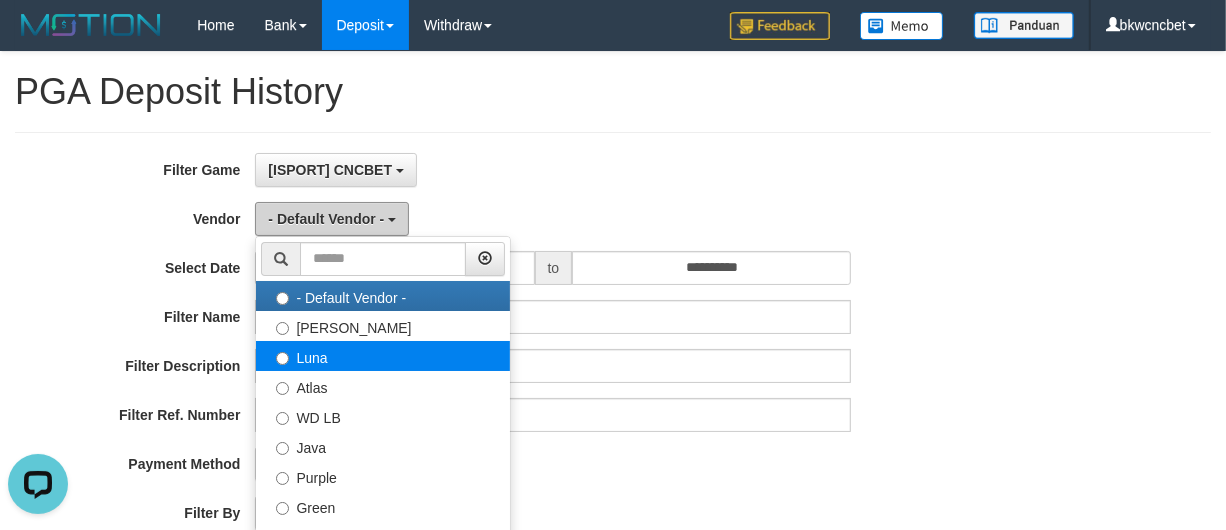 scroll, scrollTop: 208, scrollLeft: 0, axis: vertical 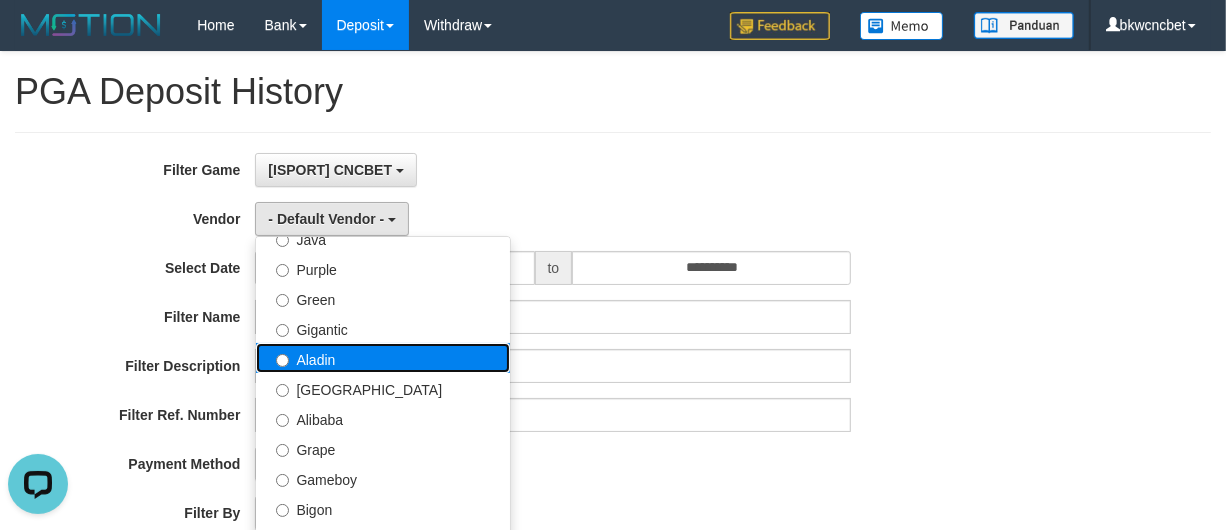 click on "Aladin" at bounding box center (383, 358) 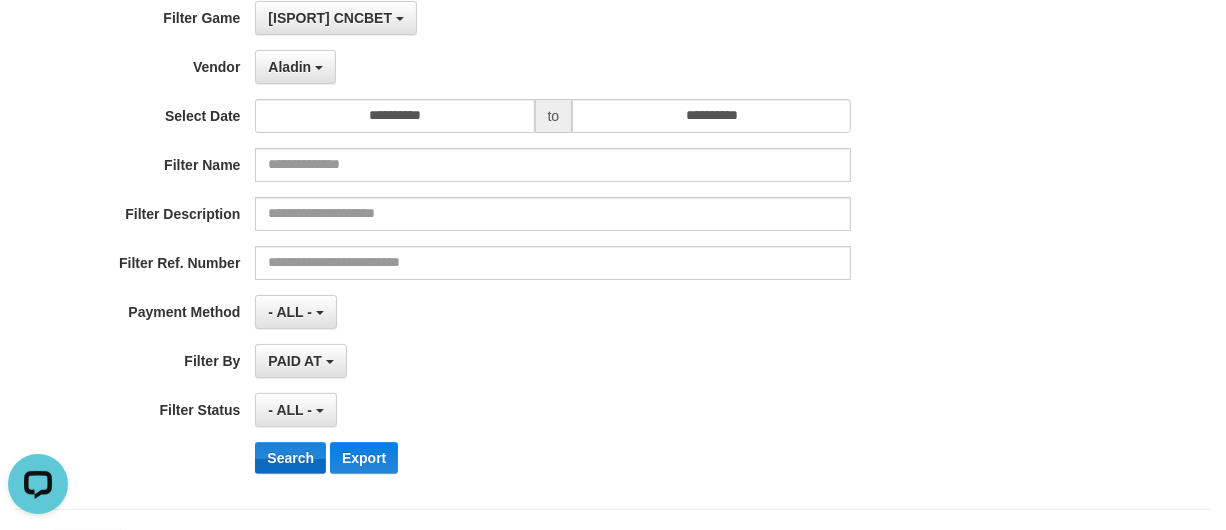 scroll, scrollTop: 208, scrollLeft: 0, axis: vertical 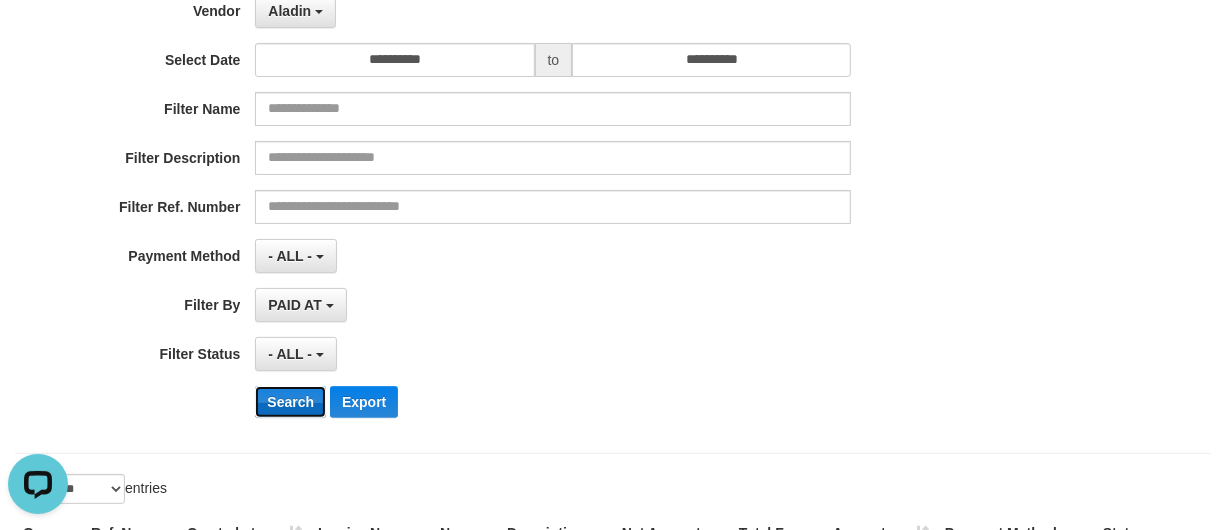 click on "Search" at bounding box center [290, 402] 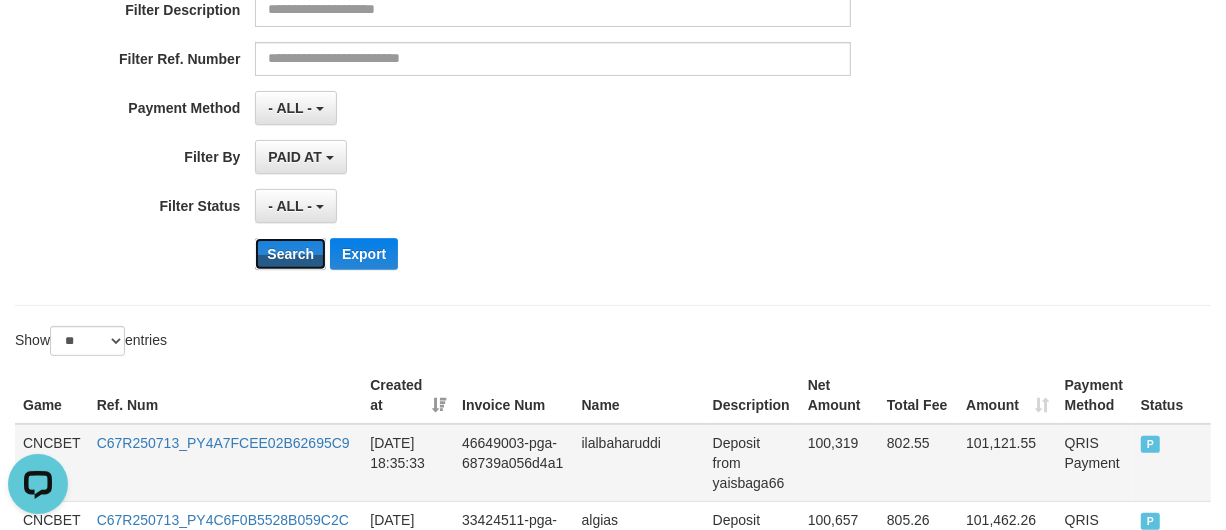 scroll, scrollTop: 0, scrollLeft: 0, axis: both 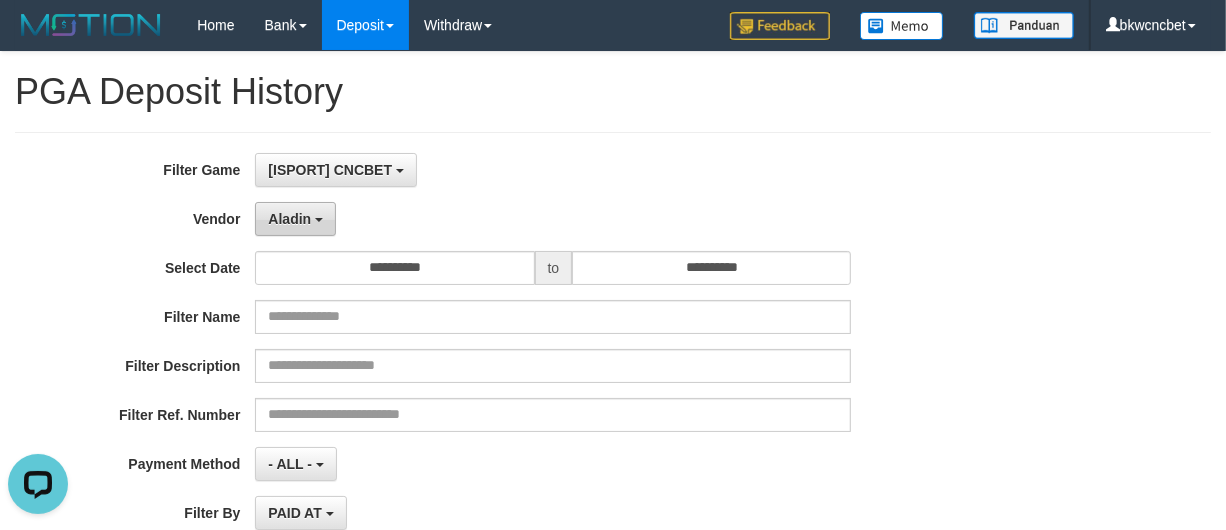 click on "Aladin" at bounding box center (295, 219) 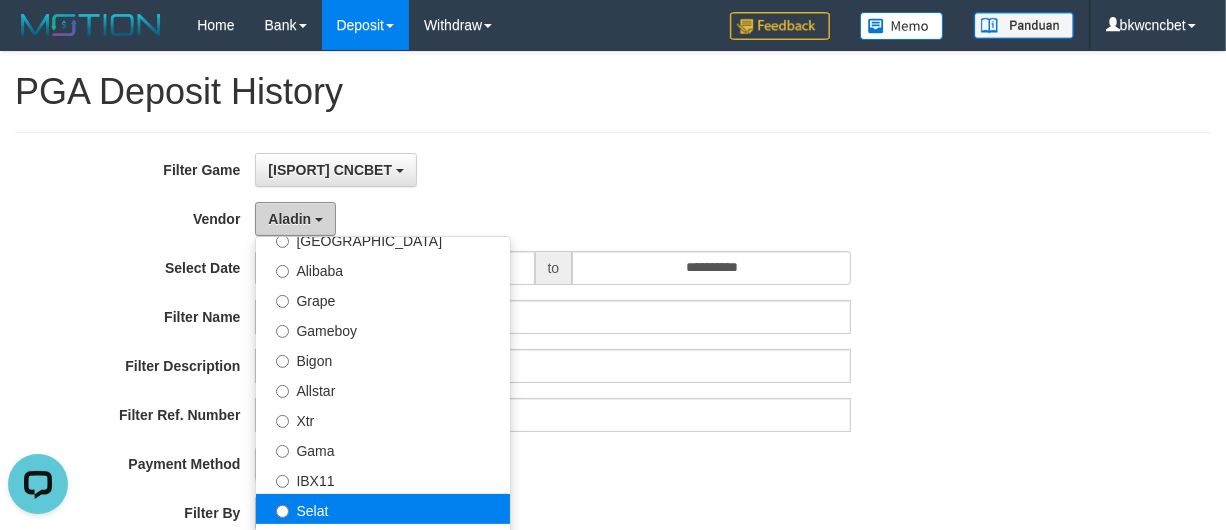 scroll, scrollTop: 417, scrollLeft: 0, axis: vertical 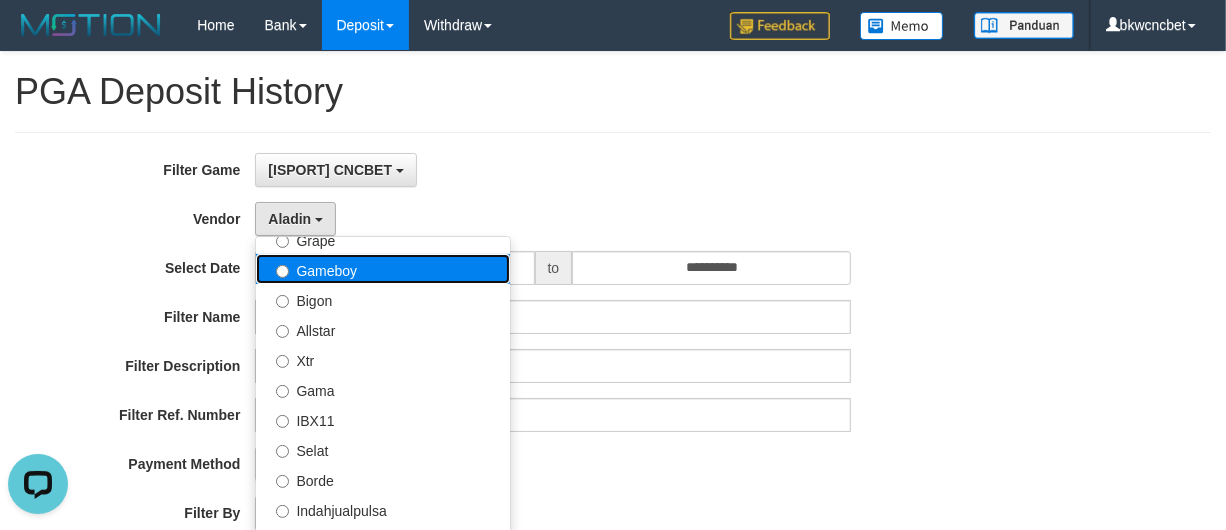 click on "Gameboy" at bounding box center [383, 269] 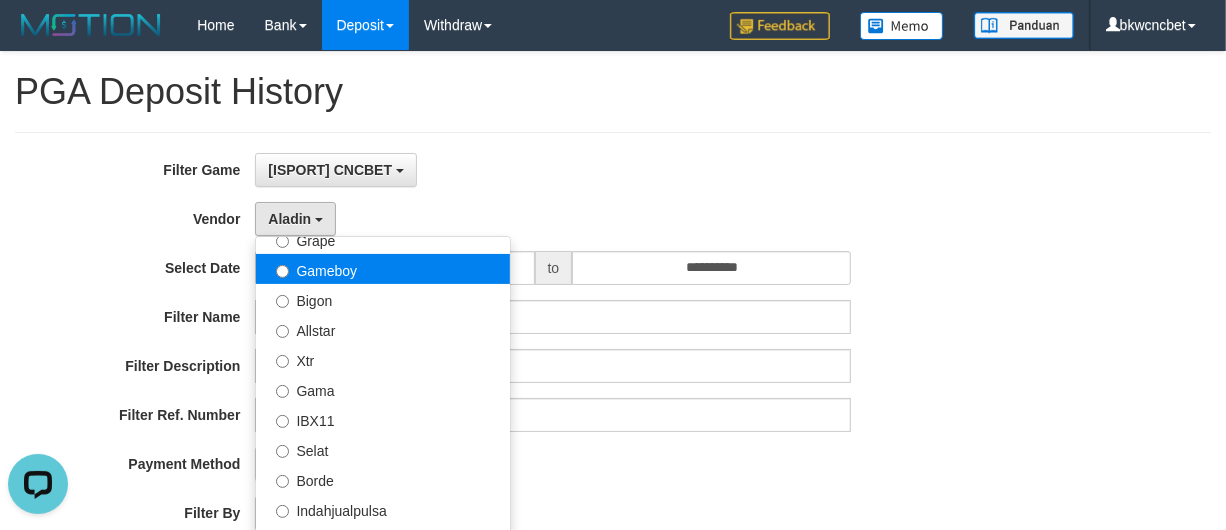 select on "**********" 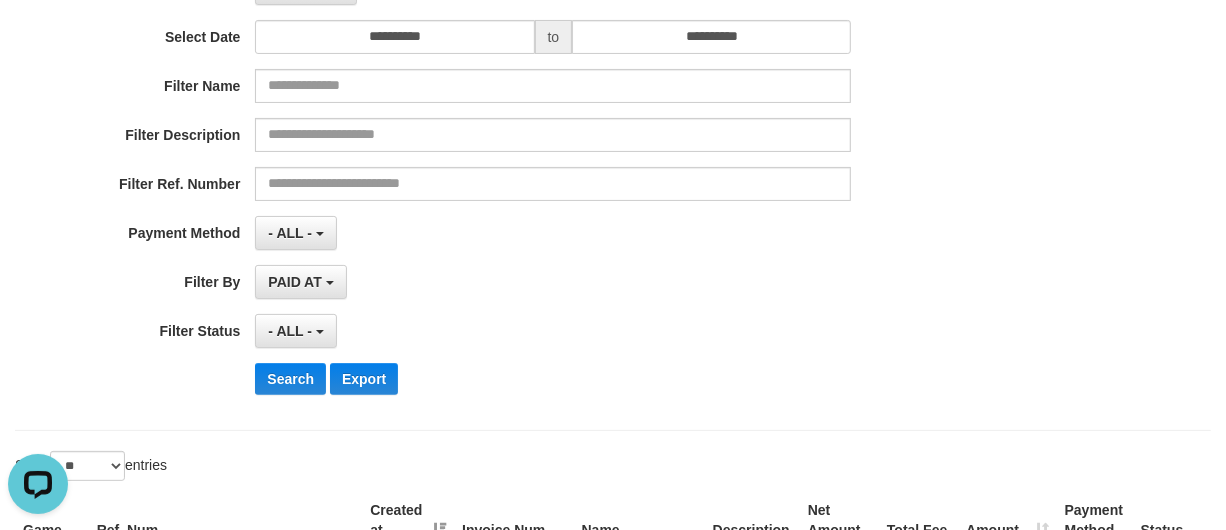 scroll, scrollTop: 416, scrollLeft: 0, axis: vertical 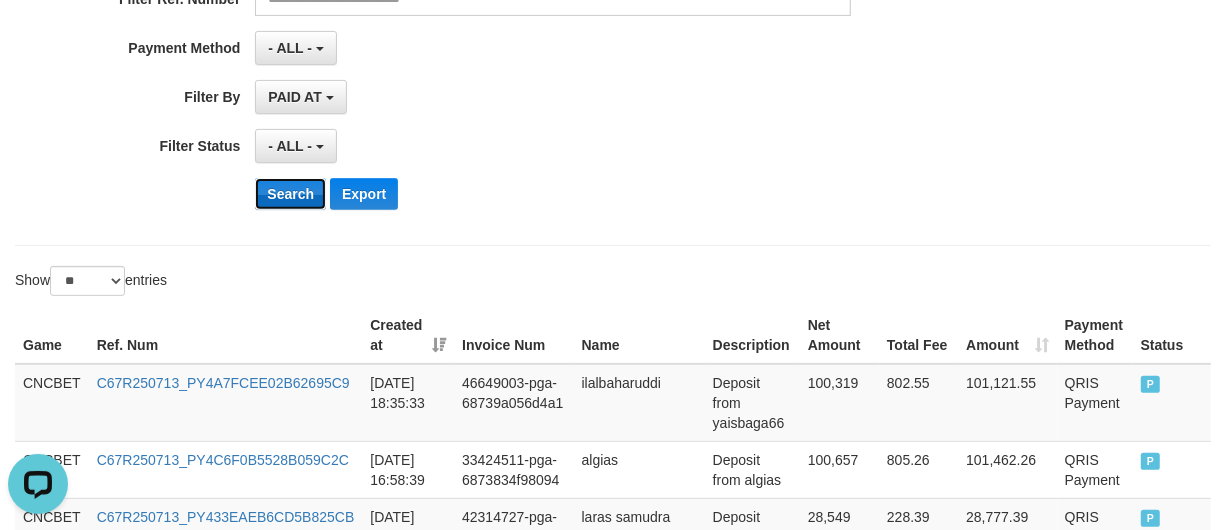 click on "Search" at bounding box center (290, 194) 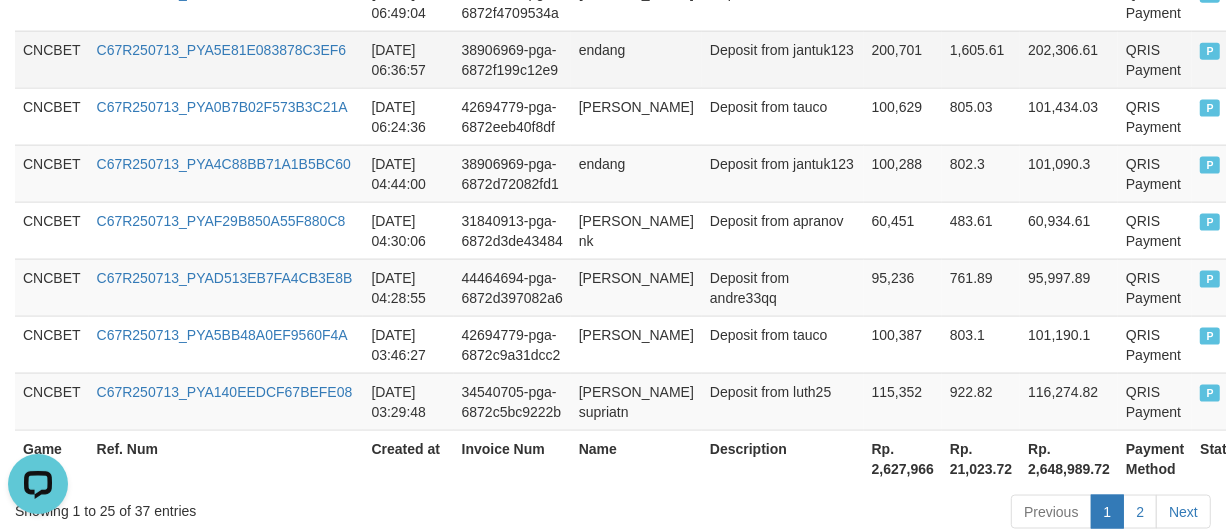 scroll, scrollTop: 1901, scrollLeft: 0, axis: vertical 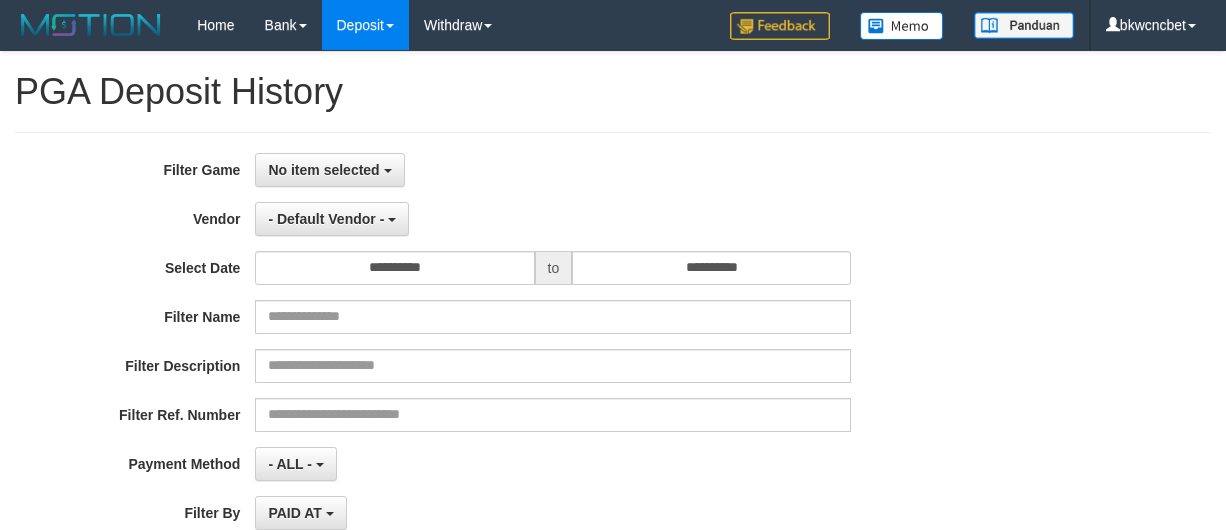 select 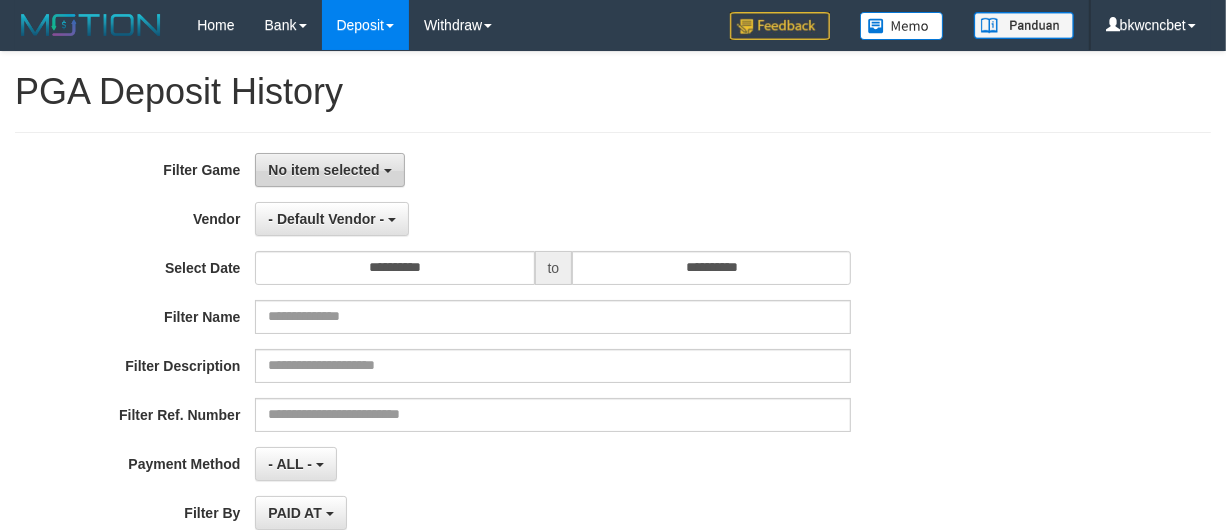 click on "No item selected" at bounding box center (323, 170) 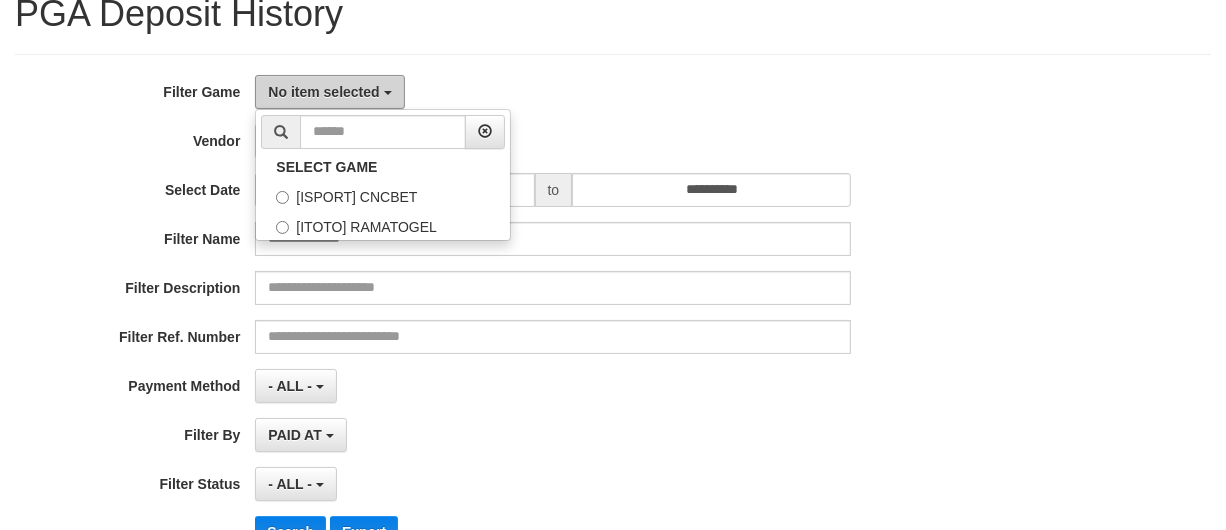 scroll, scrollTop: 0, scrollLeft: 0, axis: both 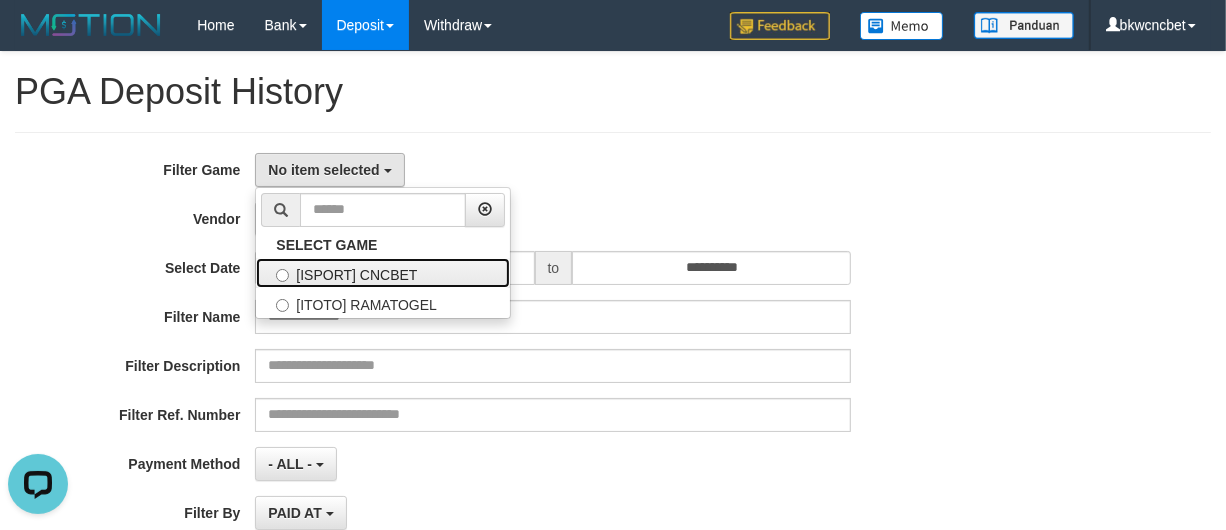 click on "[ISPORT] CNCBET" at bounding box center [383, 273] 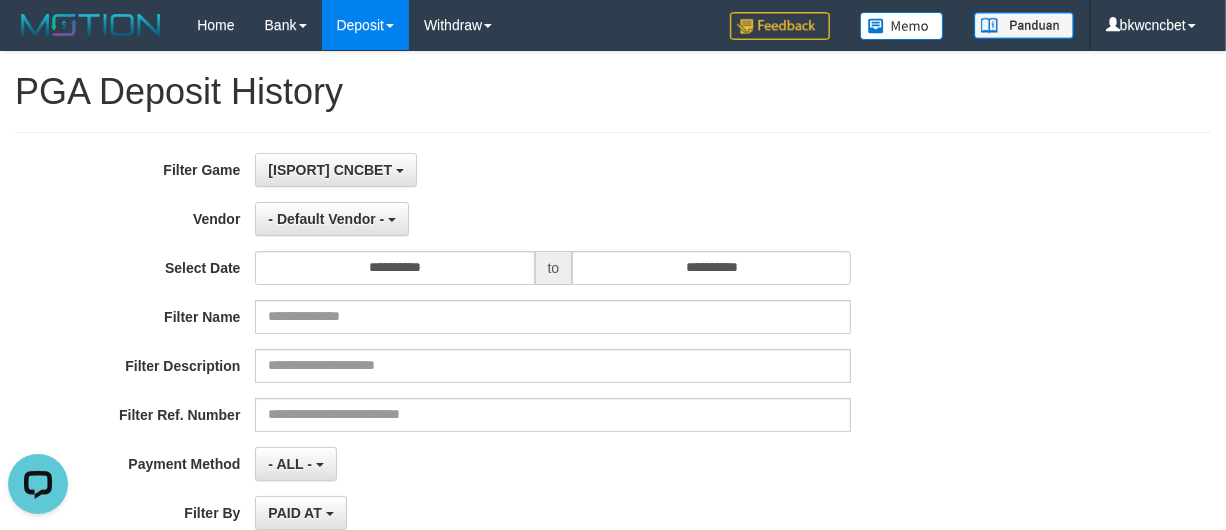 scroll, scrollTop: 17, scrollLeft: 0, axis: vertical 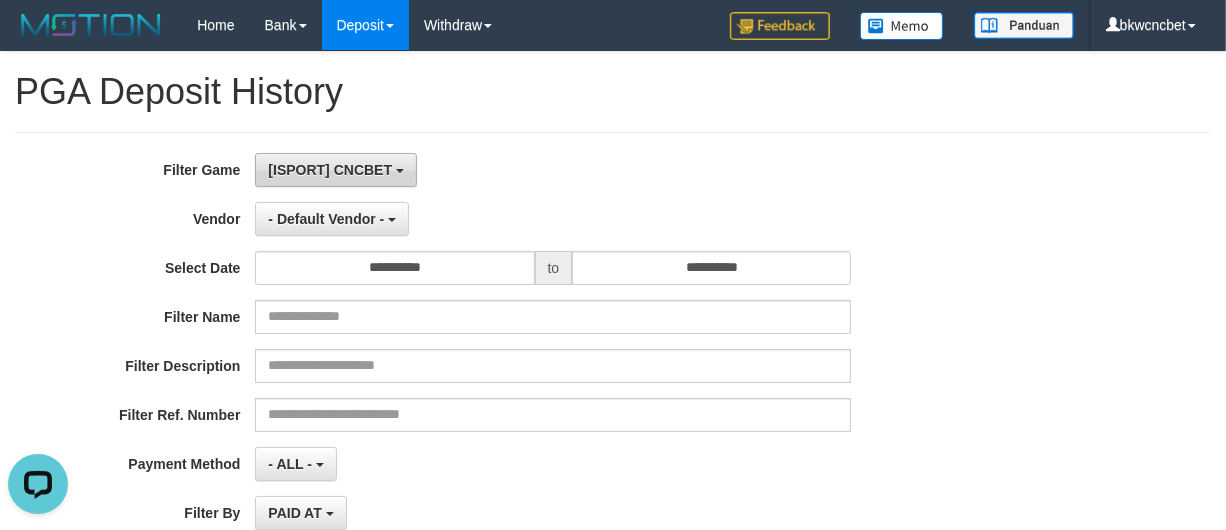 click on "[ISPORT] CNCBET" at bounding box center (330, 170) 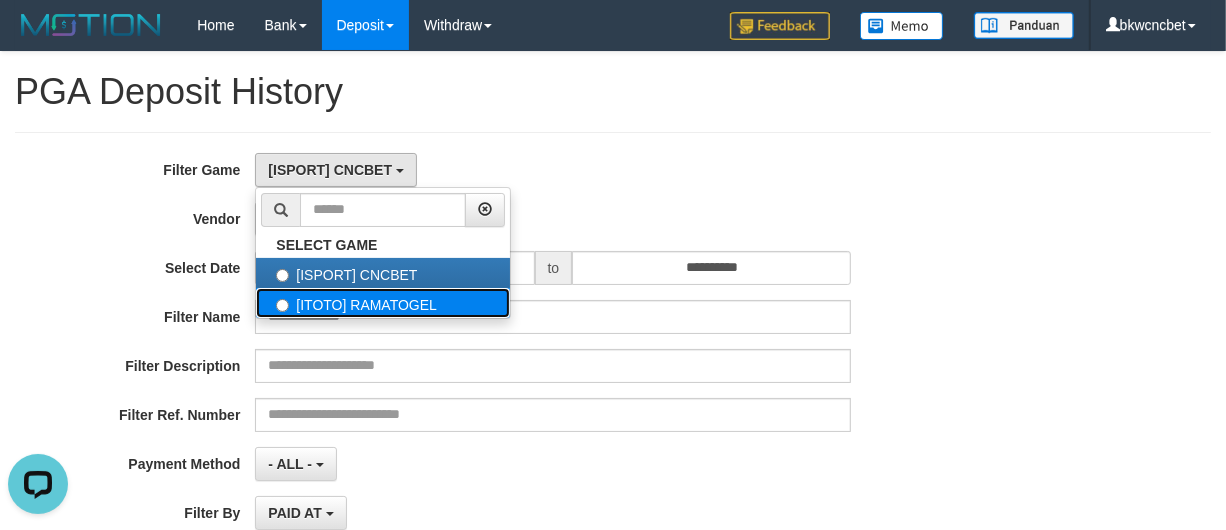 click on "[ITOTO] RAMATOGEL" at bounding box center (383, 303) 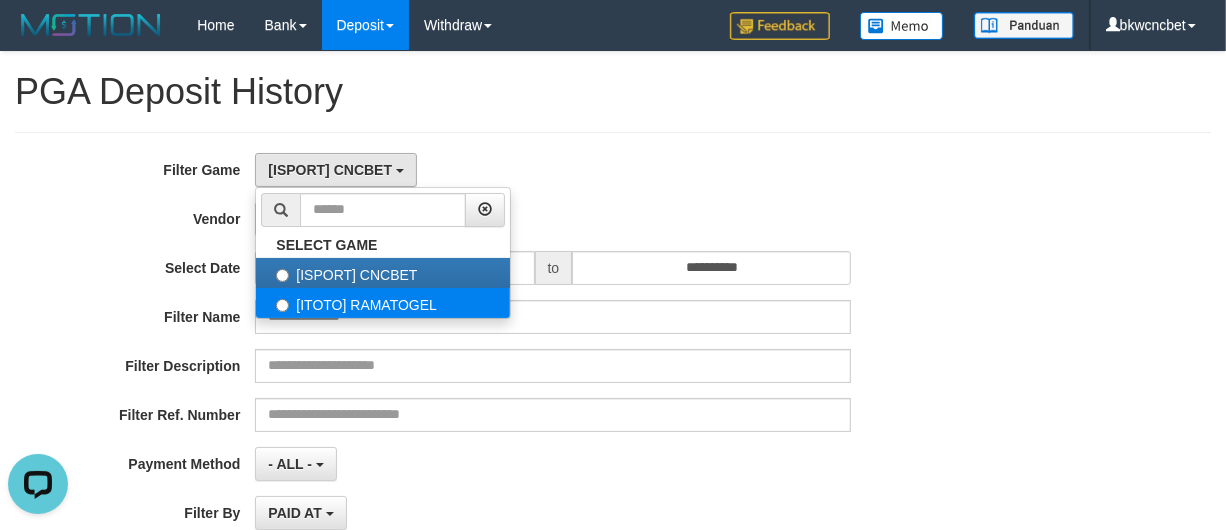 select on "****" 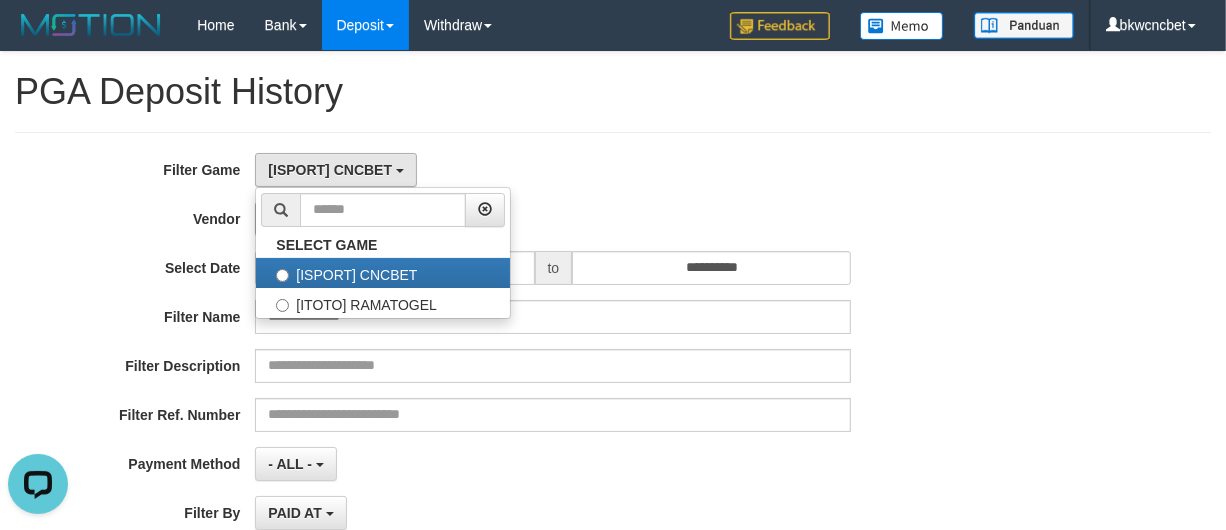 scroll, scrollTop: 35, scrollLeft: 0, axis: vertical 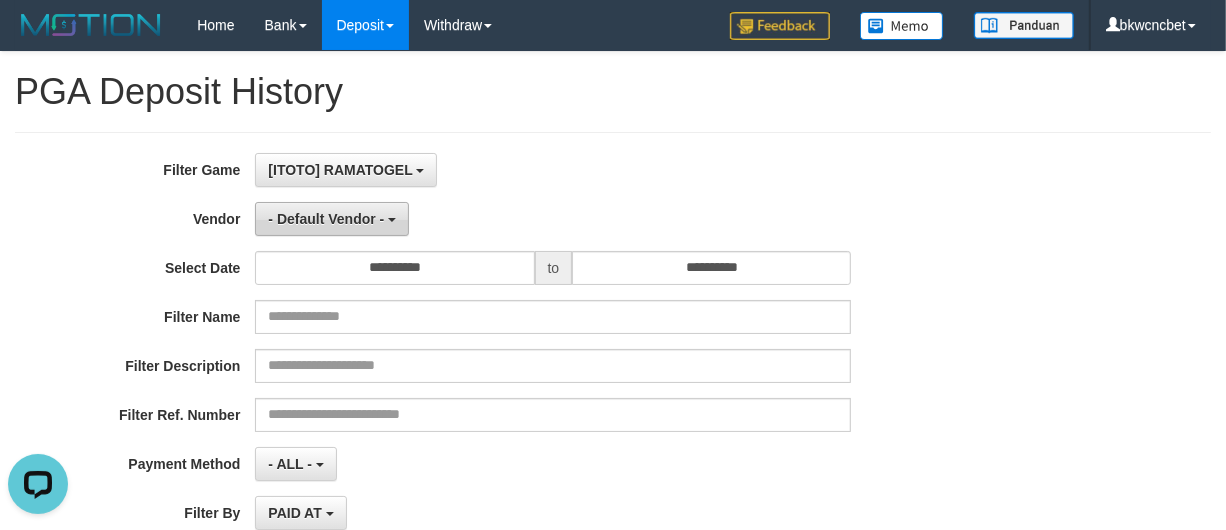 click on "- Default Vendor -" at bounding box center [326, 219] 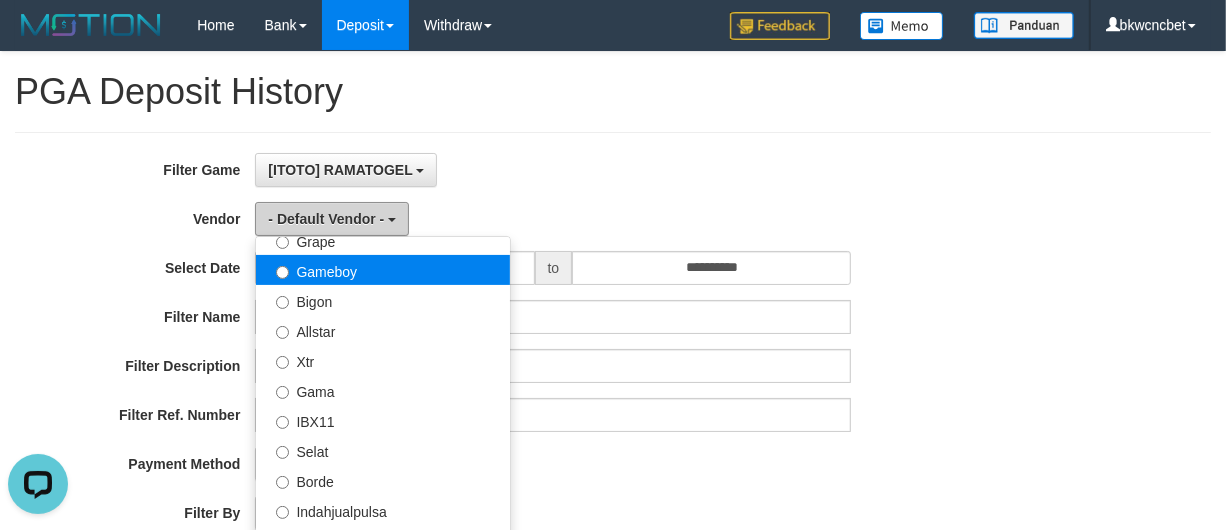 scroll, scrollTop: 208, scrollLeft: 0, axis: vertical 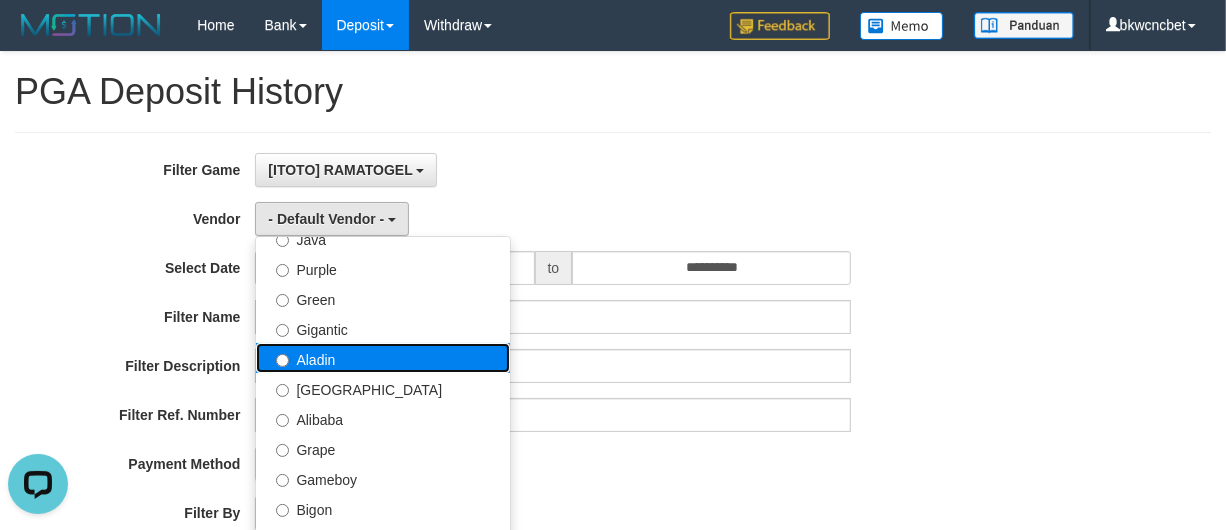 click on "Aladin" at bounding box center (383, 358) 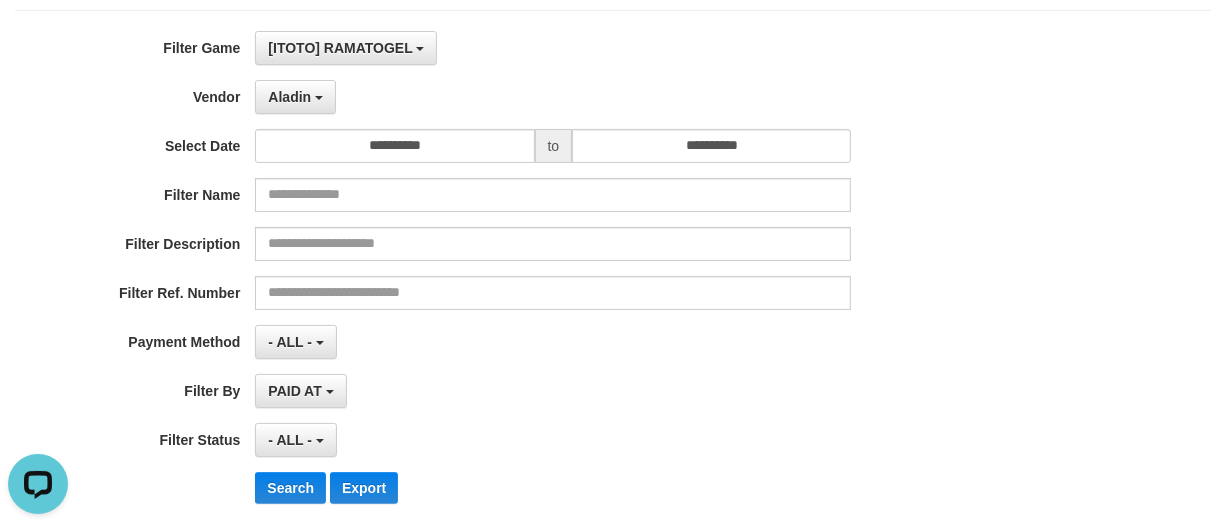 scroll, scrollTop: 208, scrollLeft: 0, axis: vertical 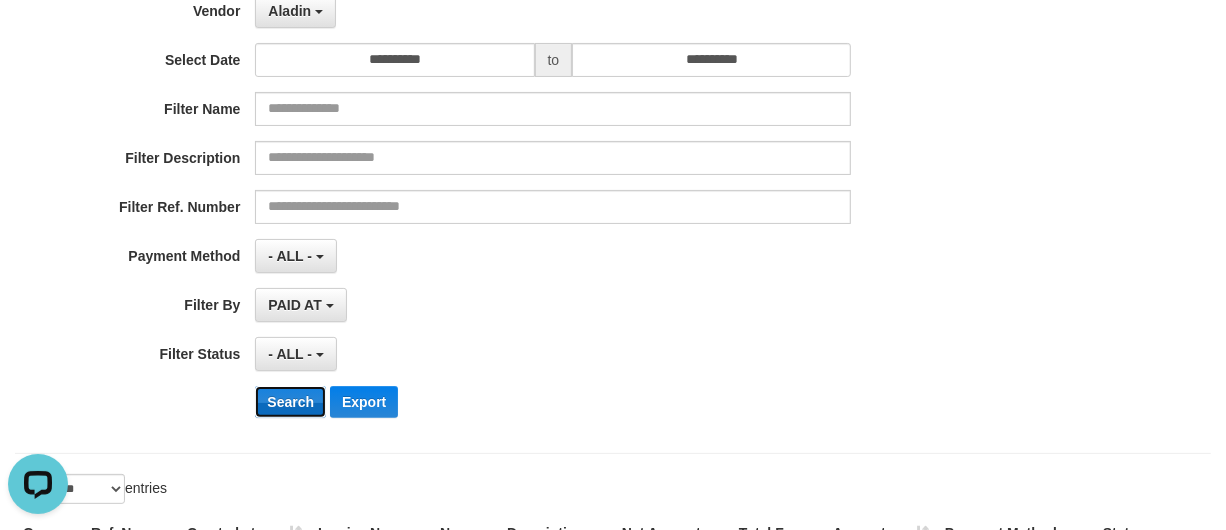 click on "Search" at bounding box center (290, 402) 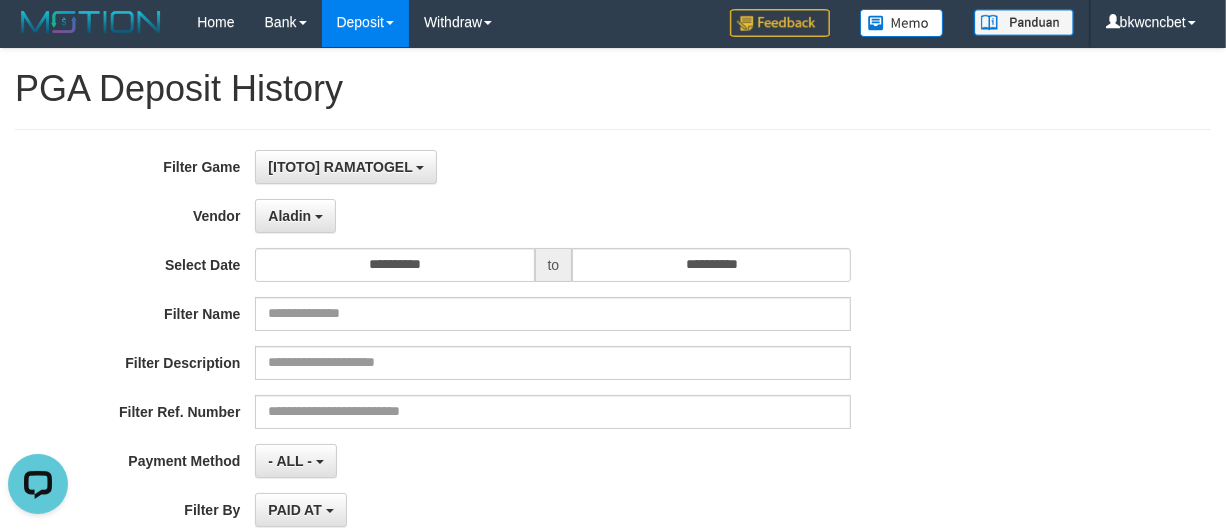 scroll, scrollTop: 0, scrollLeft: 0, axis: both 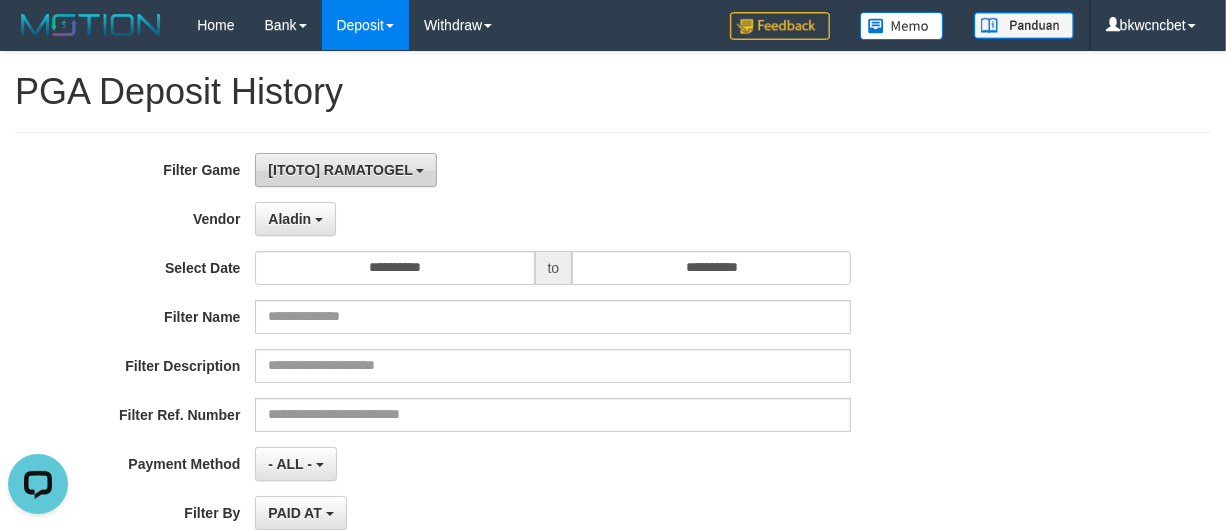 click on "[ITOTO] RAMATOGEL" at bounding box center (340, 170) 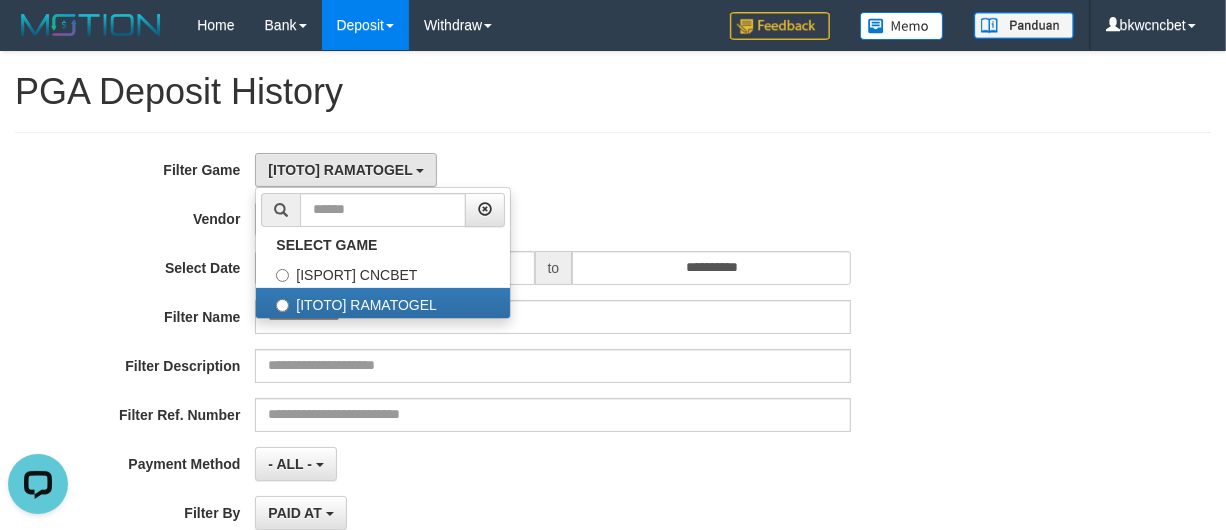 click on "**********" at bounding box center [511, 397] 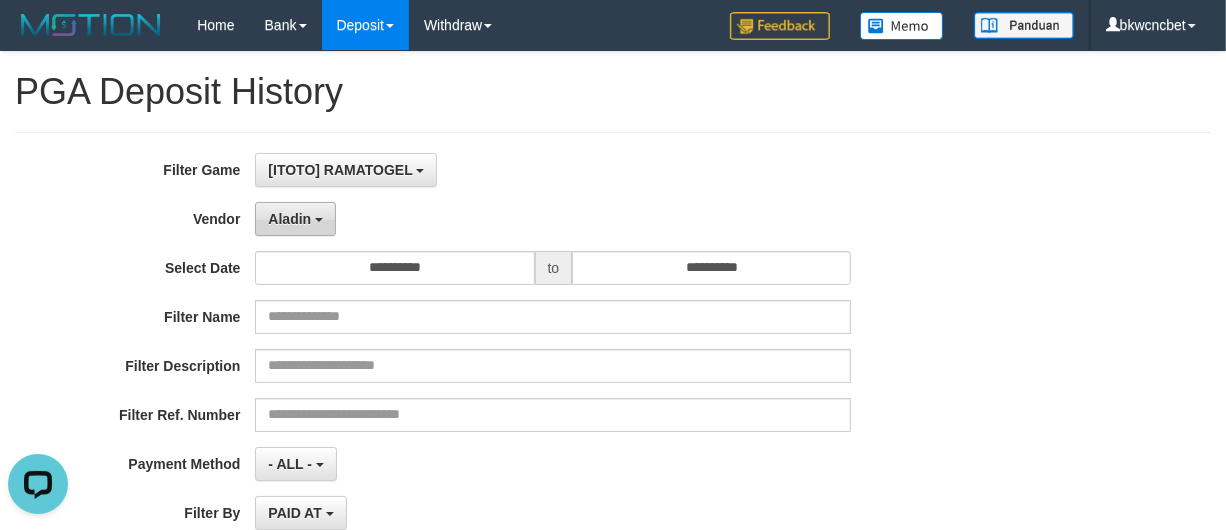 click on "Aladin" at bounding box center [289, 219] 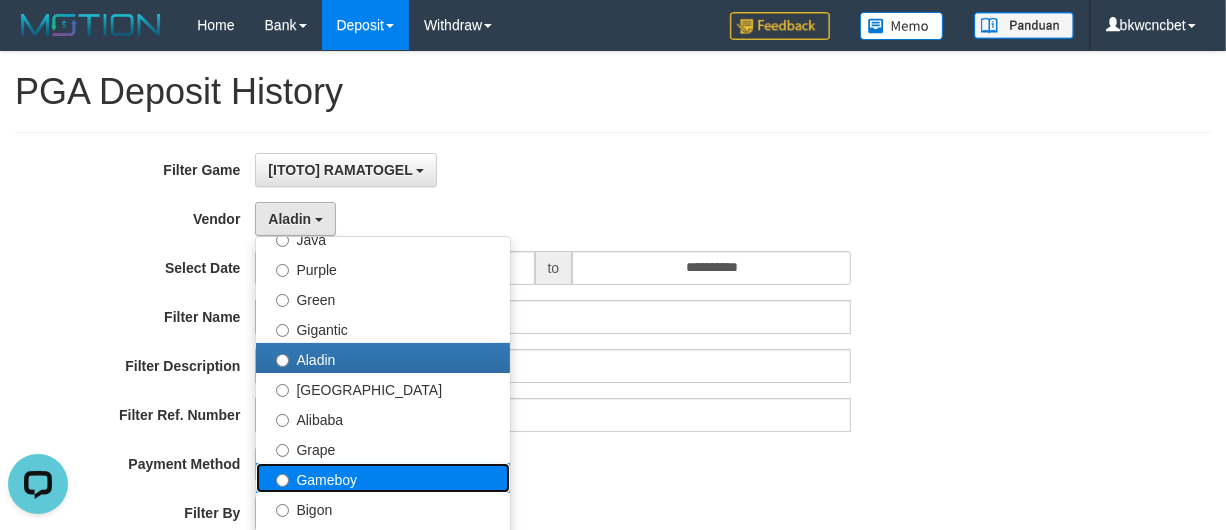 click on "Gameboy" at bounding box center [383, 478] 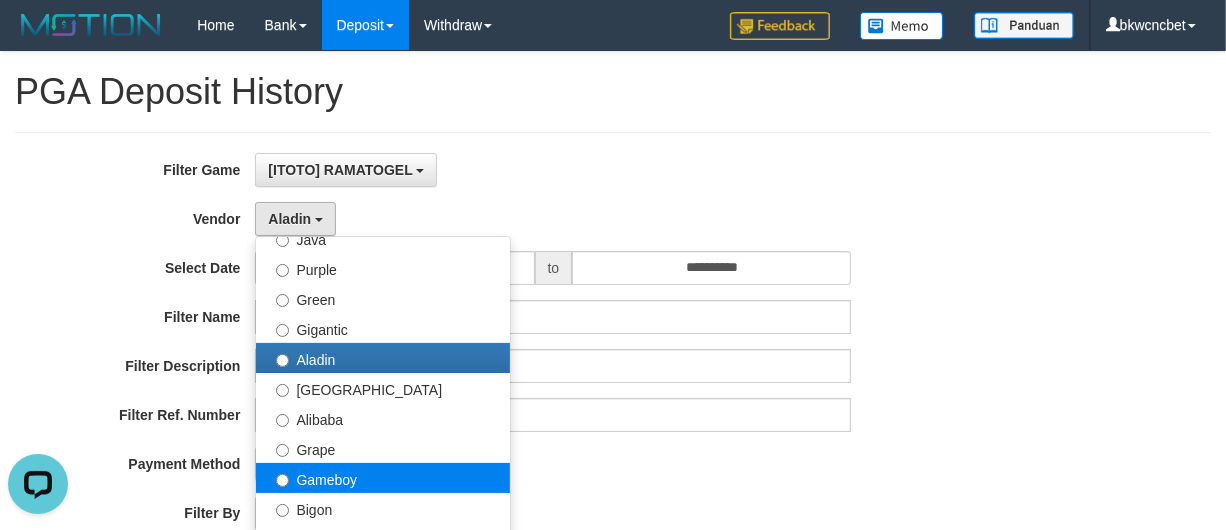 select on "**********" 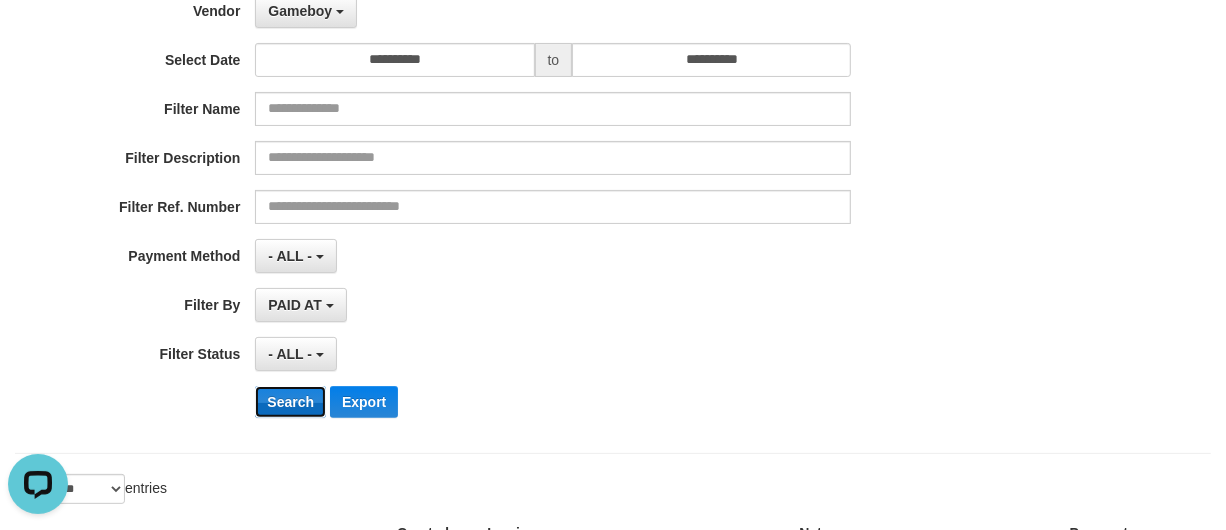 click on "Search" at bounding box center (290, 402) 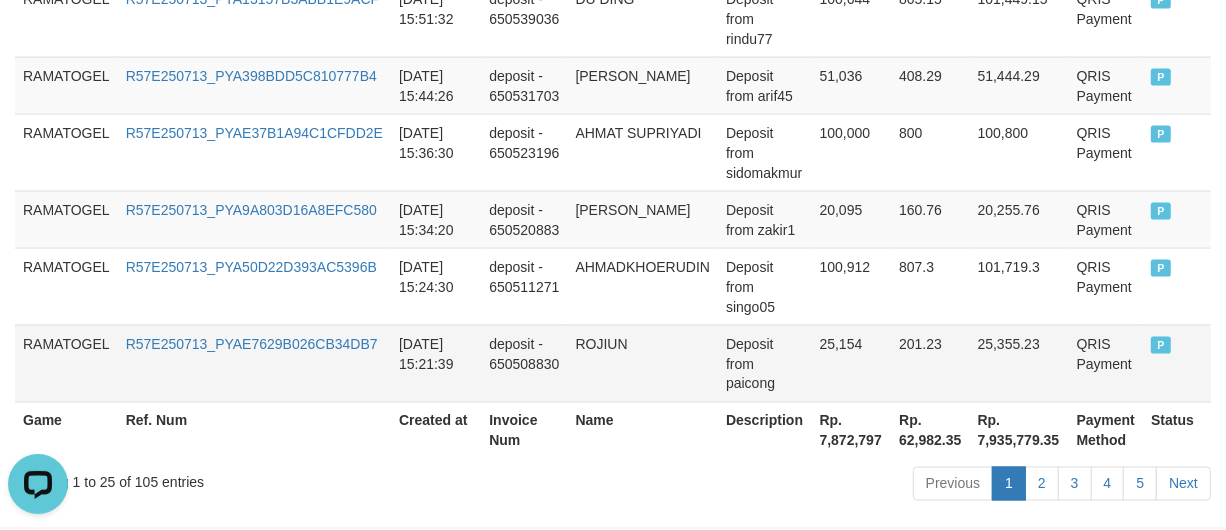 scroll, scrollTop: 2181, scrollLeft: 0, axis: vertical 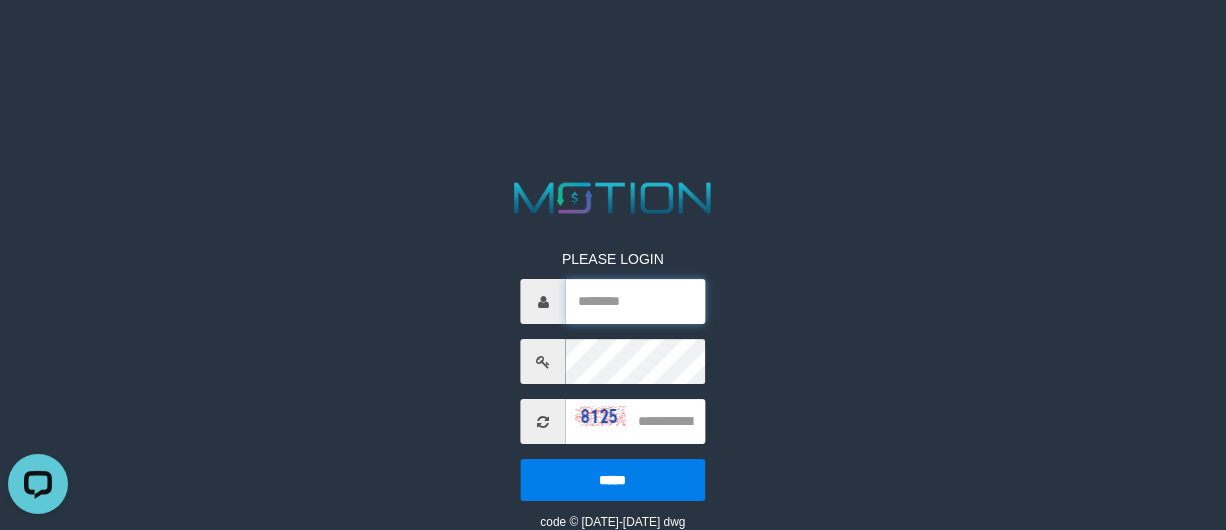 type on "*********" 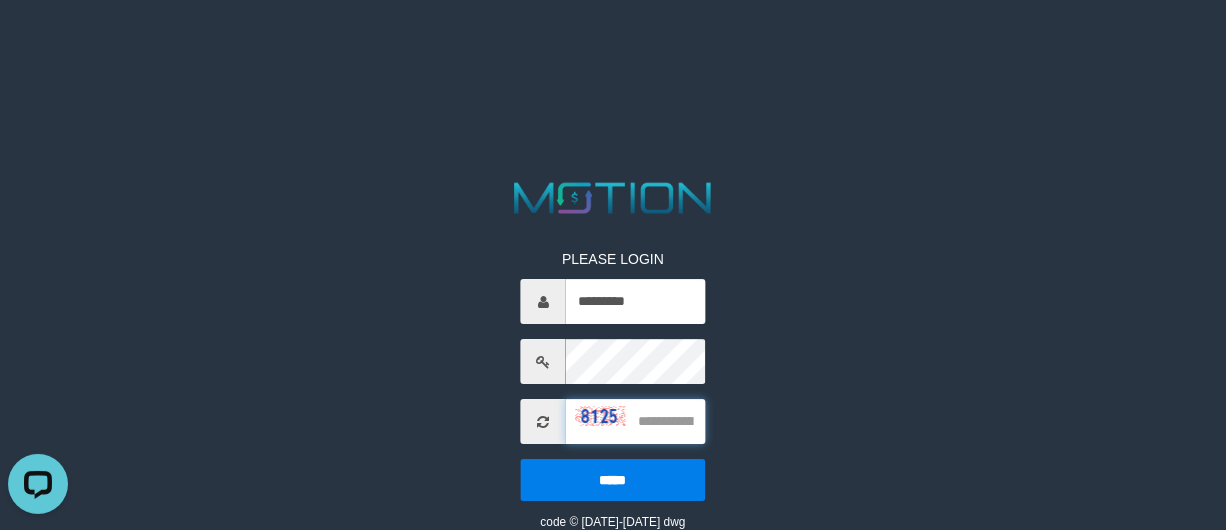 click at bounding box center [635, 421] 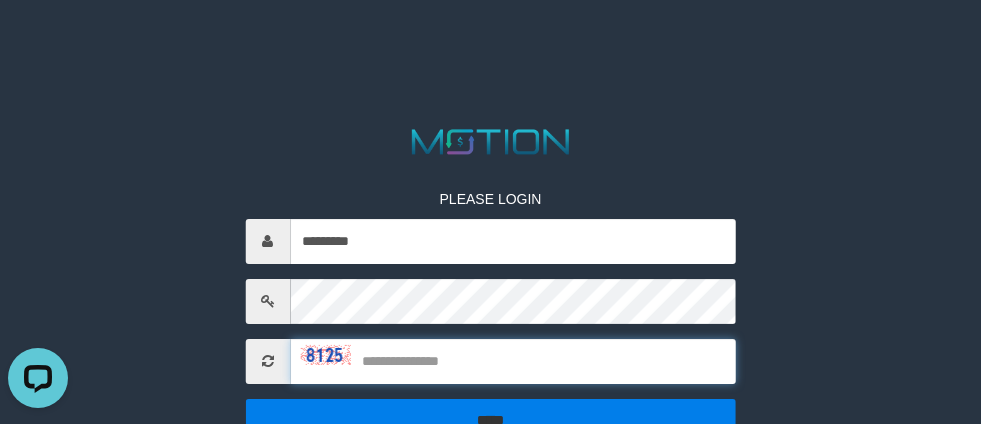 scroll, scrollTop: 95, scrollLeft: 0, axis: vertical 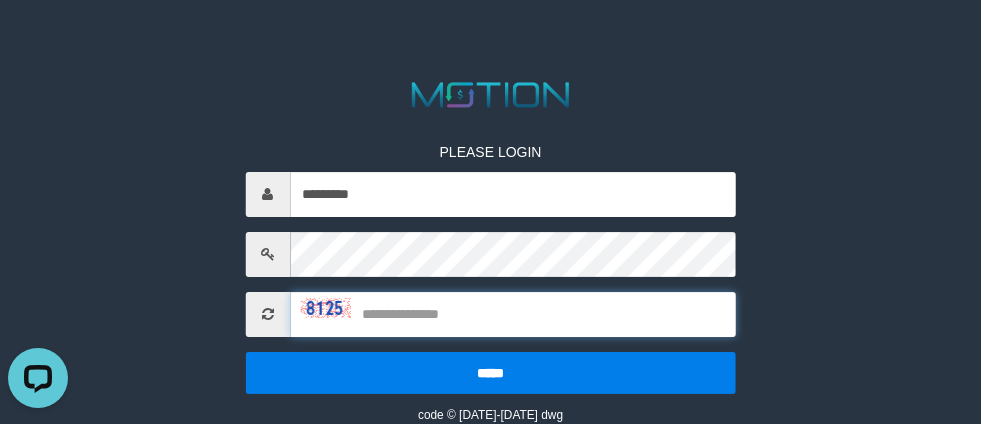 click at bounding box center [513, 314] 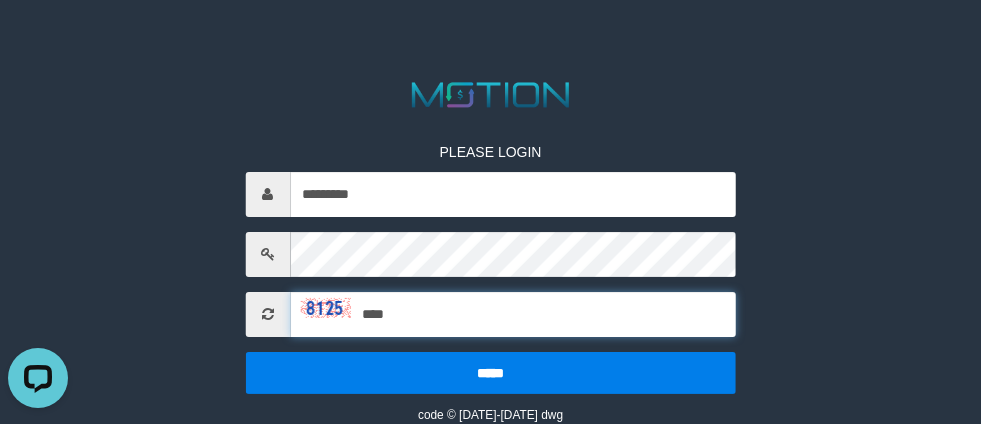 type on "****" 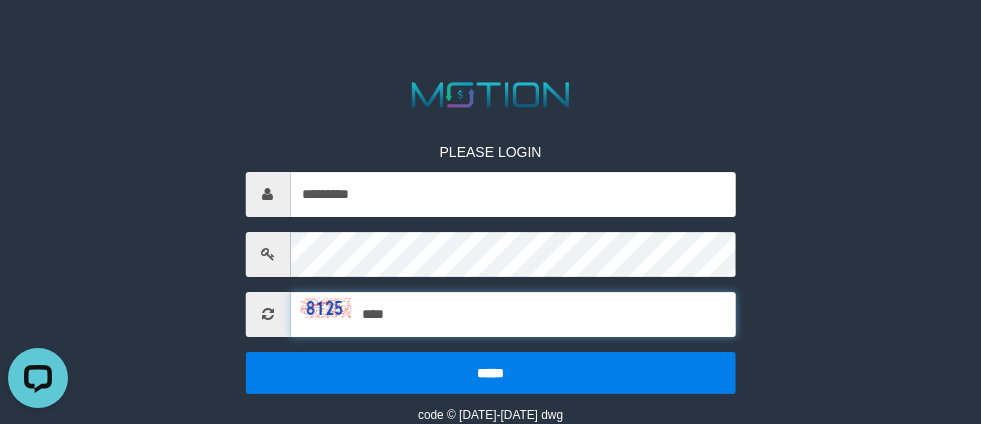 click on "*****" at bounding box center (490, 373) 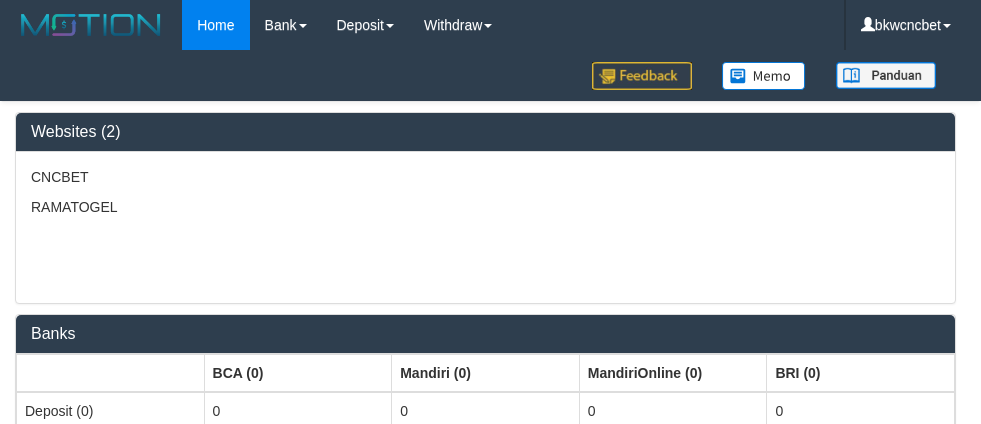 select on "***" 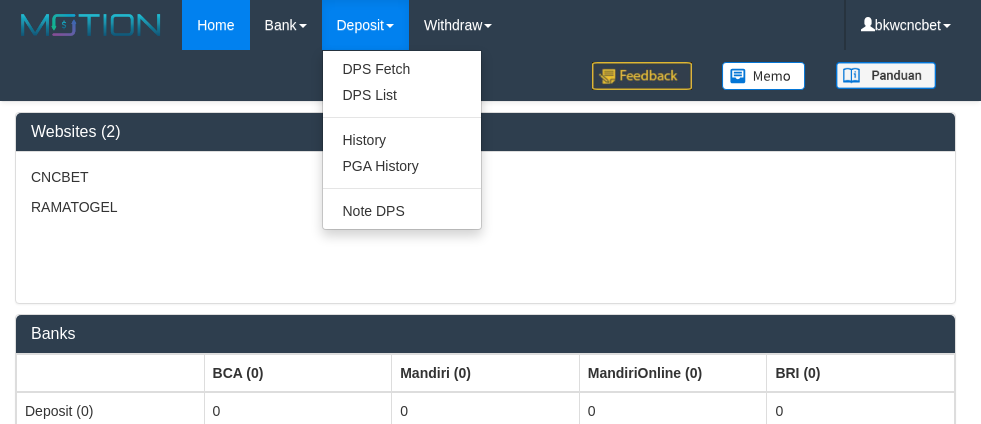 click on "Deposit" at bounding box center (365, 25) 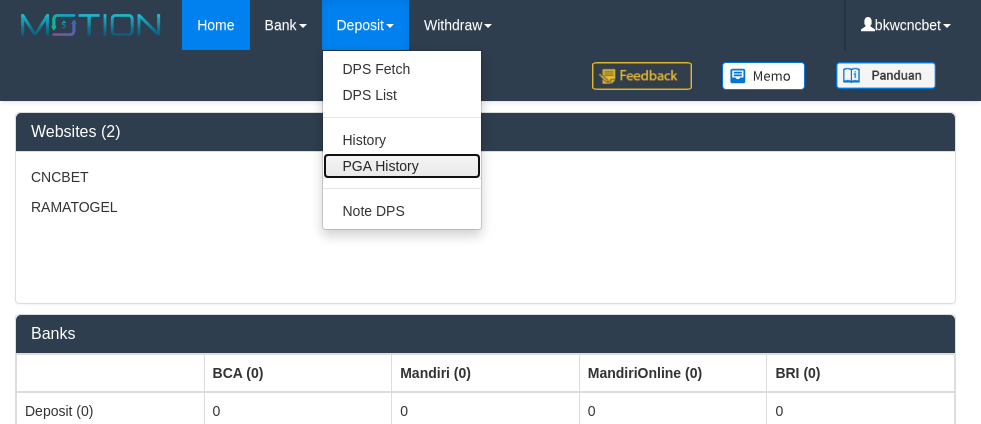 click on "PGA History" at bounding box center (402, 166) 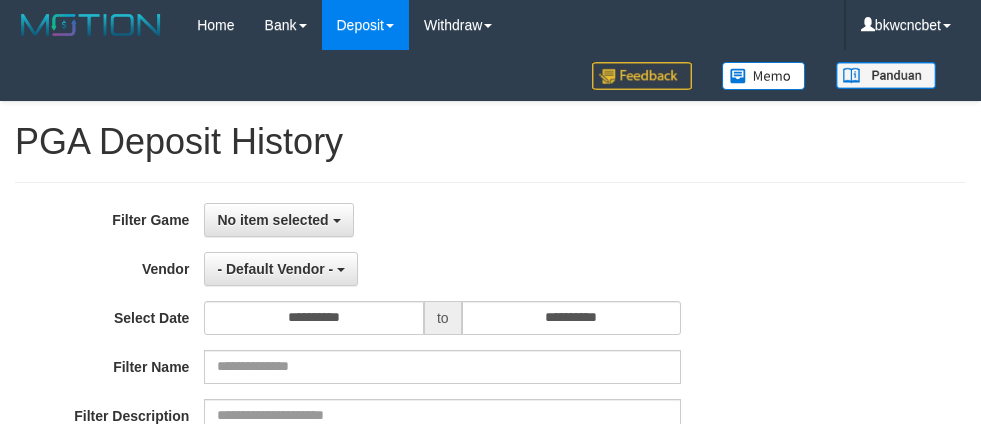 select 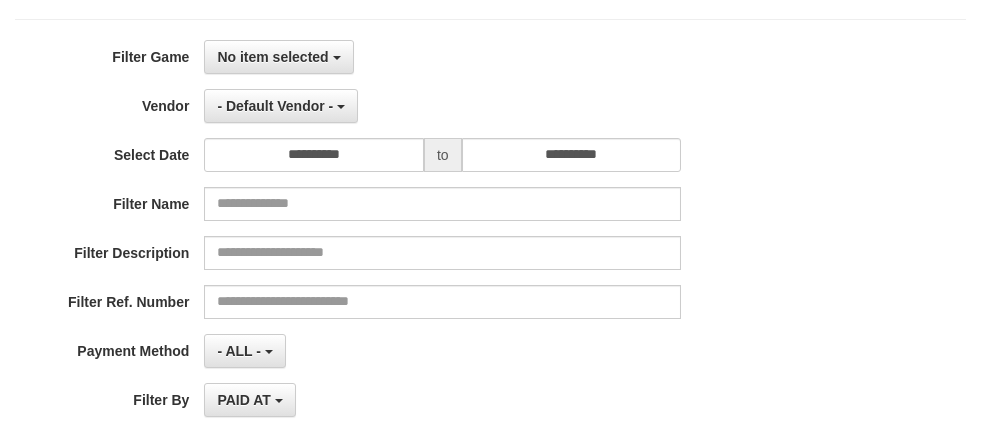 scroll, scrollTop: 167, scrollLeft: 0, axis: vertical 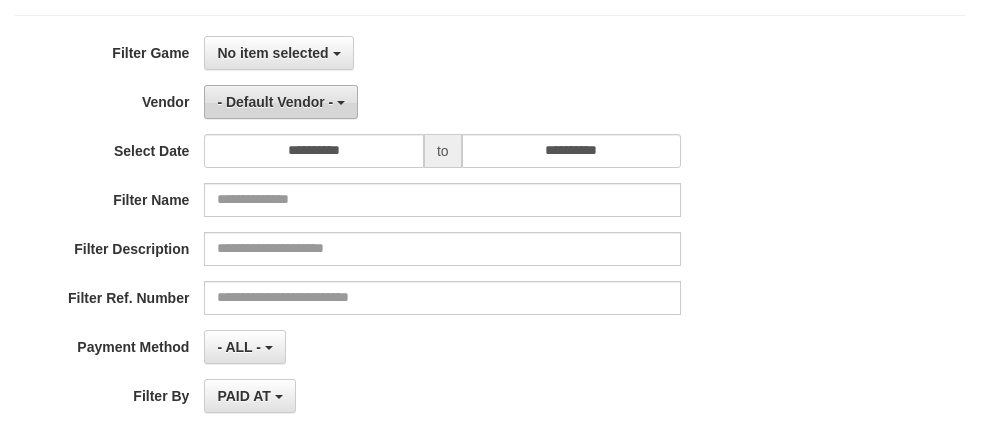 click on "- Default Vendor -" at bounding box center (275, 102) 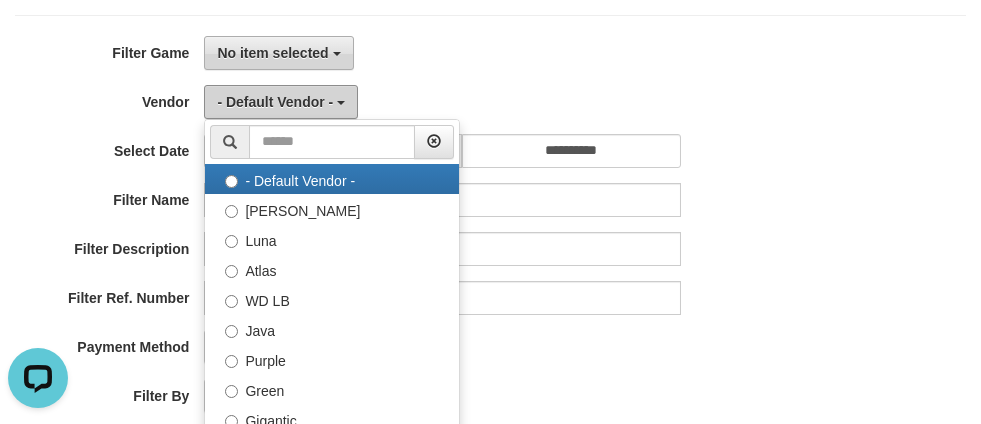 scroll, scrollTop: 0, scrollLeft: 0, axis: both 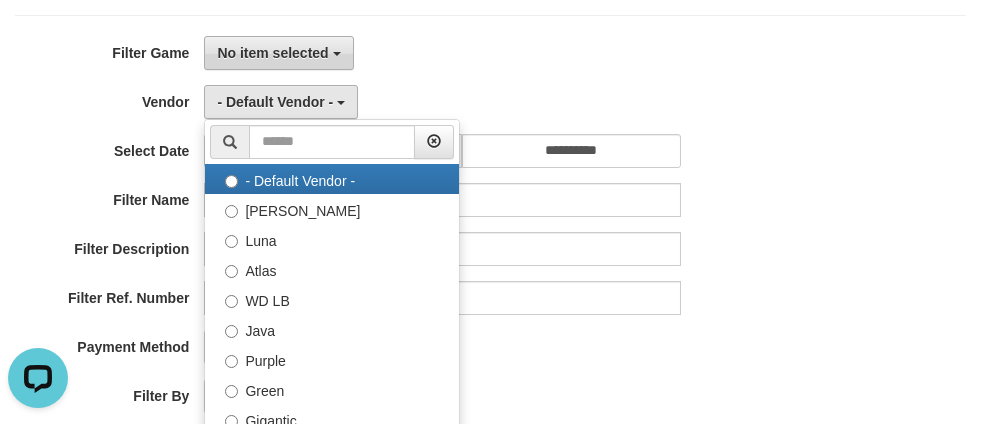 click on "No item selected" at bounding box center [278, 53] 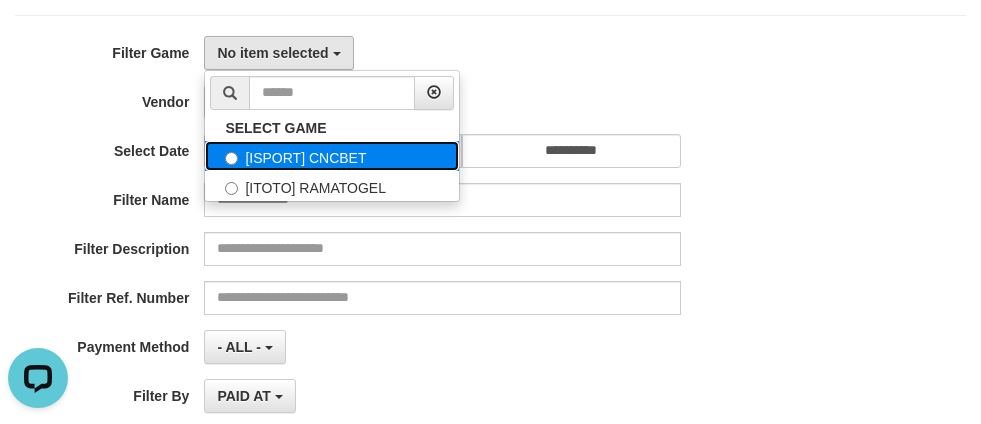 click on "[ISPORT] CNCBET" at bounding box center (332, 156) 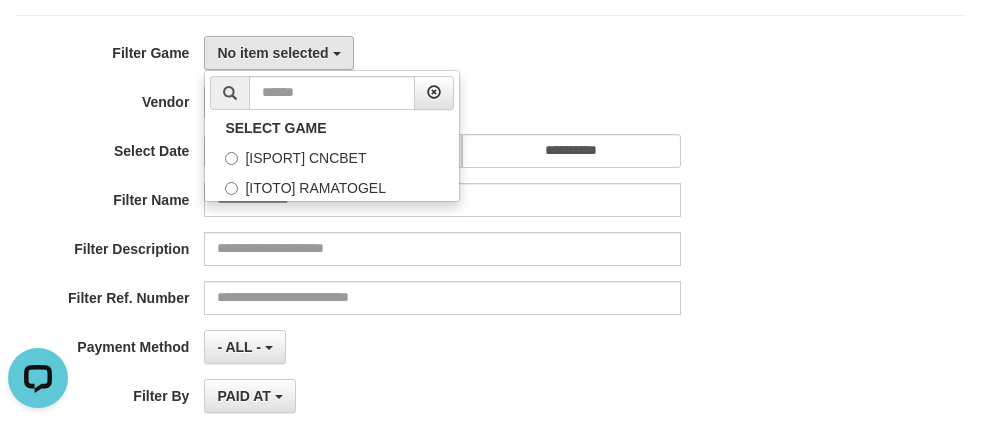 select on "****" 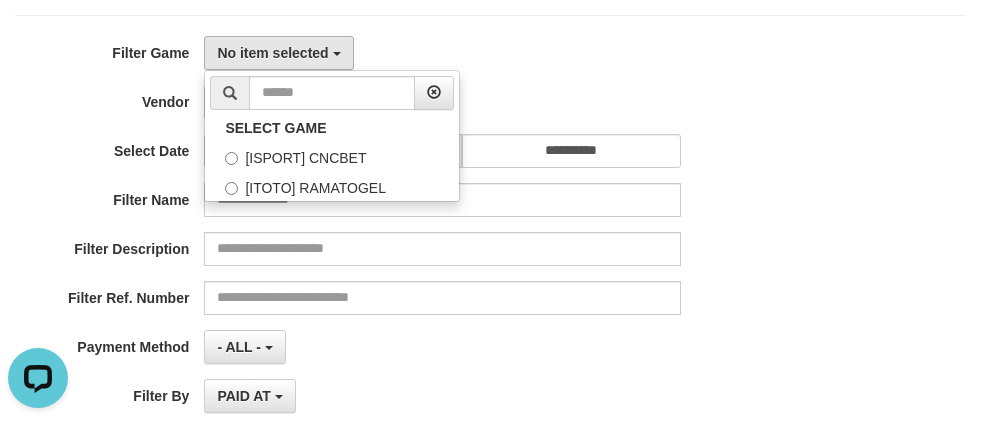 scroll, scrollTop: 18, scrollLeft: 0, axis: vertical 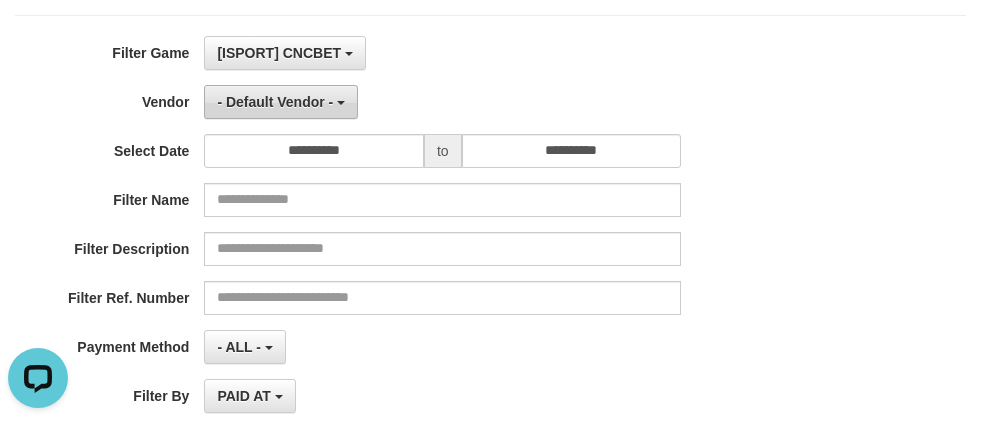 click on "- Default Vendor -" at bounding box center [275, 102] 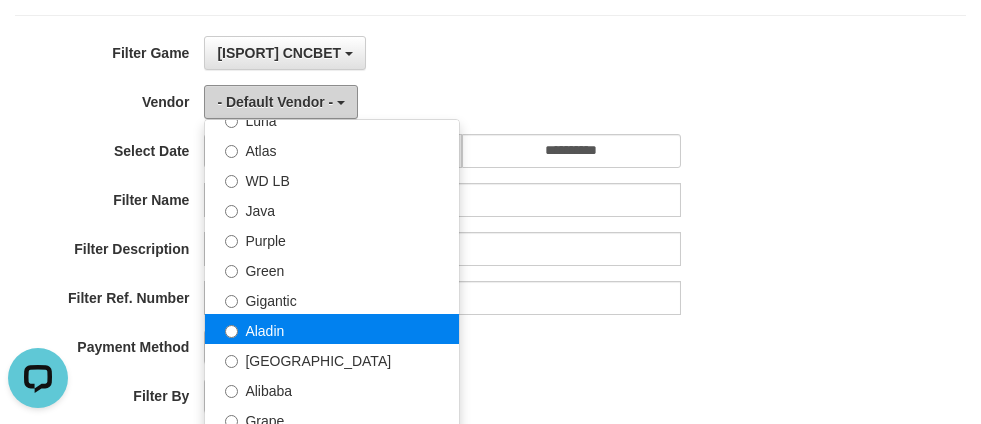 scroll, scrollTop: 167, scrollLeft: 0, axis: vertical 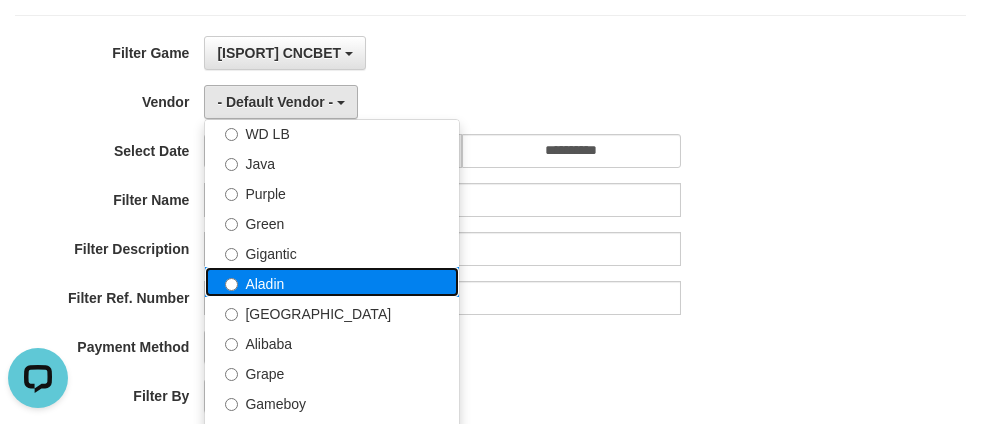 click on "Aladin" at bounding box center [332, 282] 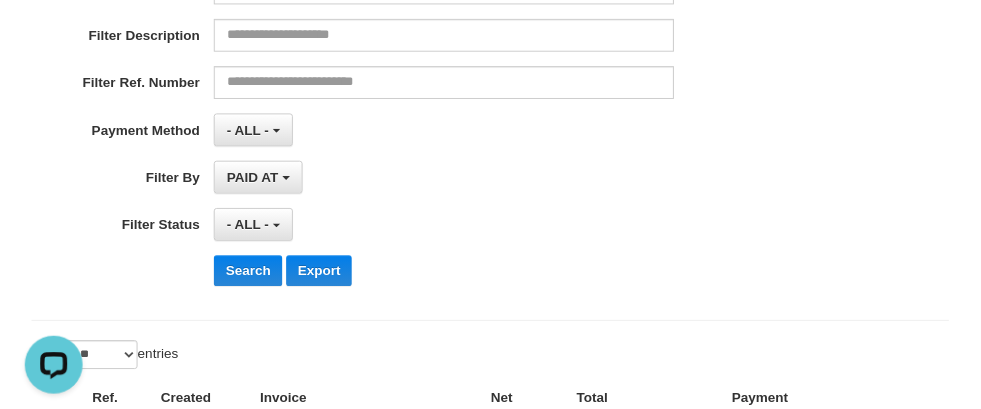 scroll, scrollTop: 500, scrollLeft: 0, axis: vertical 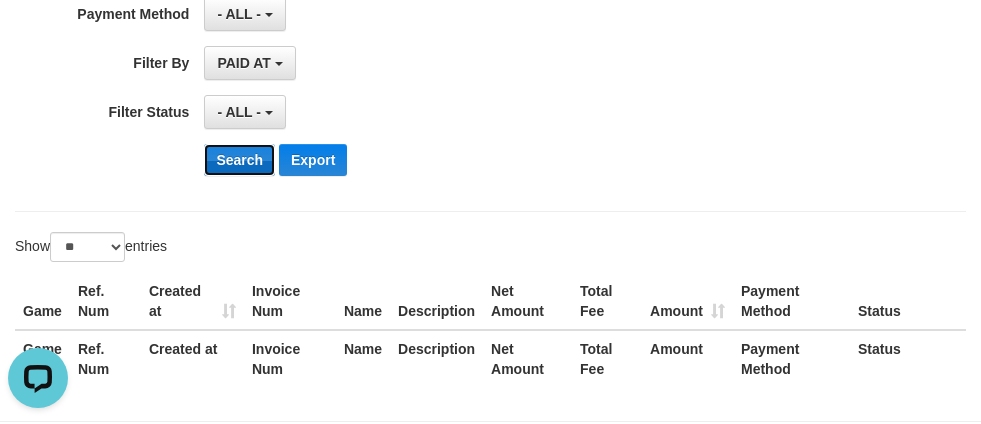 click on "Search" at bounding box center (239, 160) 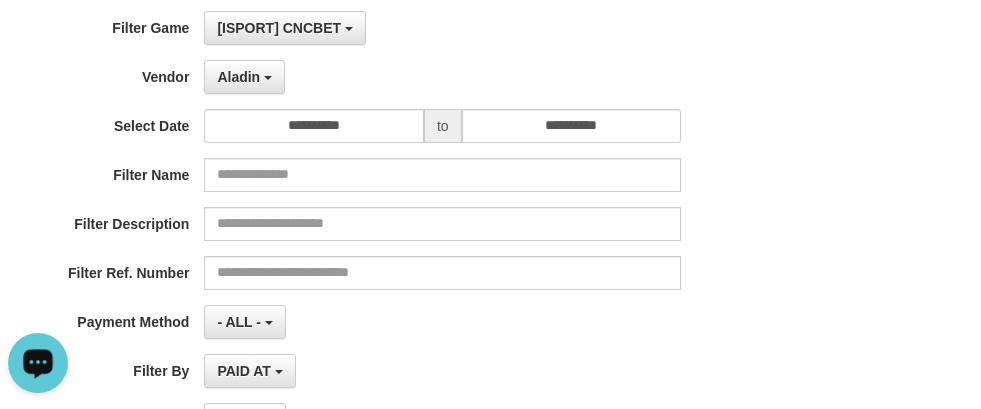 scroll, scrollTop: 90, scrollLeft: 0, axis: vertical 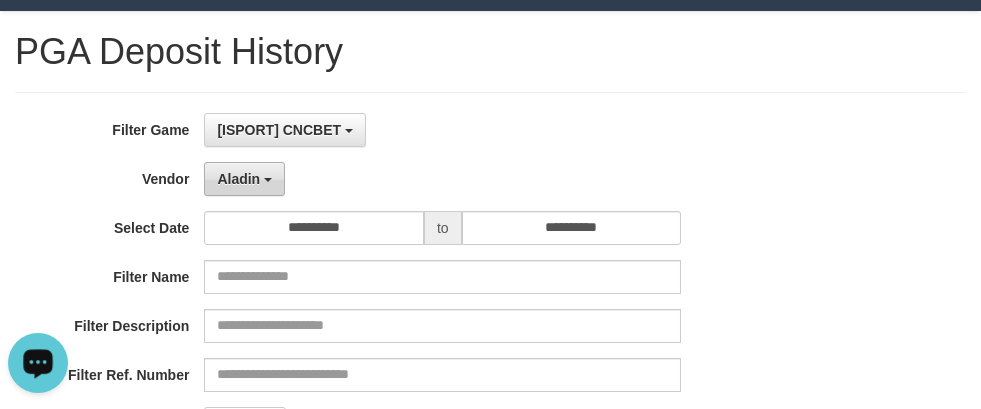 click on "Aladin" at bounding box center (244, 179) 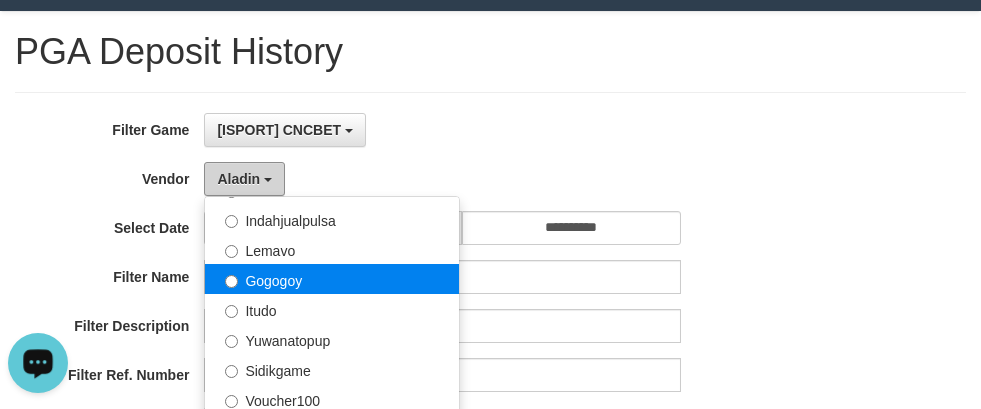 scroll, scrollTop: 500, scrollLeft: 0, axis: vertical 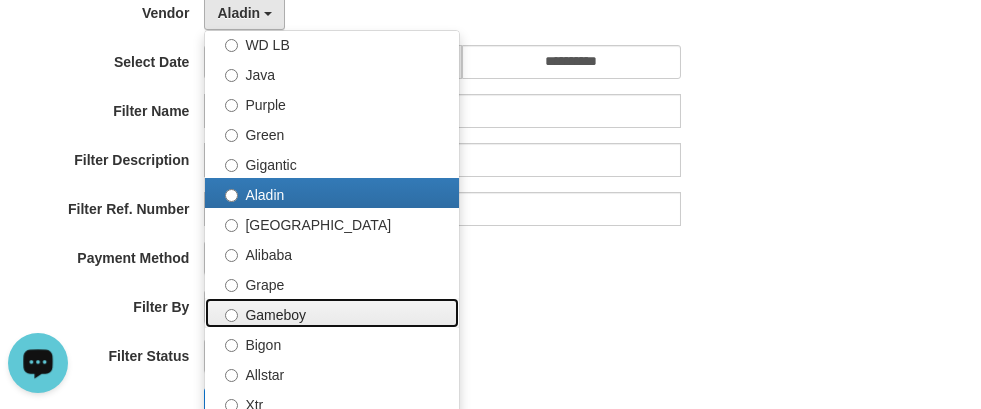 click on "Gameboy" at bounding box center (332, 313) 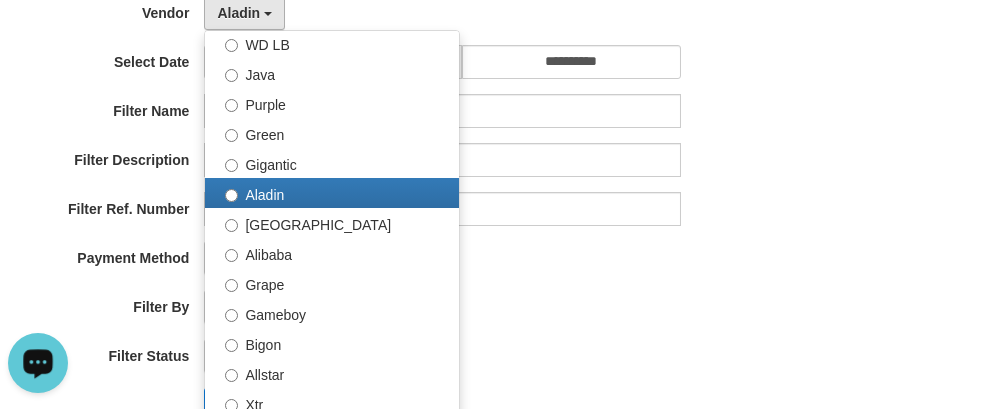 select on "**********" 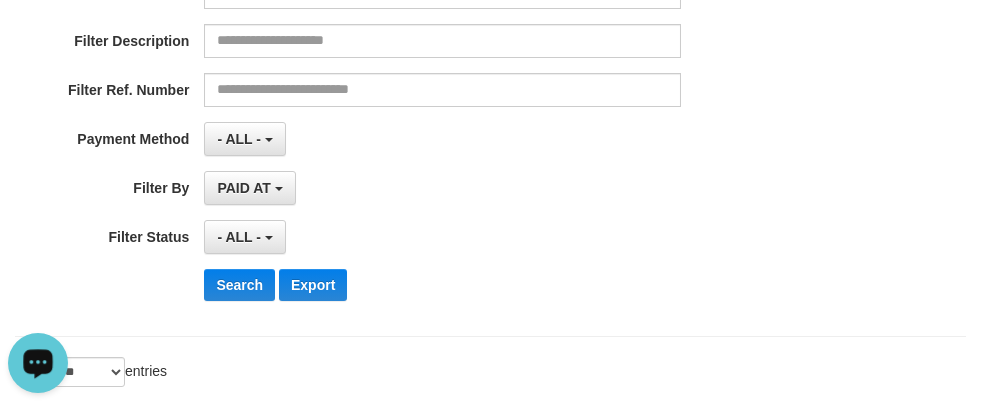scroll, scrollTop: 423, scrollLeft: 0, axis: vertical 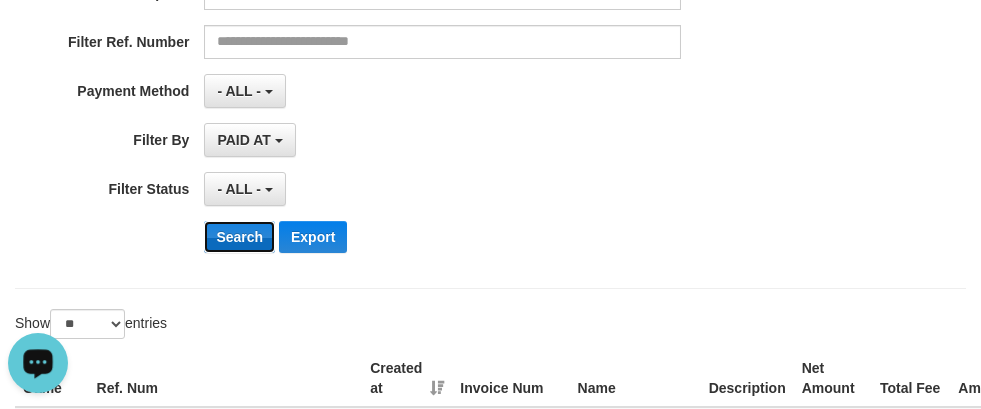 click on "Search" at bounding box center [239, 237] 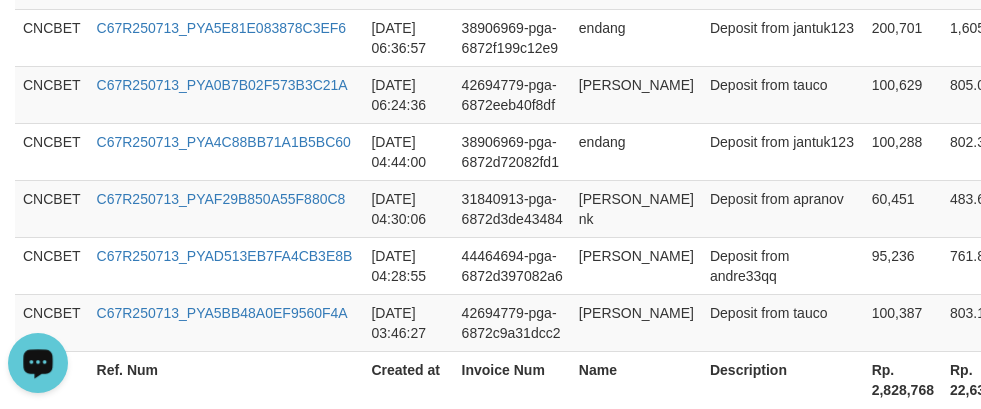 scroll, scrollTop: 2063, scrollLeft: 0, axis: vertical 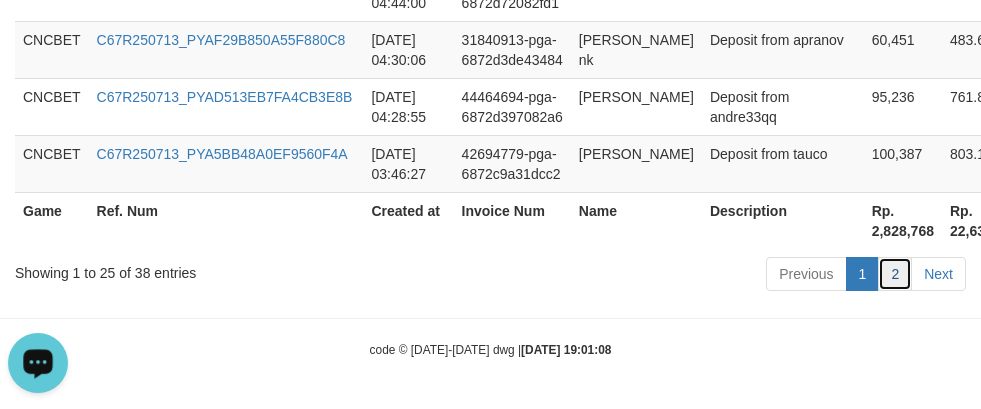 click on "2" at bounding box center (895, 274) 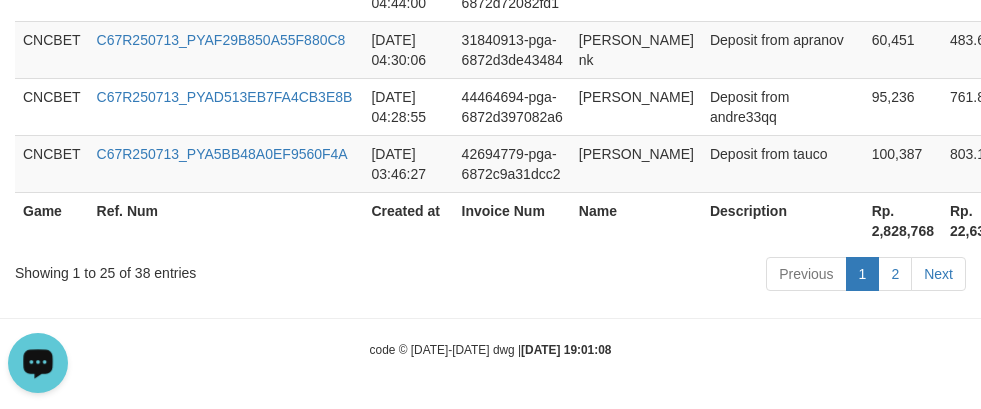 scroll, scrollTop: 1419, scrollLeft: 0, axis: vertical 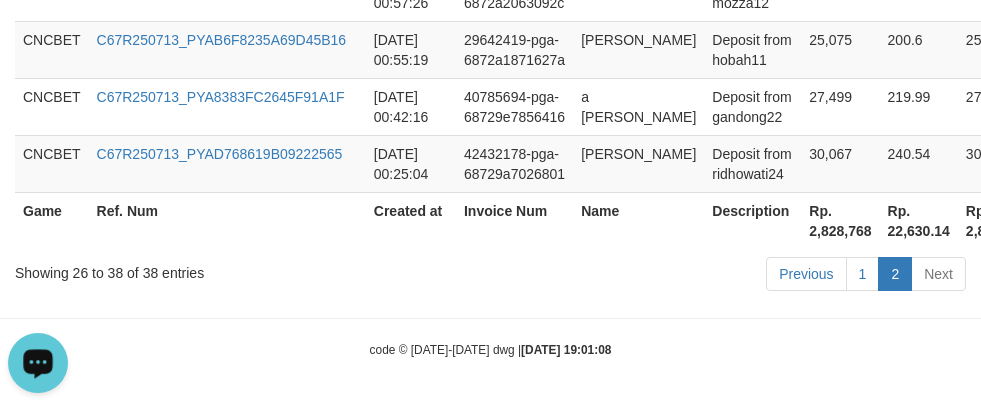 click on "Toggle navigation
Home
Bank
Account List
Load
By Website
Group
[ISPORT]													CNCBET
Group
[ITOTO]													RAMATOGEL
Mutasi Bank
Search
Sync
Note Mutasi
Deposit
DPS Fetch
DPS List" at bounding box center [490, -485] 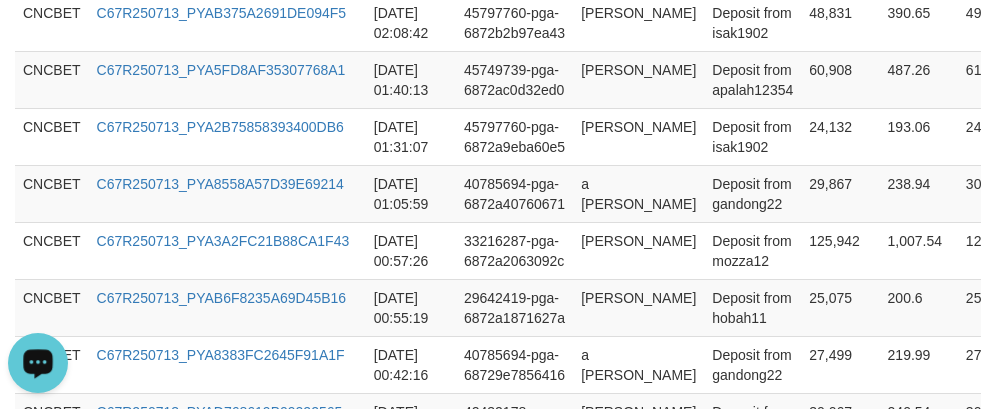 scroll, scrollTop: 752, scrollLeft: 0, axis: vertical 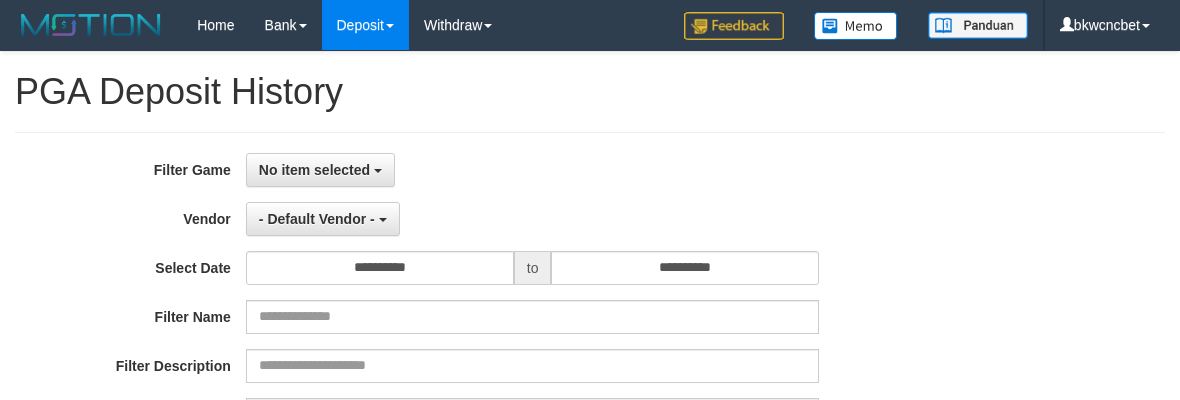 select 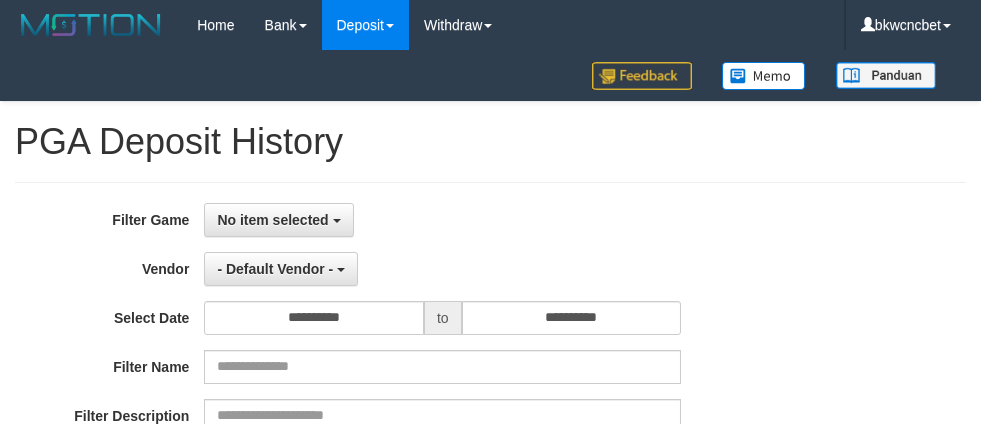 select on "**********" 